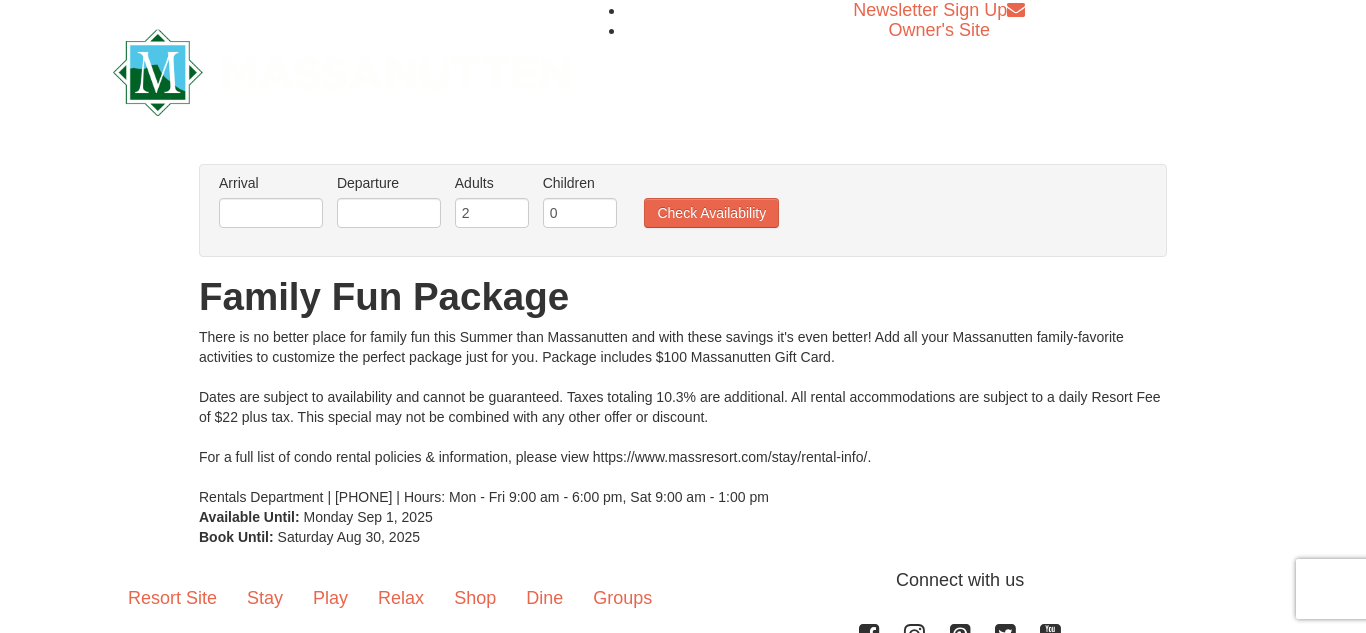 scroll, scrollTop: 0, scrollLeft: 0, axis: both 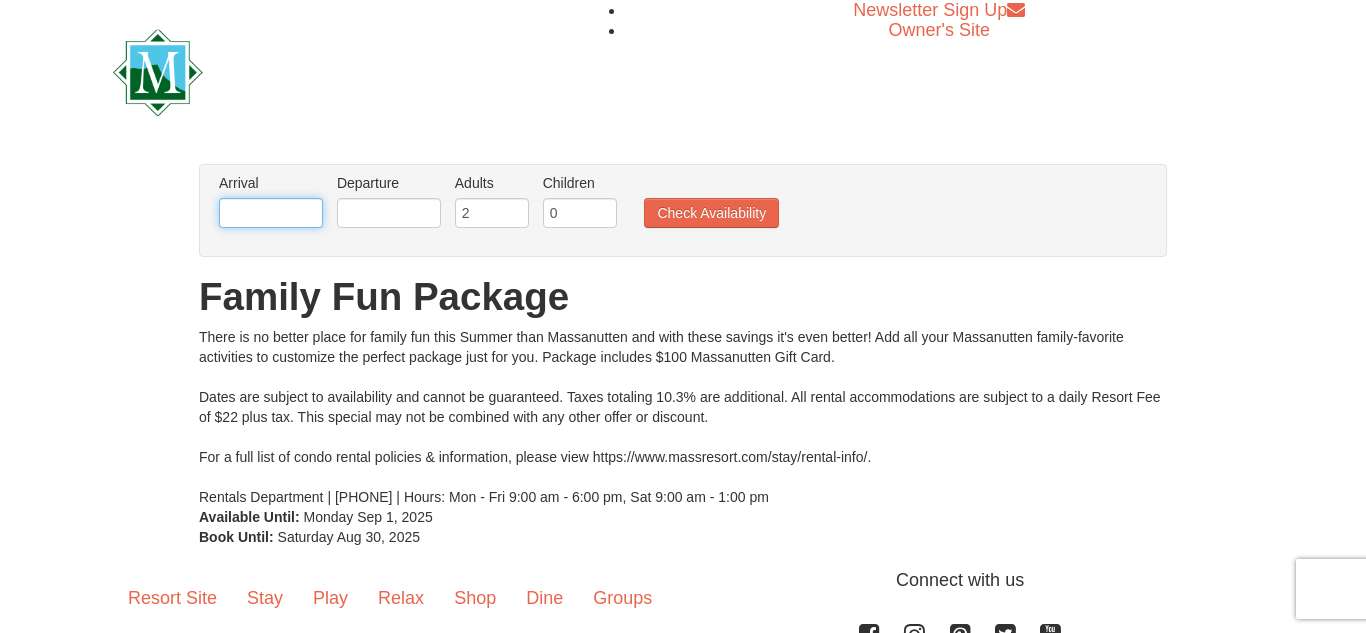 click at bounding box center [271, 213] 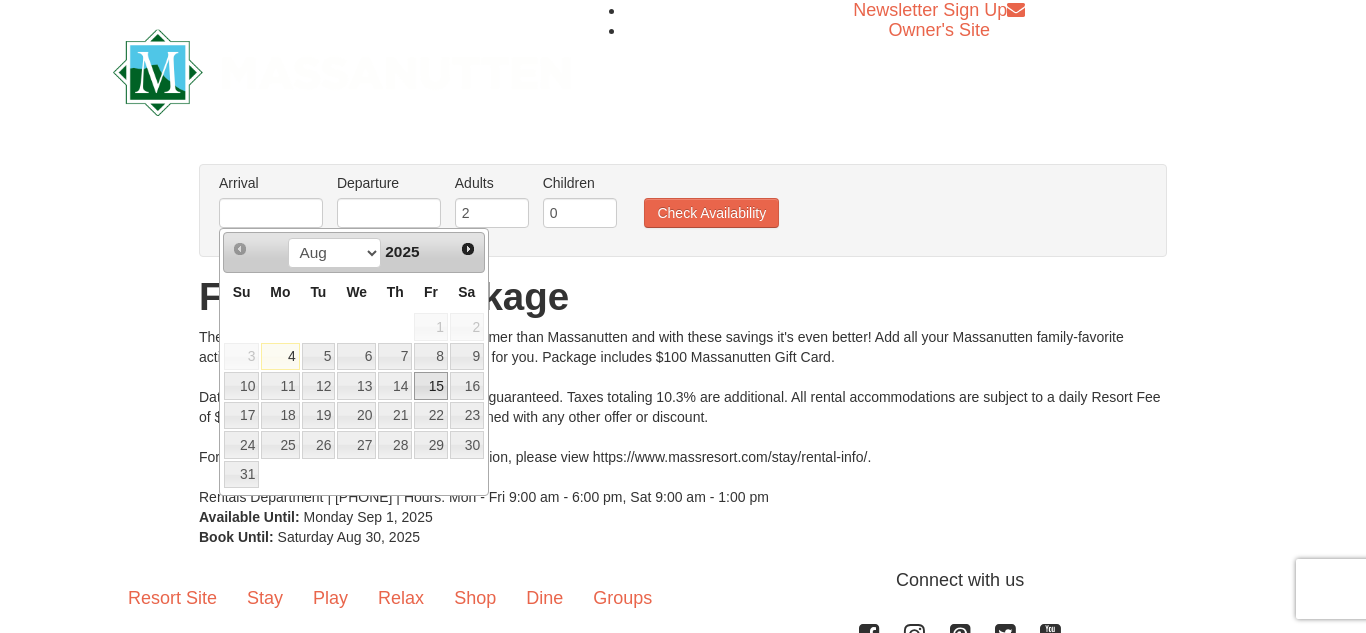 click on "15" at bounding box center [431, 386] 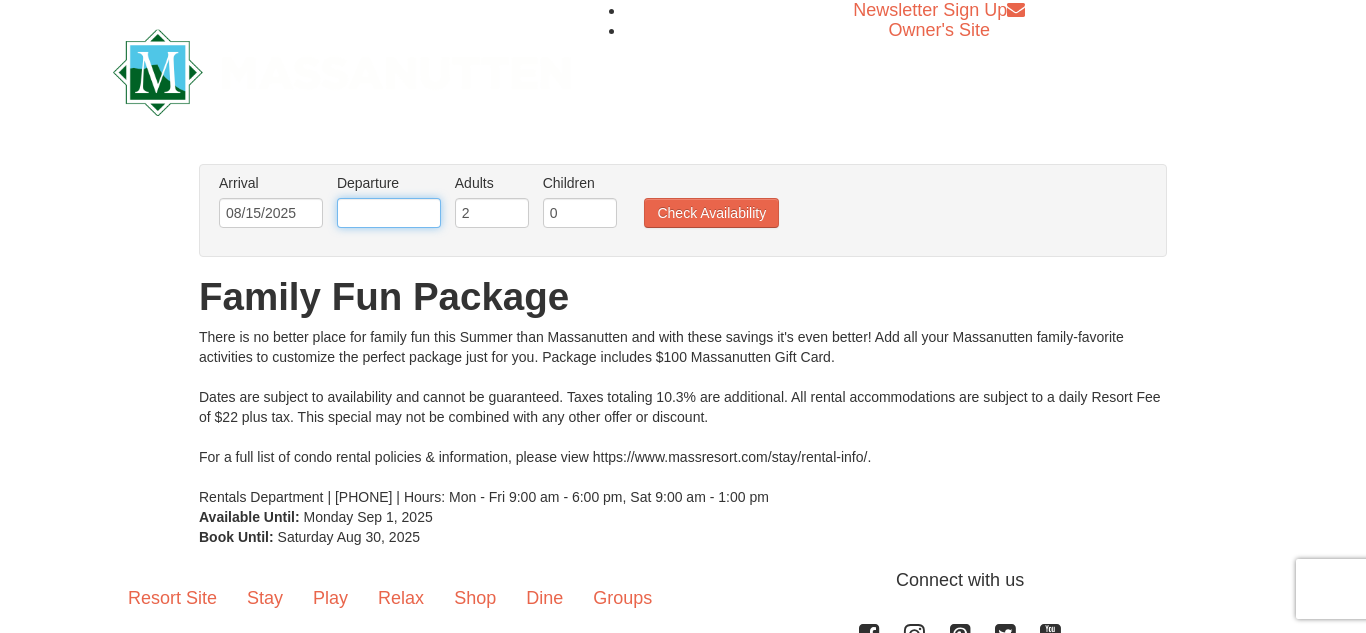 click at bounding box center [389, 213] 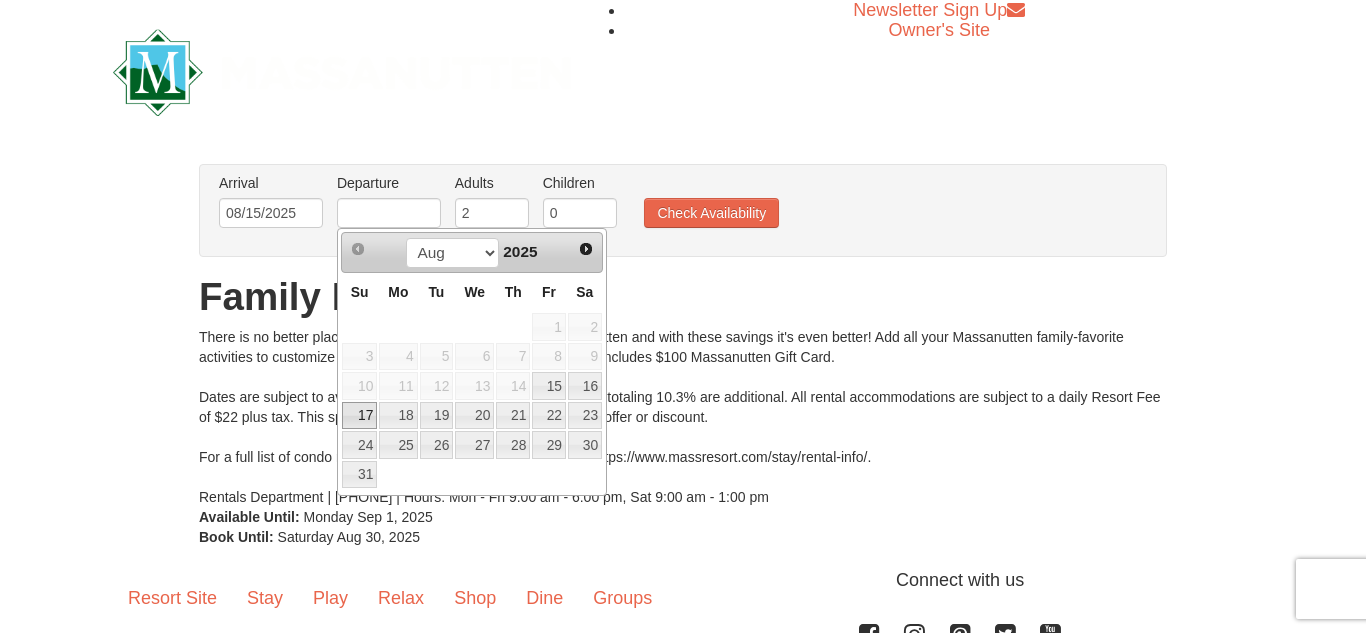 click on "17" at bounding box center [359, 416] 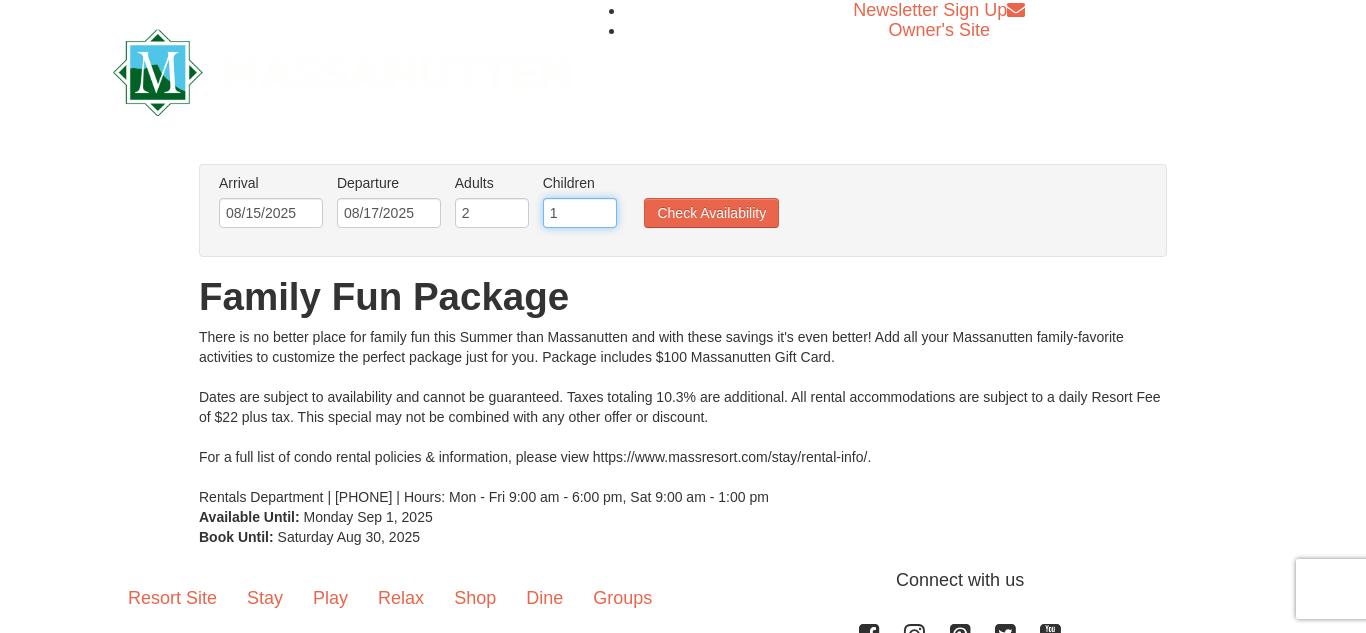click on "1" at bounding box center [580, 213] 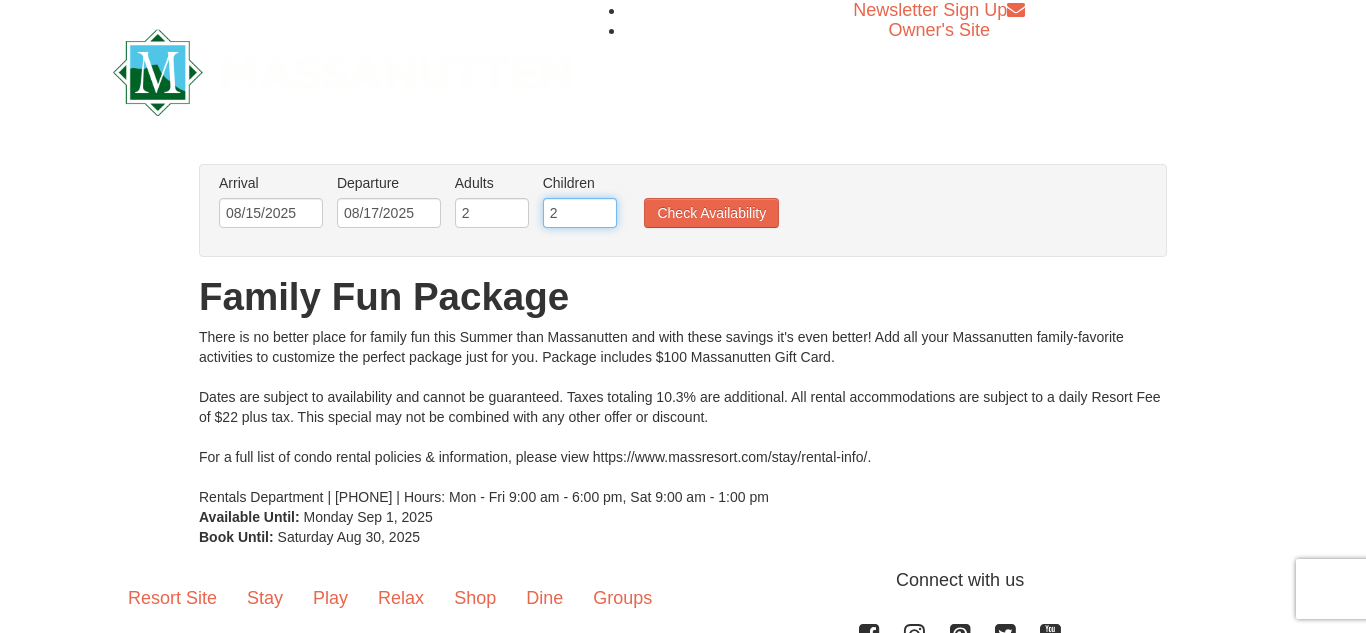 click on "2" at bounding box center [580, 213] 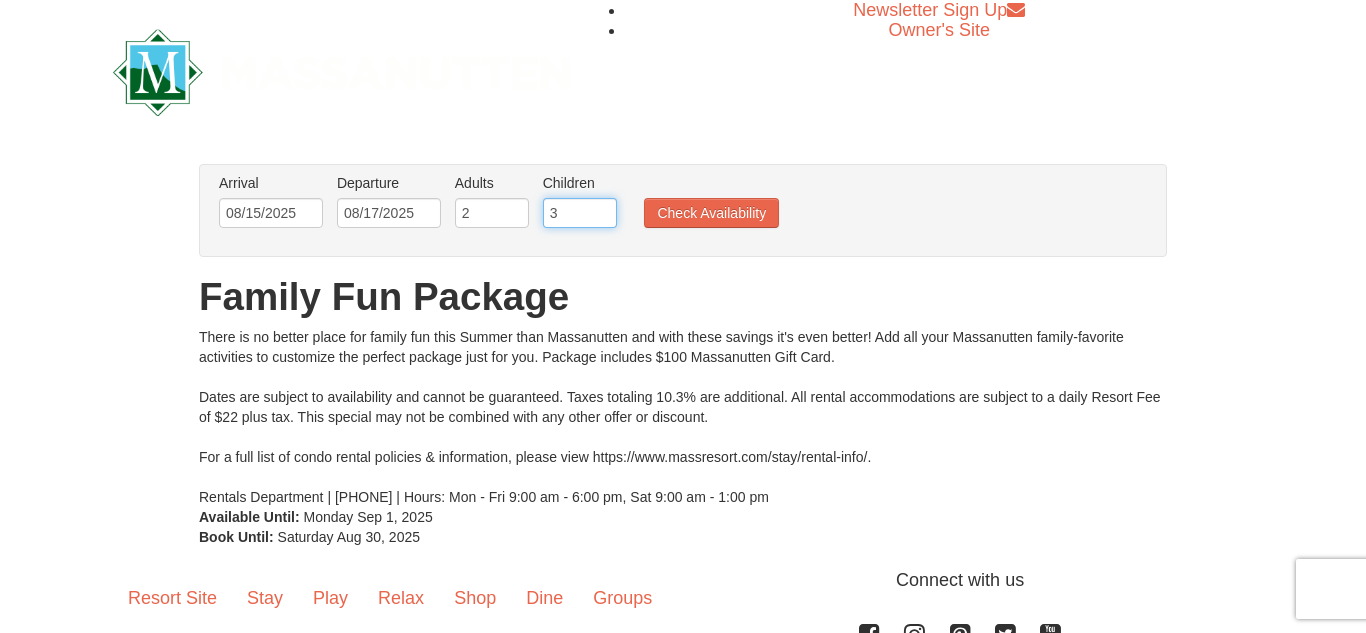 type on "3" 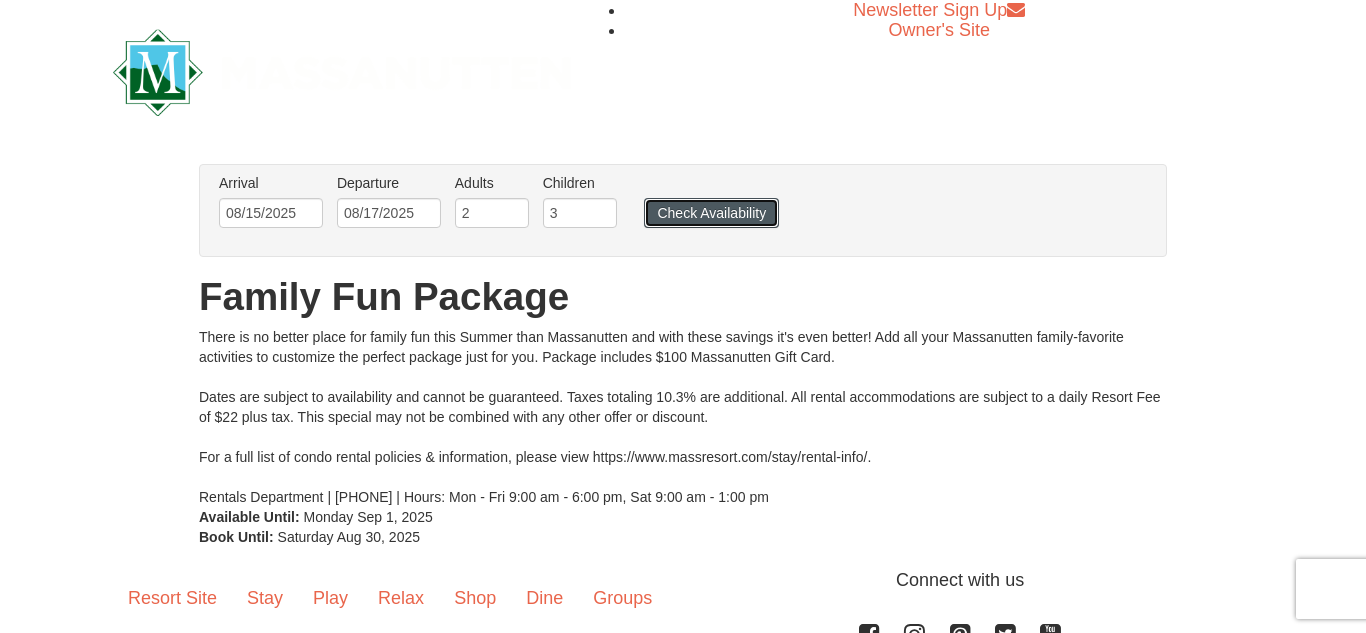 click on "Check Availability" at bounding box center [711, 213] 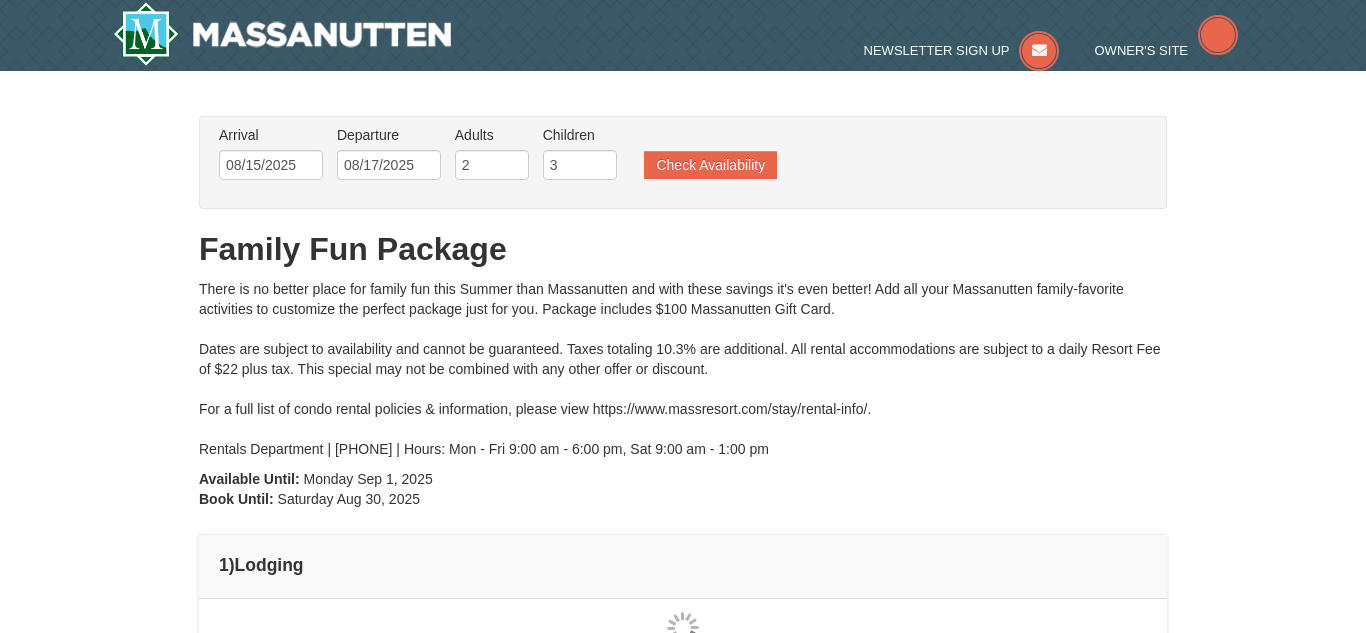 scroll, scrollTop: 0, scrollLeft: 0, axis: both 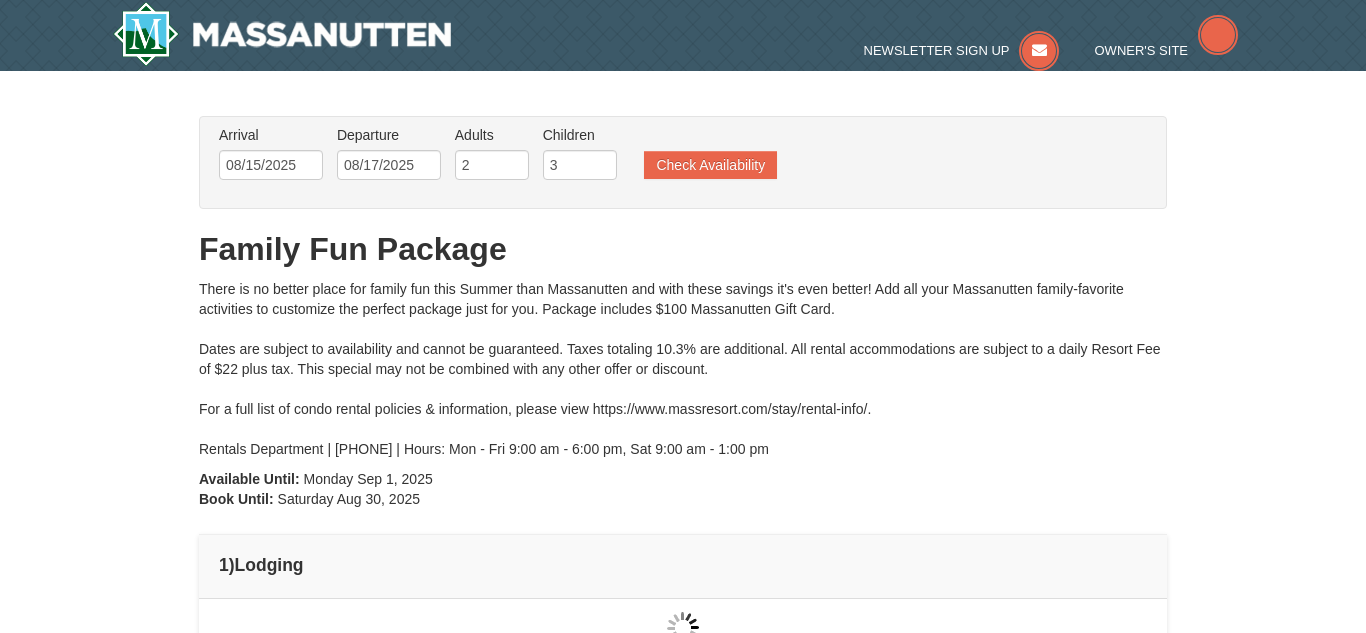 type on "08/15/2025" 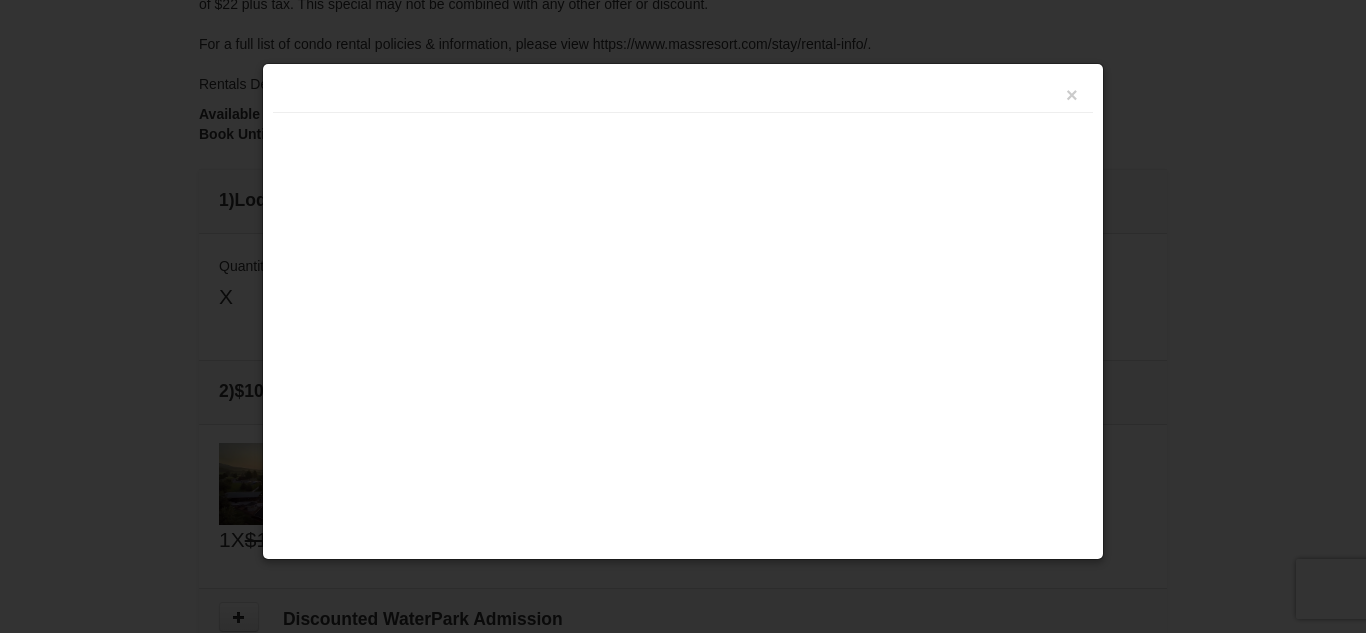 scroll, scrollTop: 612, scrollLeft: 0, axis: vertical 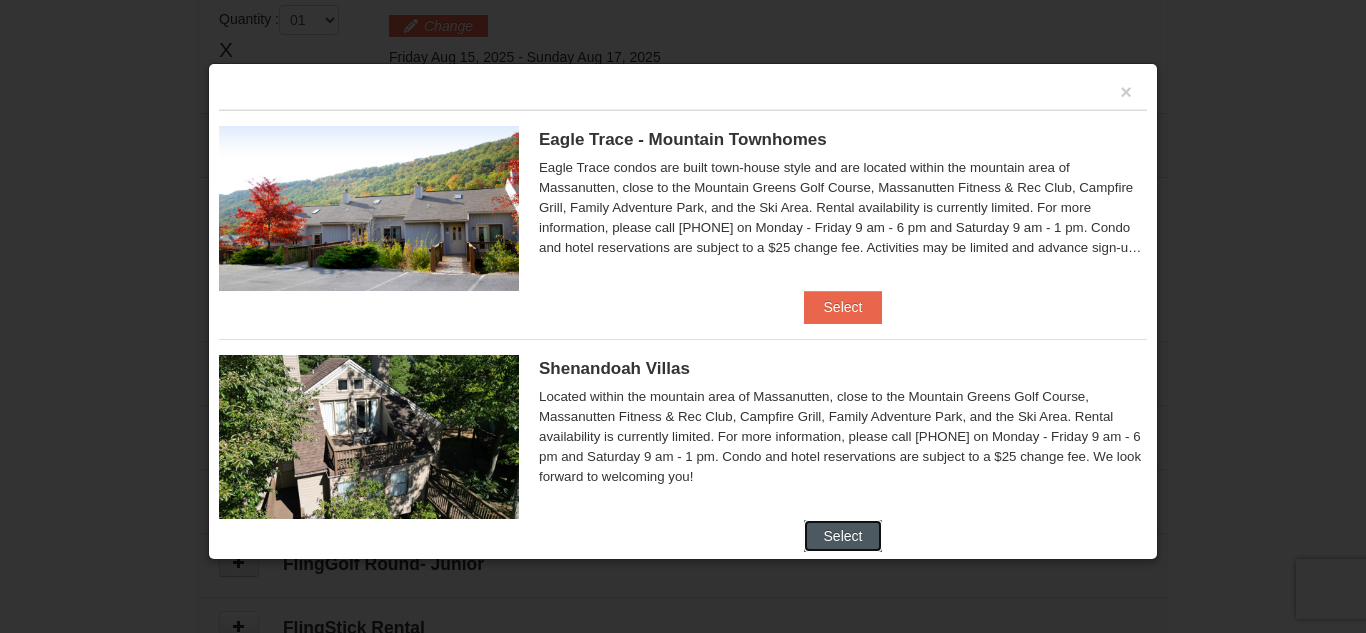 click on "Select" at bounding box center (843, 536) 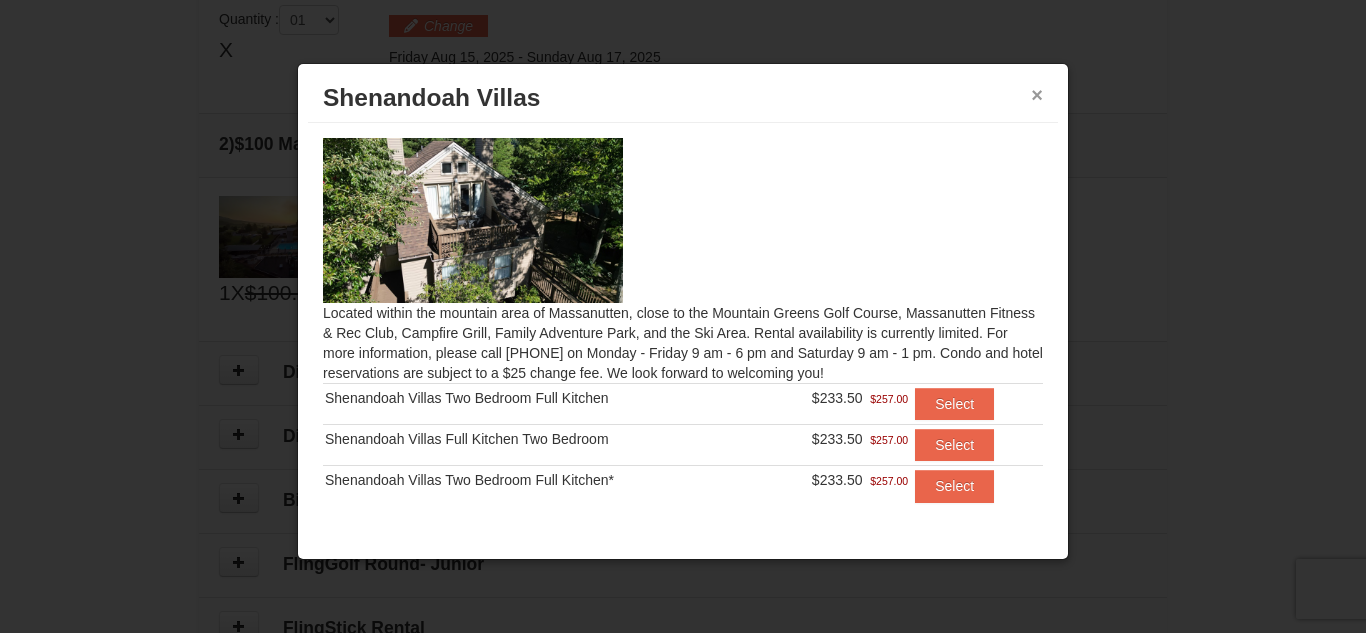 click on "×" at bounding box center (1037, 95) 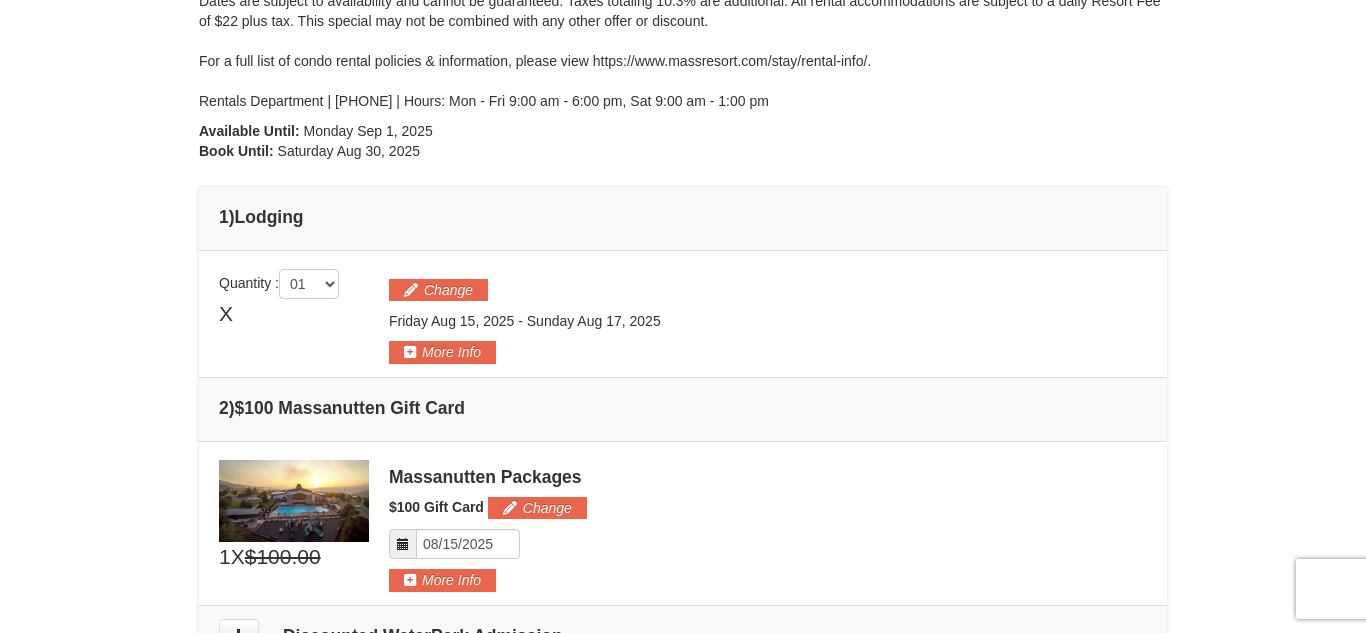 scroll, scrollTop: 165, scrollLeft: 0, axis: vertical 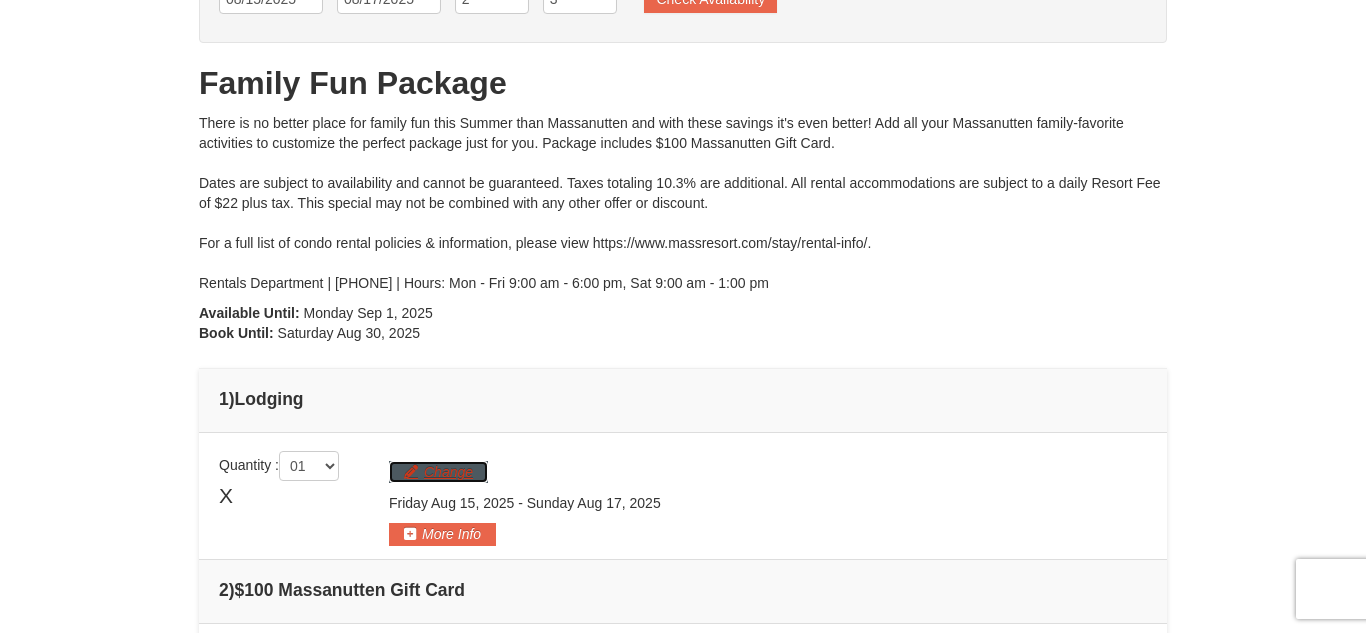 click on "Change" at bounding box center [438, 472] 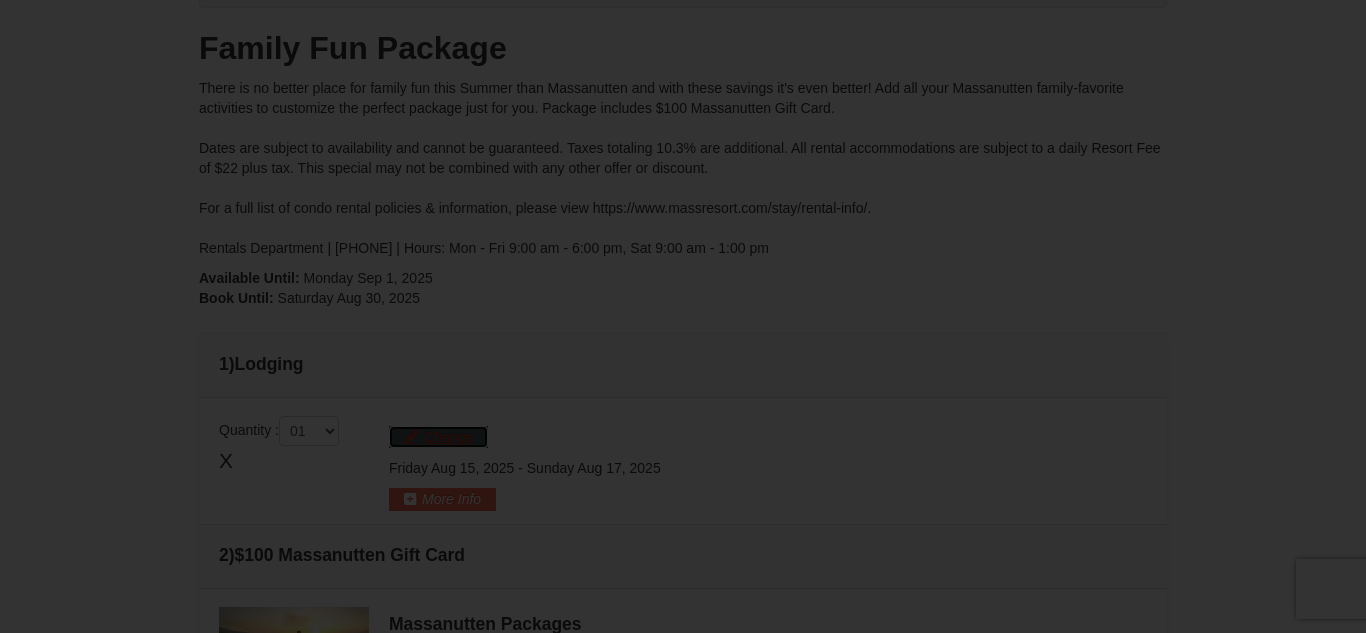 scroll, scrollTop: 273, scrollLeft: 0, axis: vertical 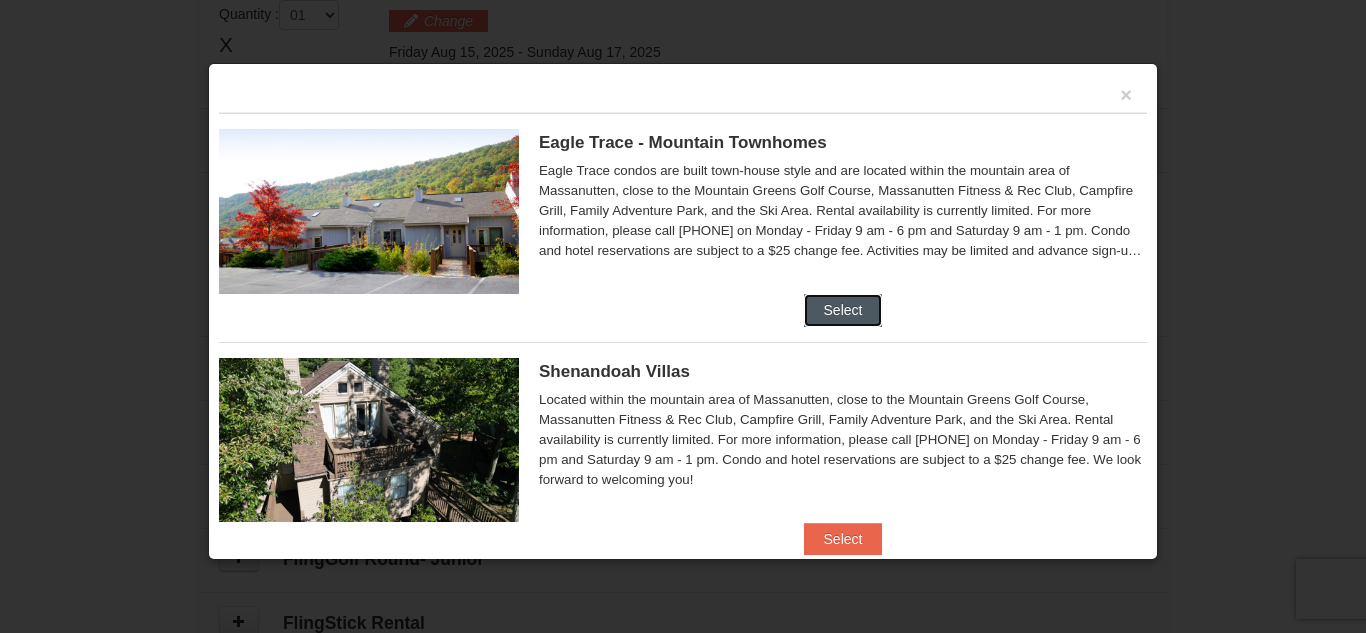 click on "Select" at bounding box center [843, 310] 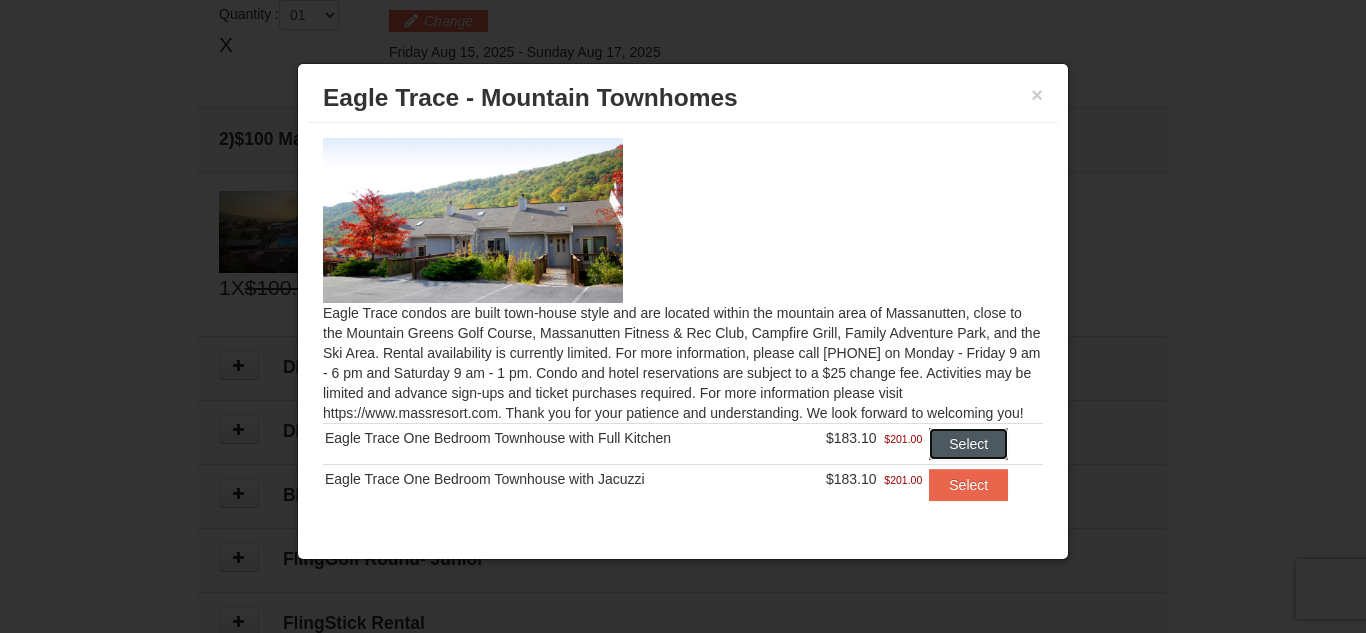 click on "Select" at bounding box center (968, 444) 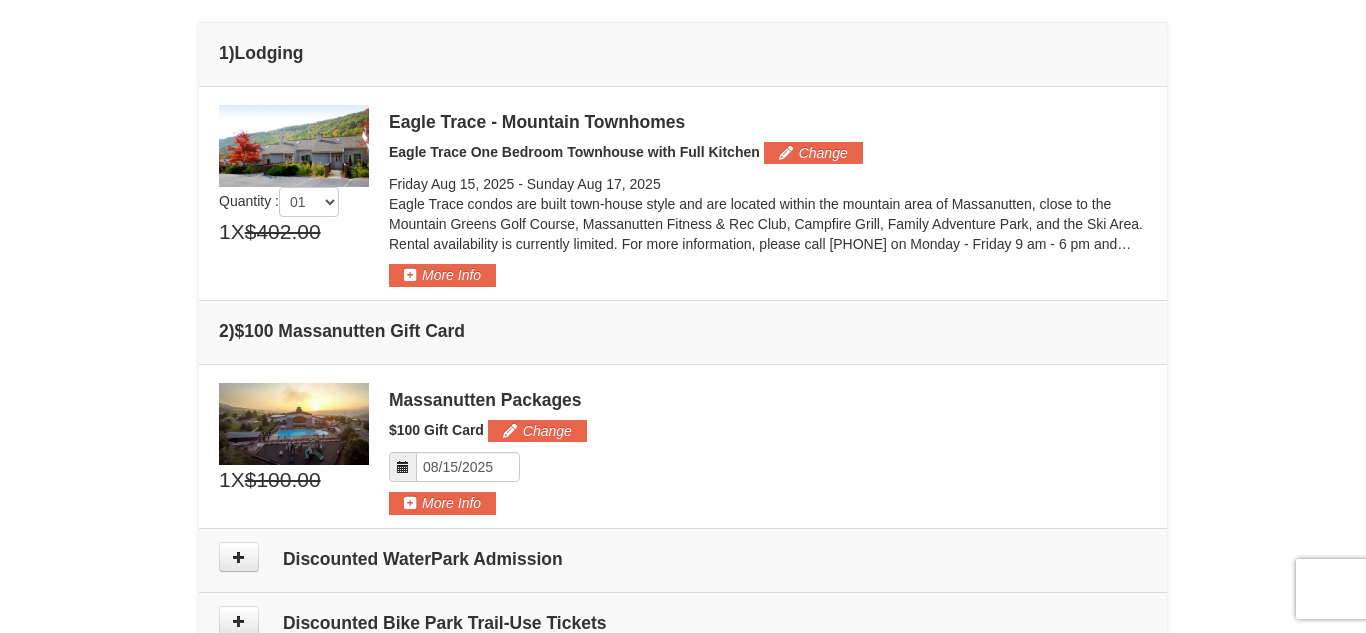 scroll, scrollTop: 540, scrollLeft: 0, axis: vertical 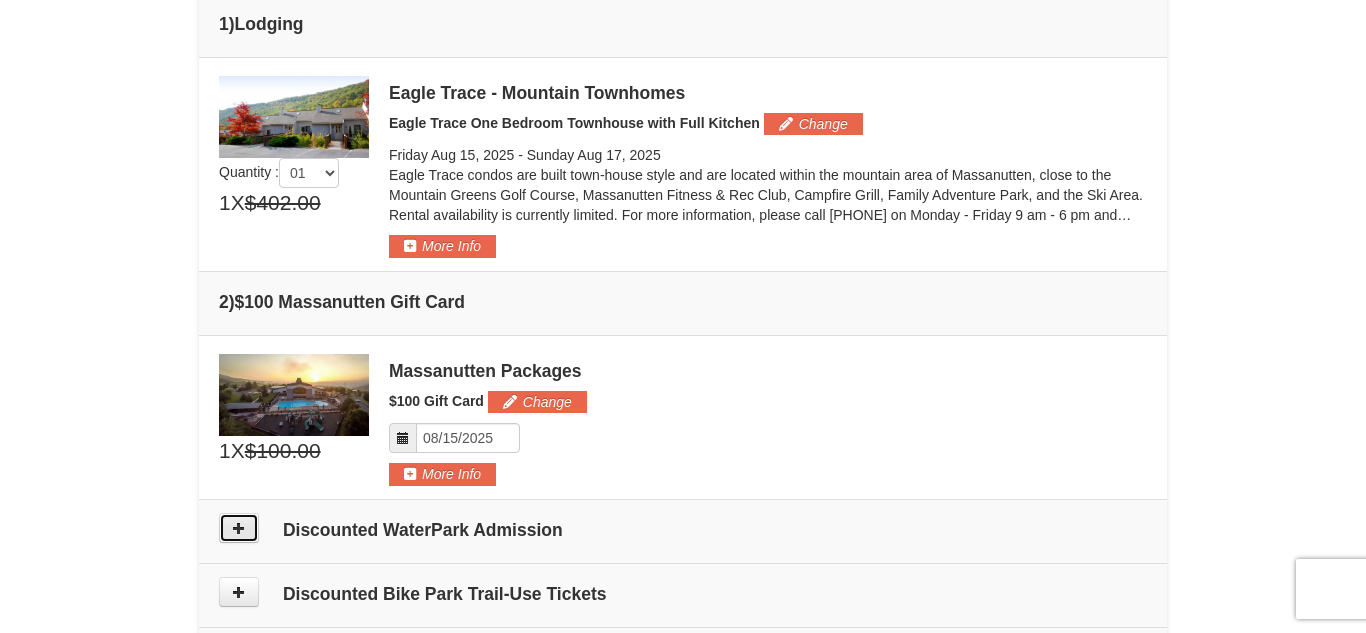 click at bounding box center (239, 528) 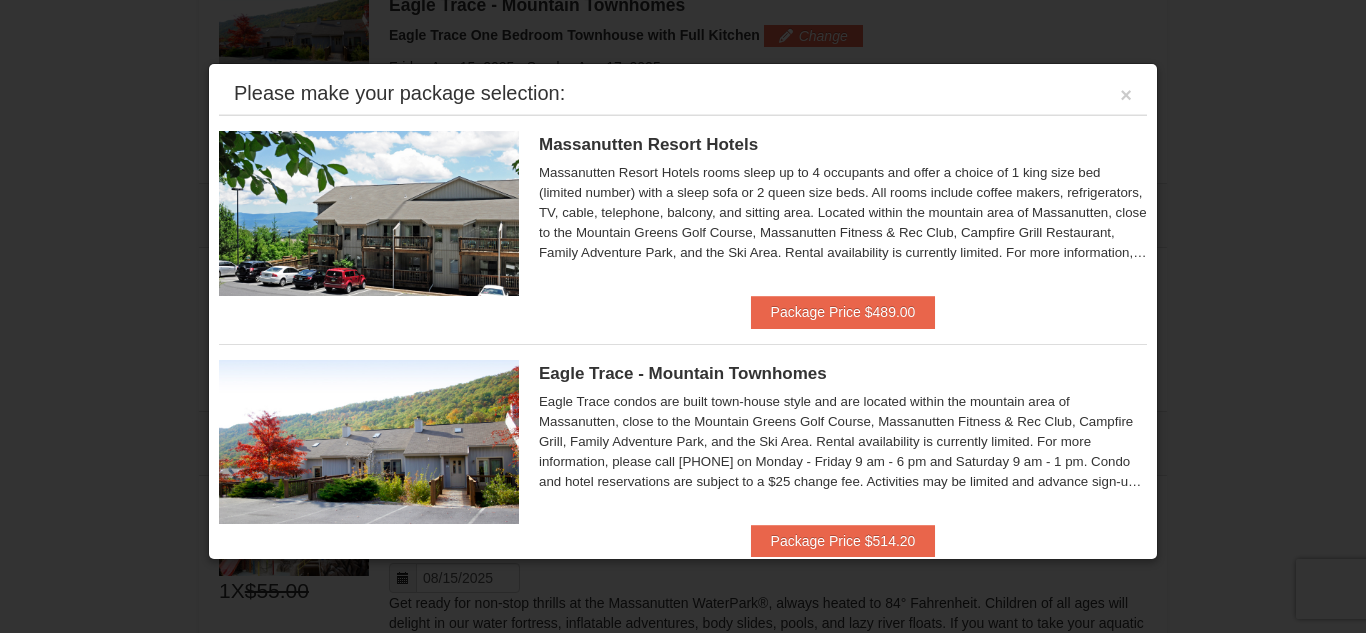 scroll, scrollTop: 616, scrollLeft: 0, axis: vertical 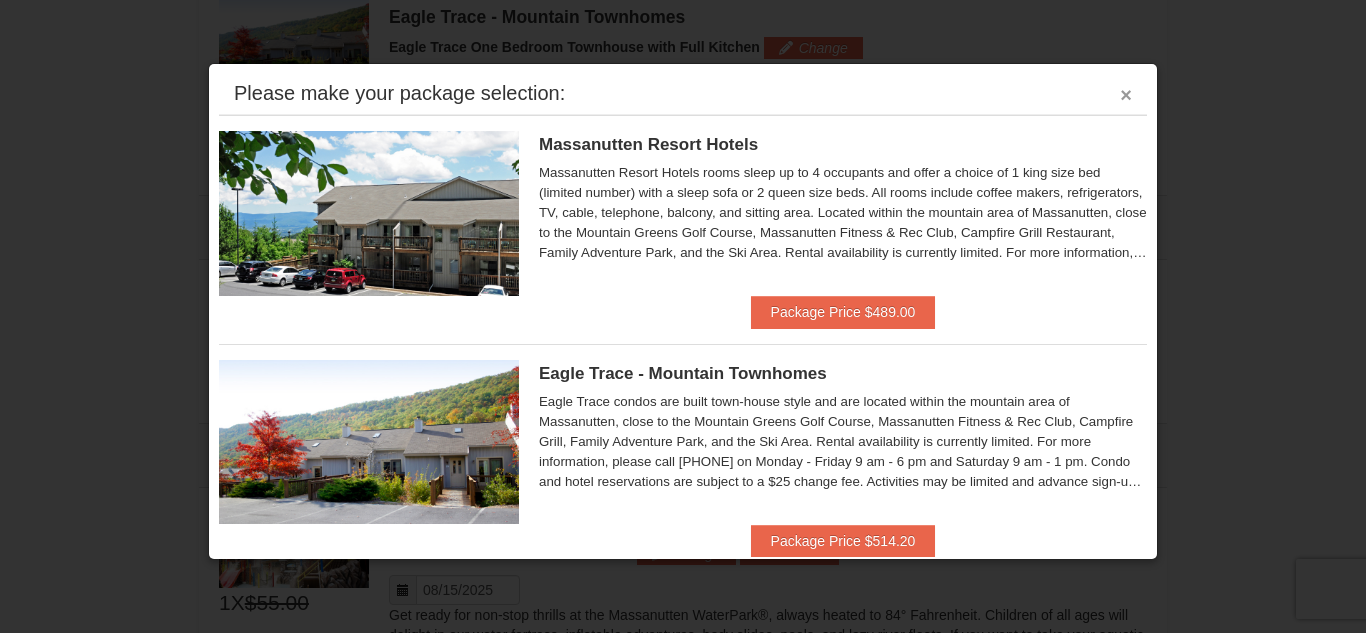 click on "×" at bounding box center (1126, 95) 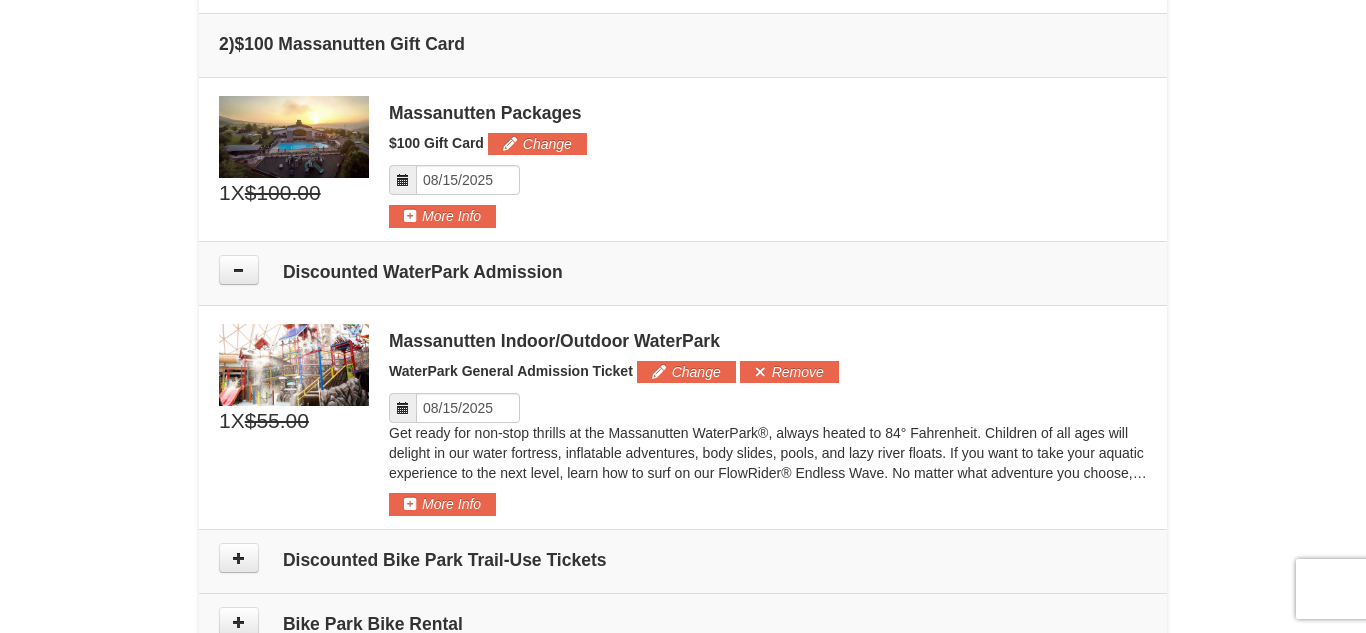 scroll, scrollTop: 819, scrollLeft: 0, axis: vertical 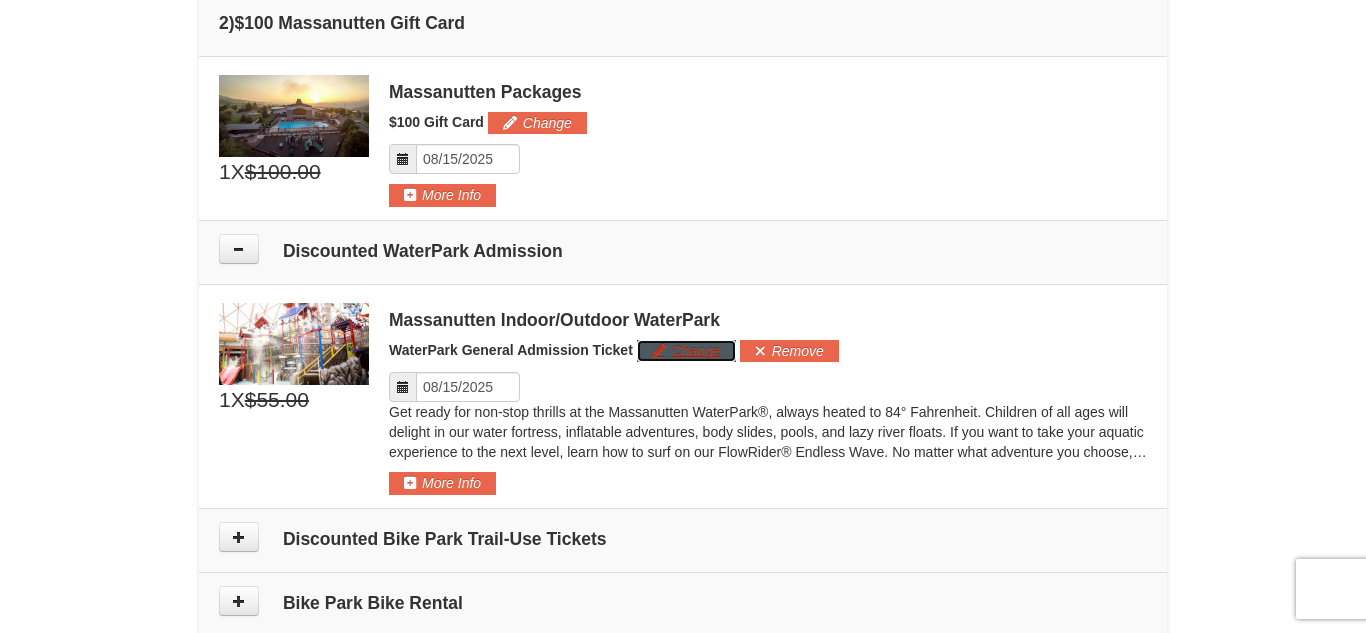 click on "Change" at bounding box center (686, 351) 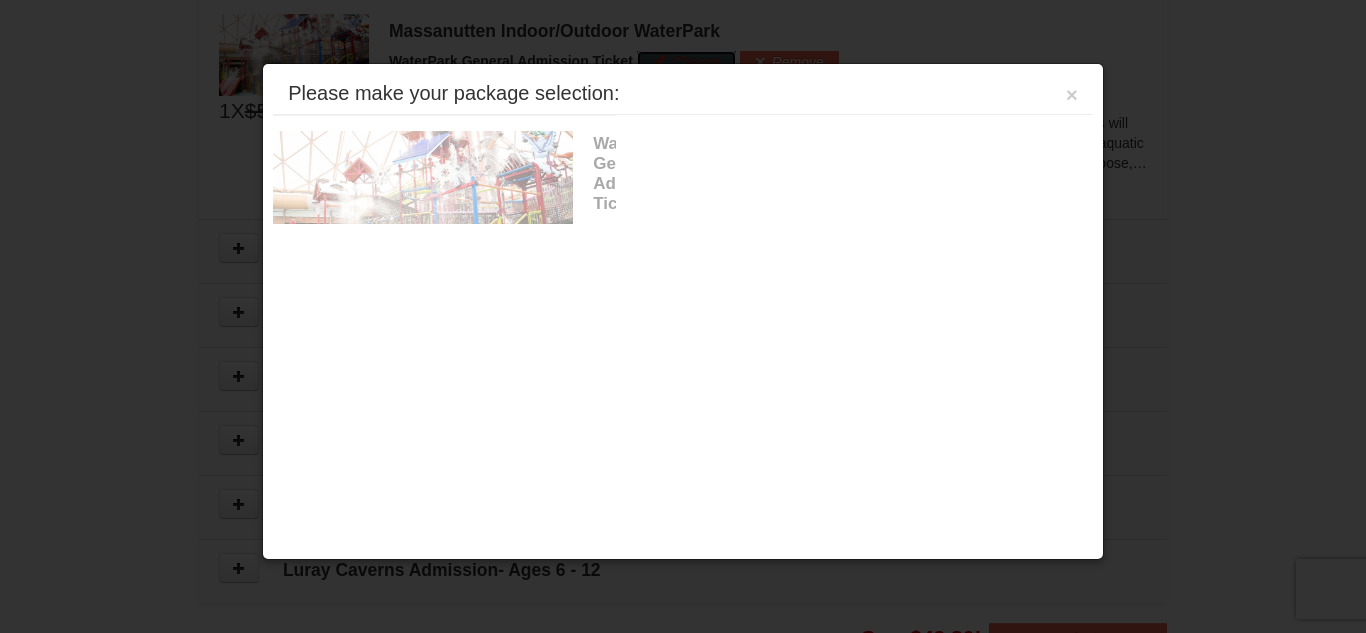 scroll, scrollTop: 1122, scrollLeft: 0, axis: vertical 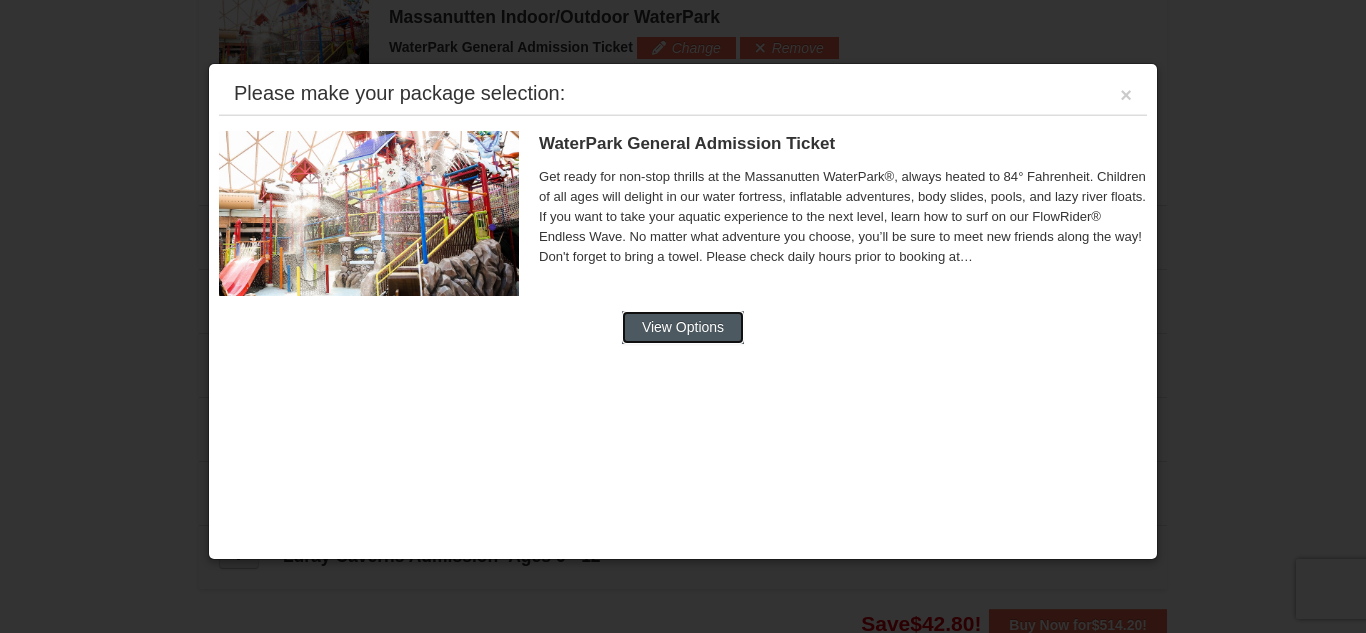 click on "View Options" at bounding box center [683, 327] 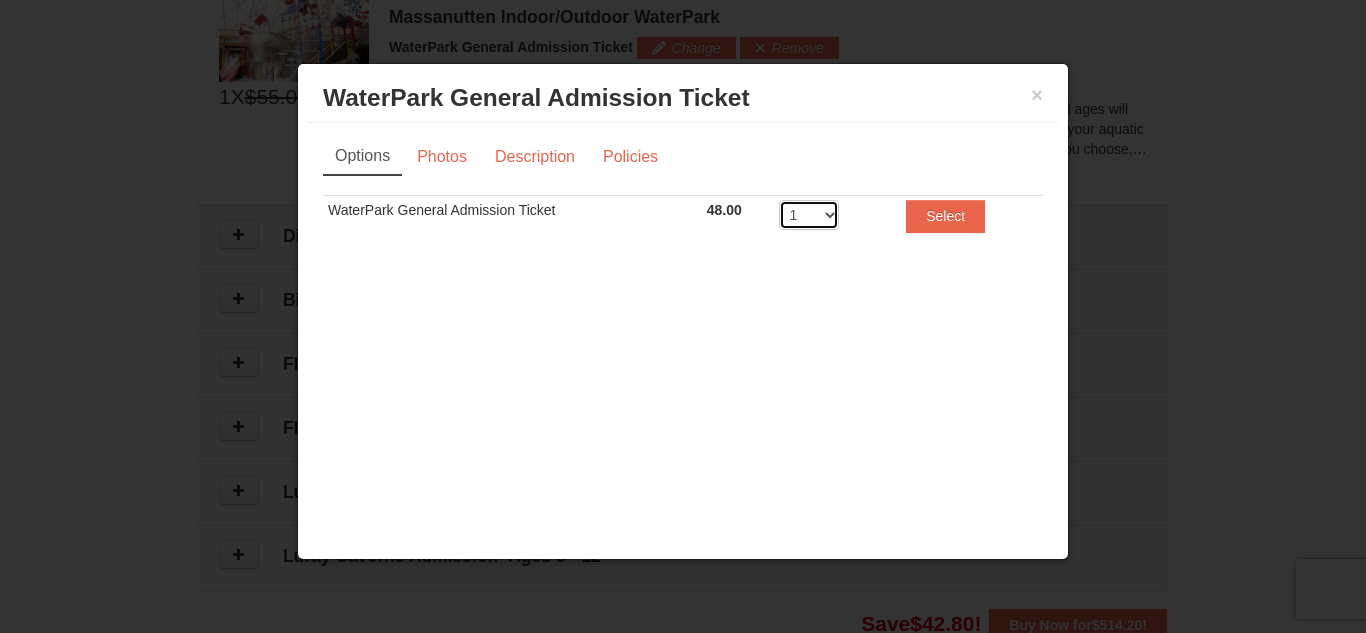 click on "1 2 3 4 5 6 7 8" at bounding box center (809, 215) 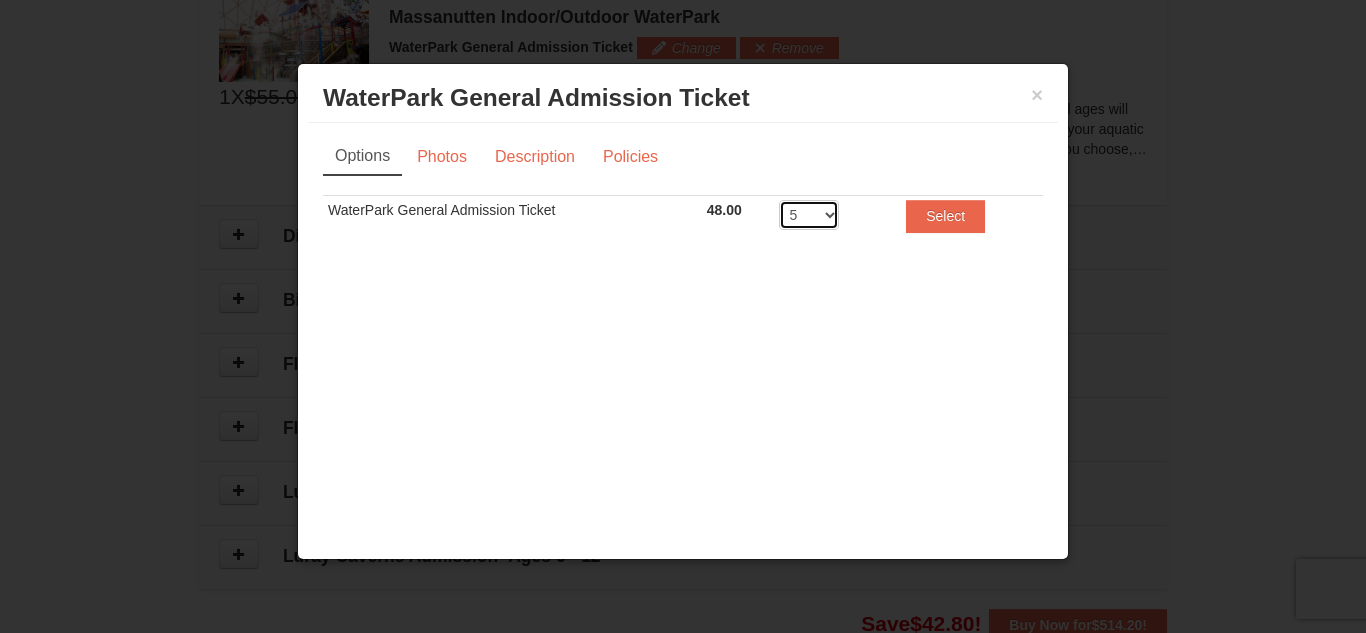 click on "1 2 3 4 5 6 7 8" at bounding box center [809, 215] 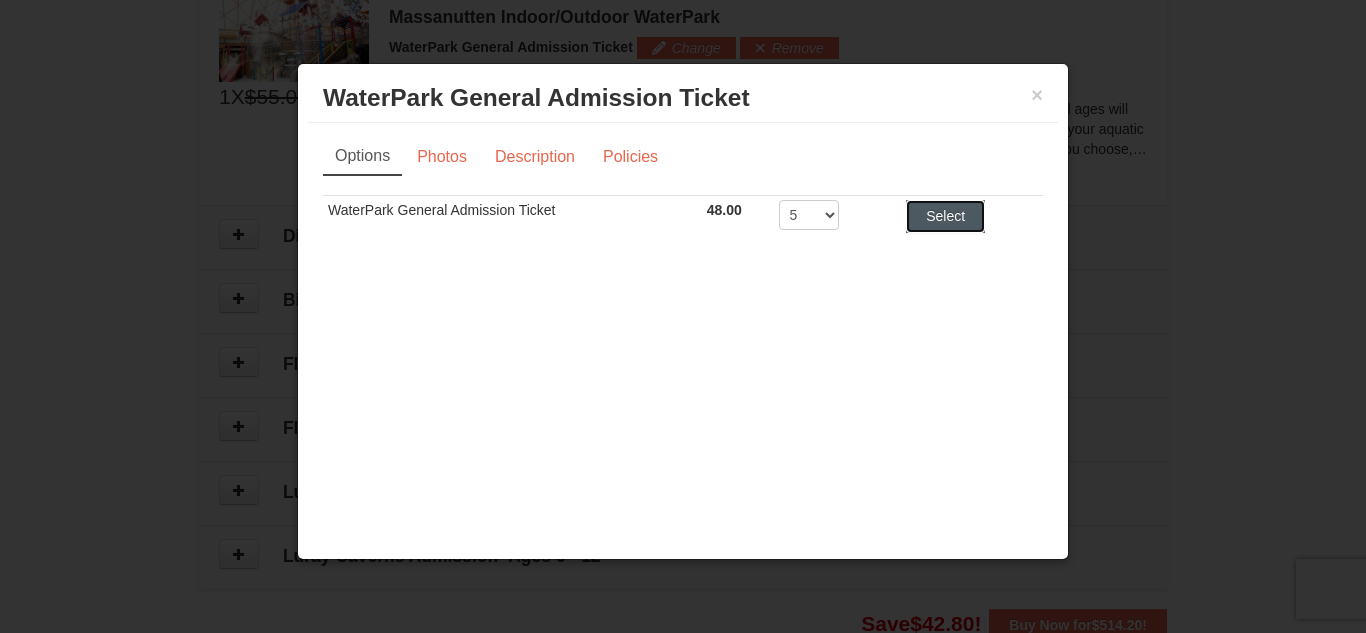 click on "Select" at bounding box center (945, 216) 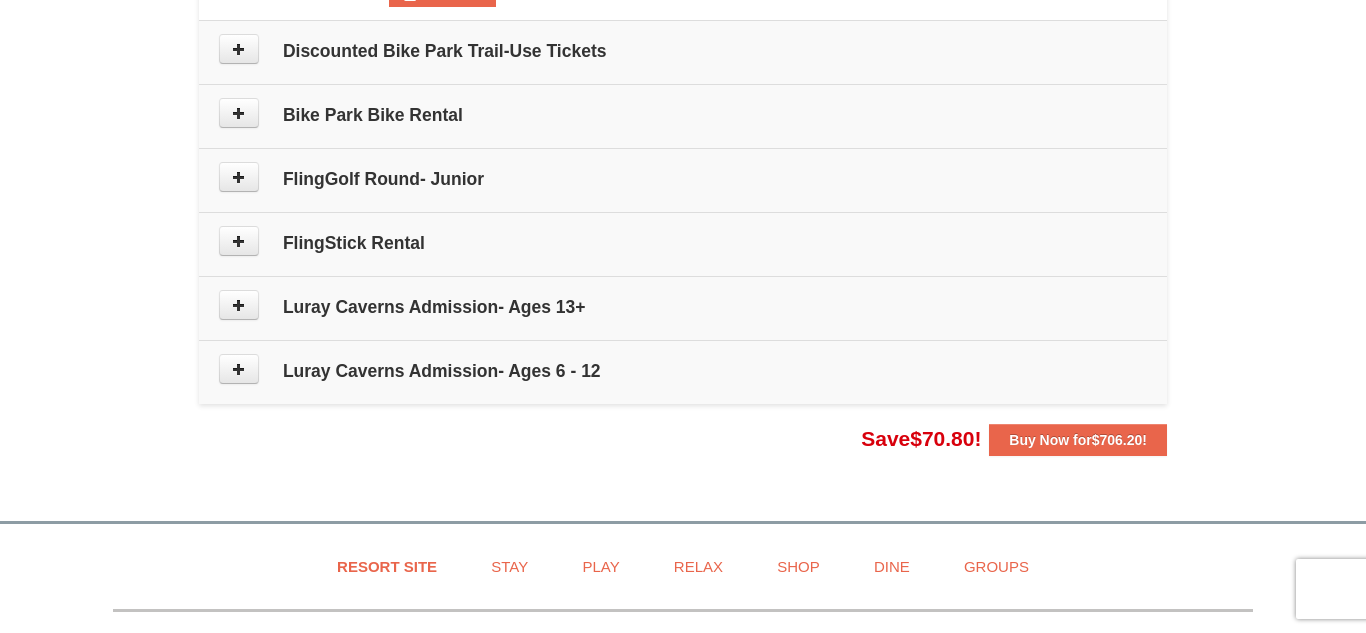 scroll, scrollTop: 1325, scrollLeft: 0, axis: vertical 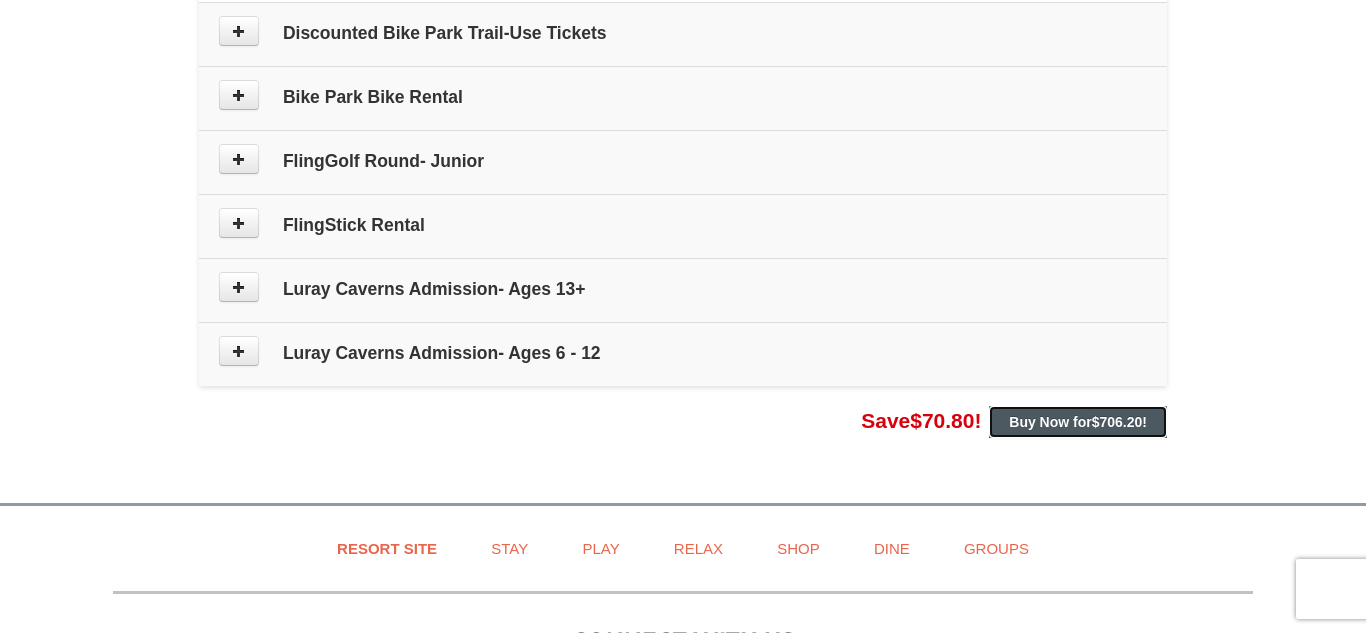 click on "$706.20" at bounding box center (1117, 422) 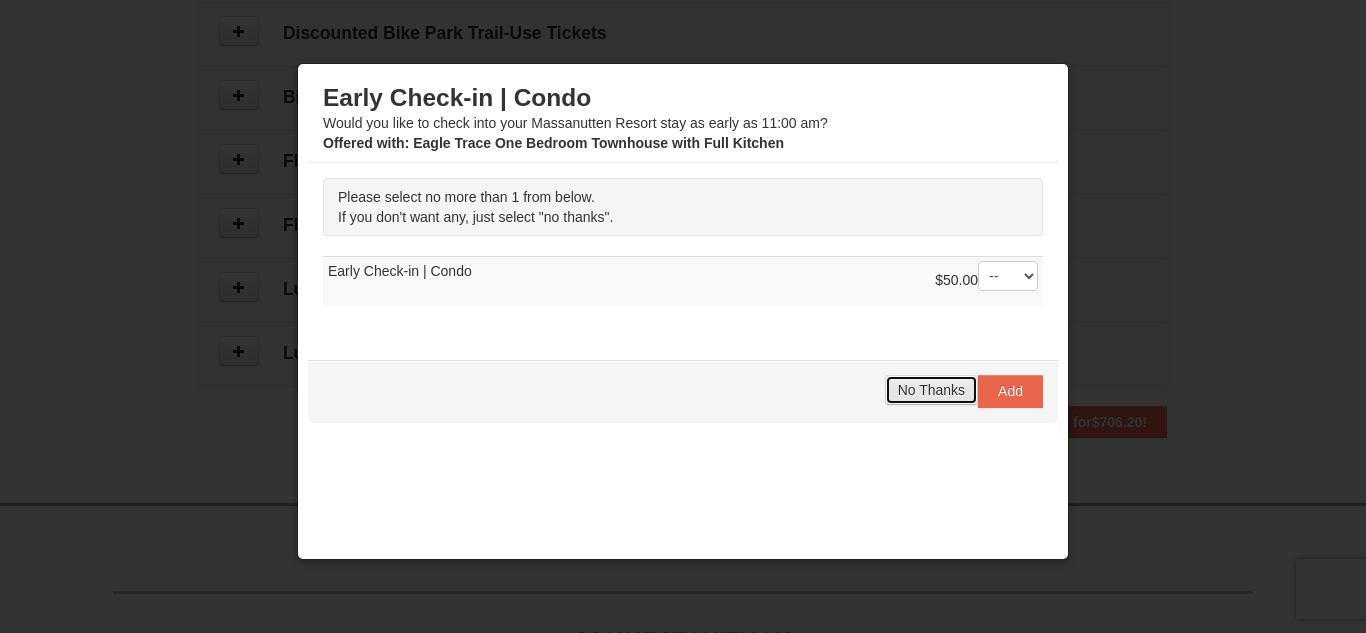 click on "No Thanks" at bounding box center (931, 390) 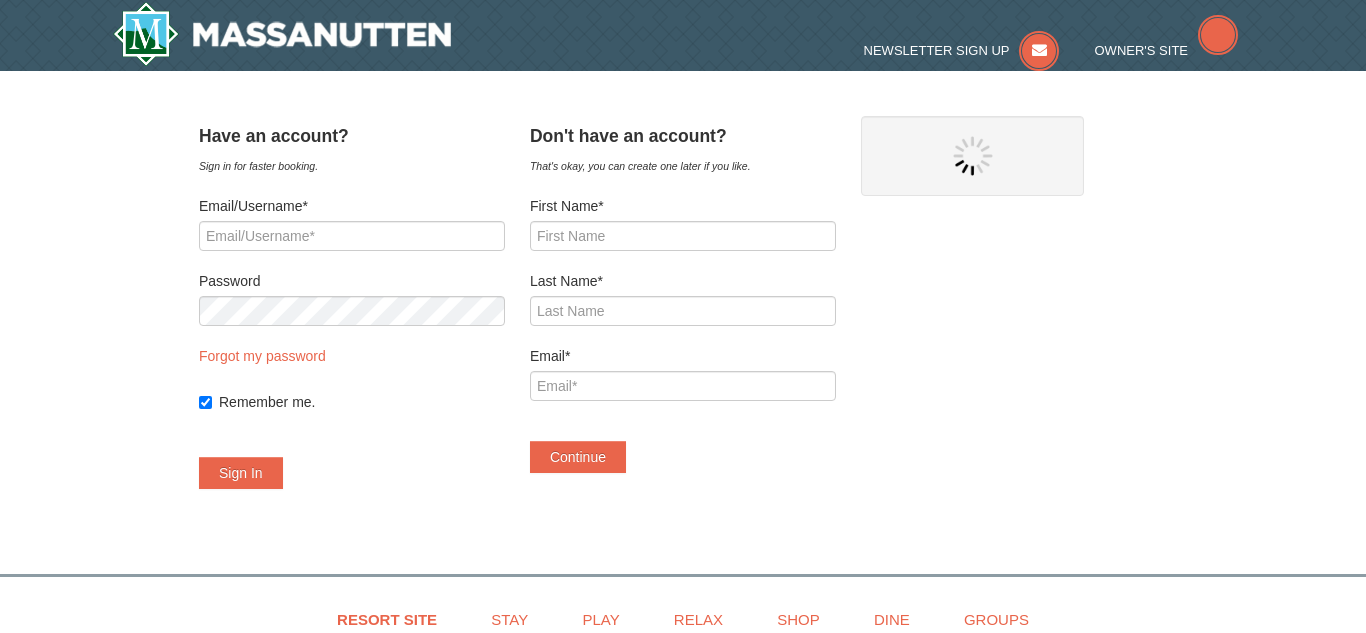 scroll, scrollTop: 0, scrollLeft: 0, axis: both 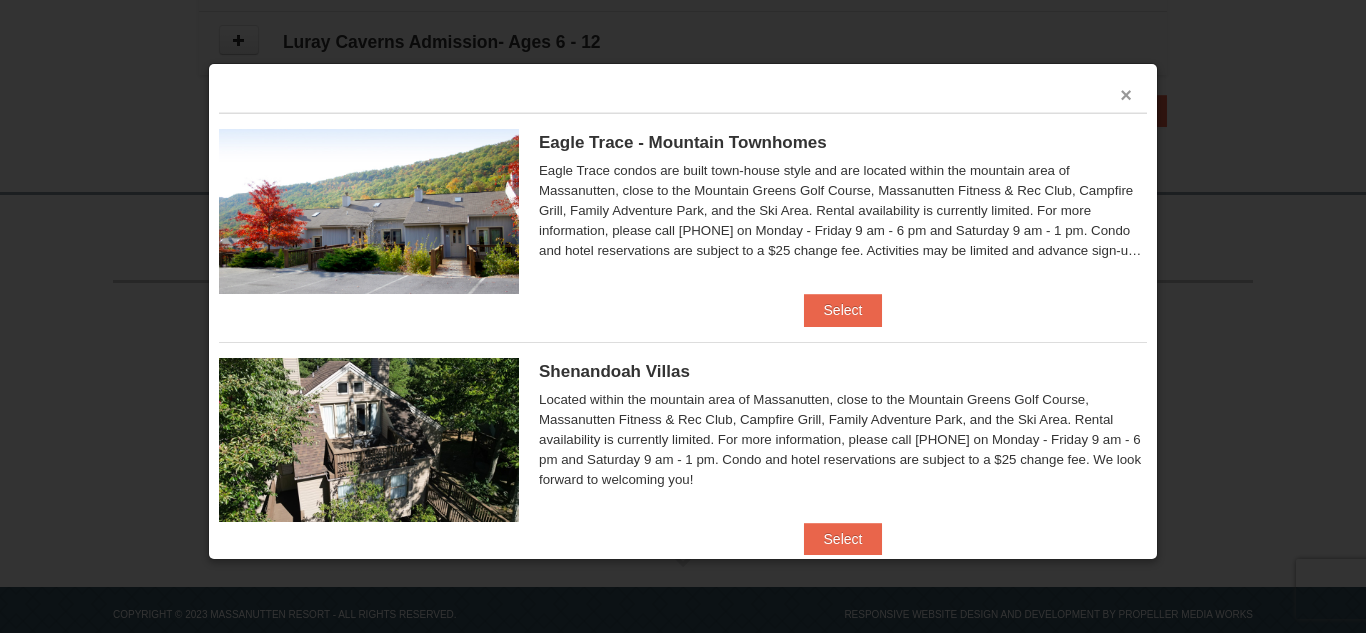 click on "×" at bounding box center (1126, 95) 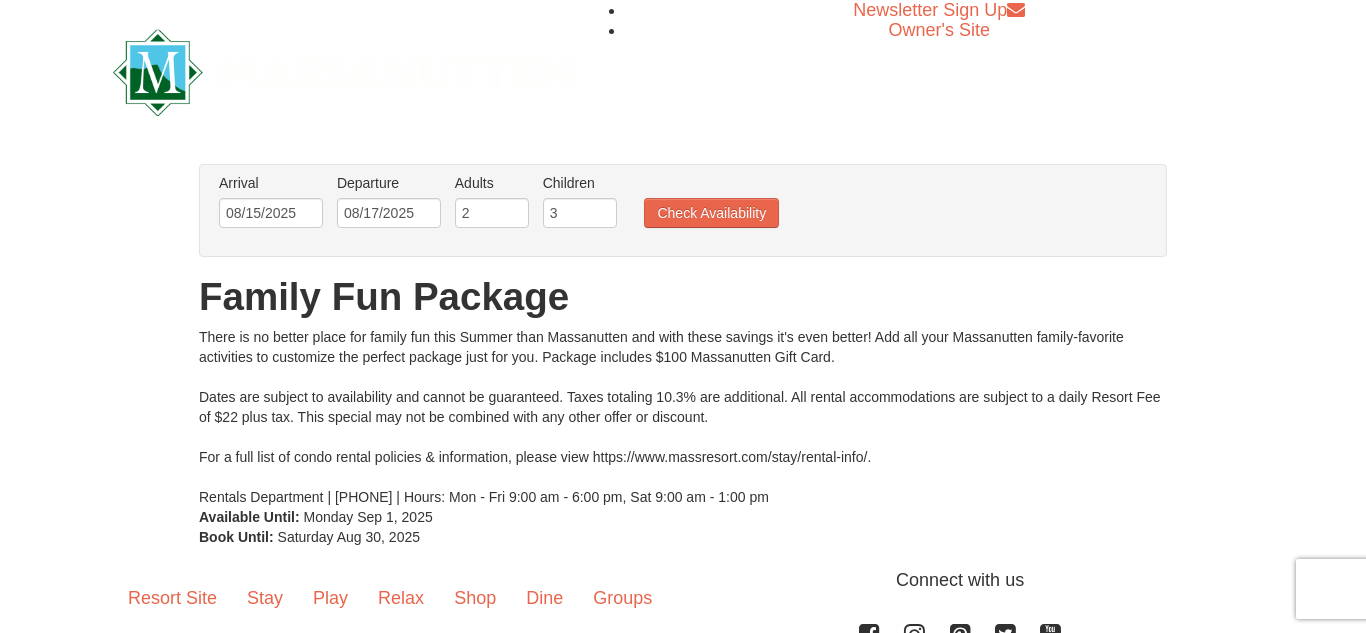 scroll, scrollTop: 0, scrollLeft: 0, axis: both 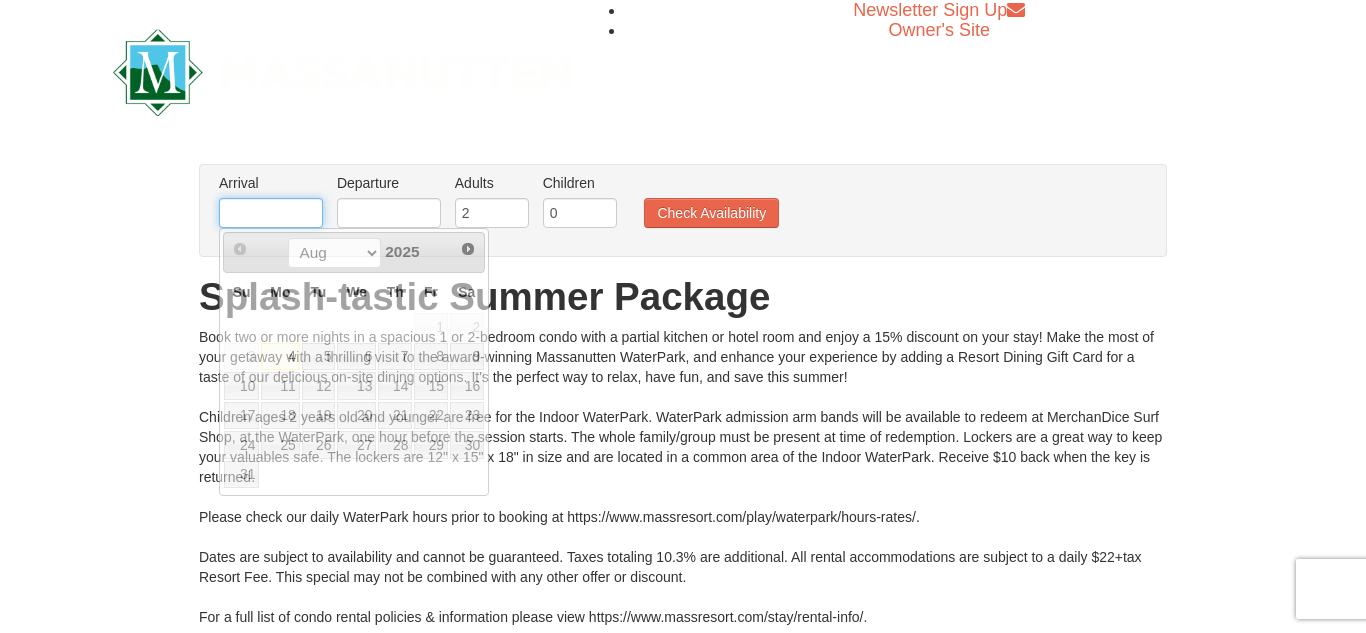 click at bounding box center (271, 213) 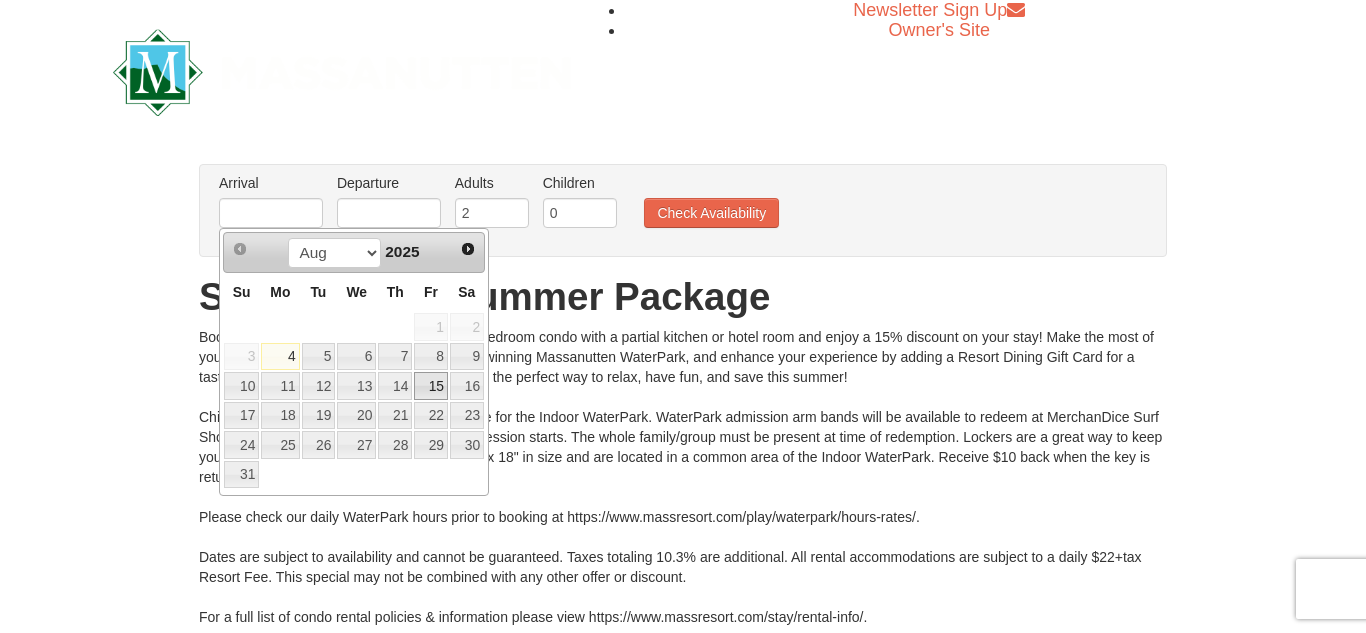 click on "15" at bounding box center (431, 386) 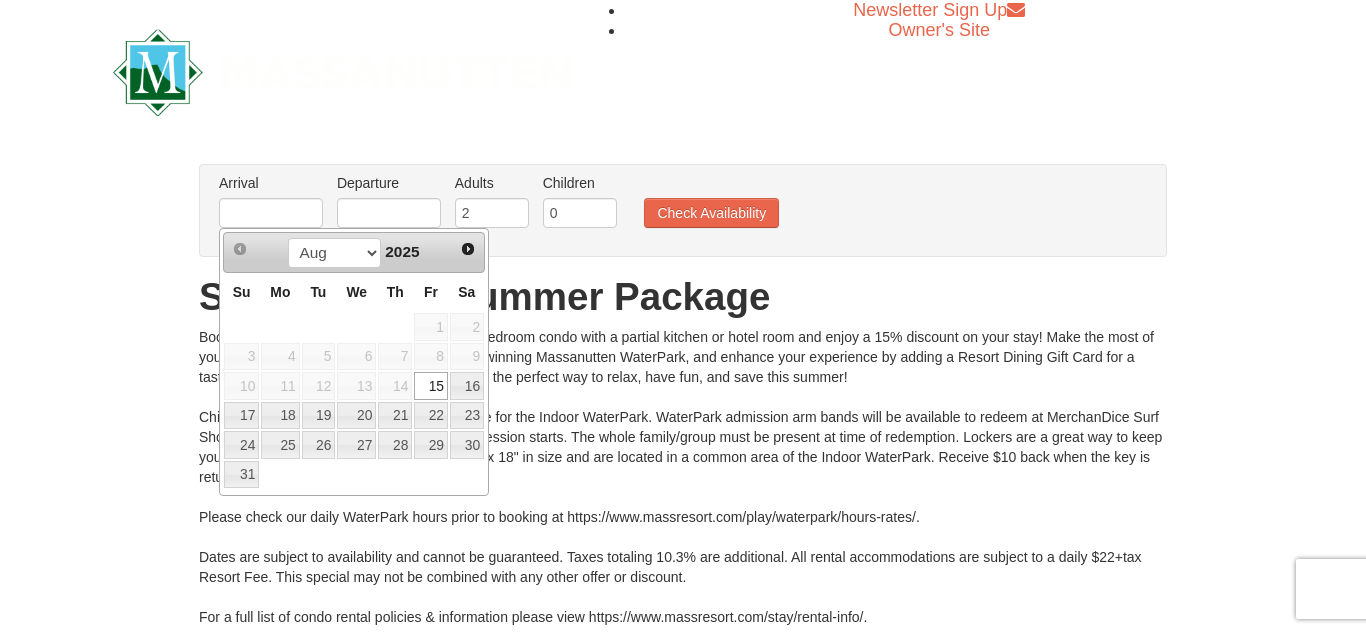type on "08/15/2025" 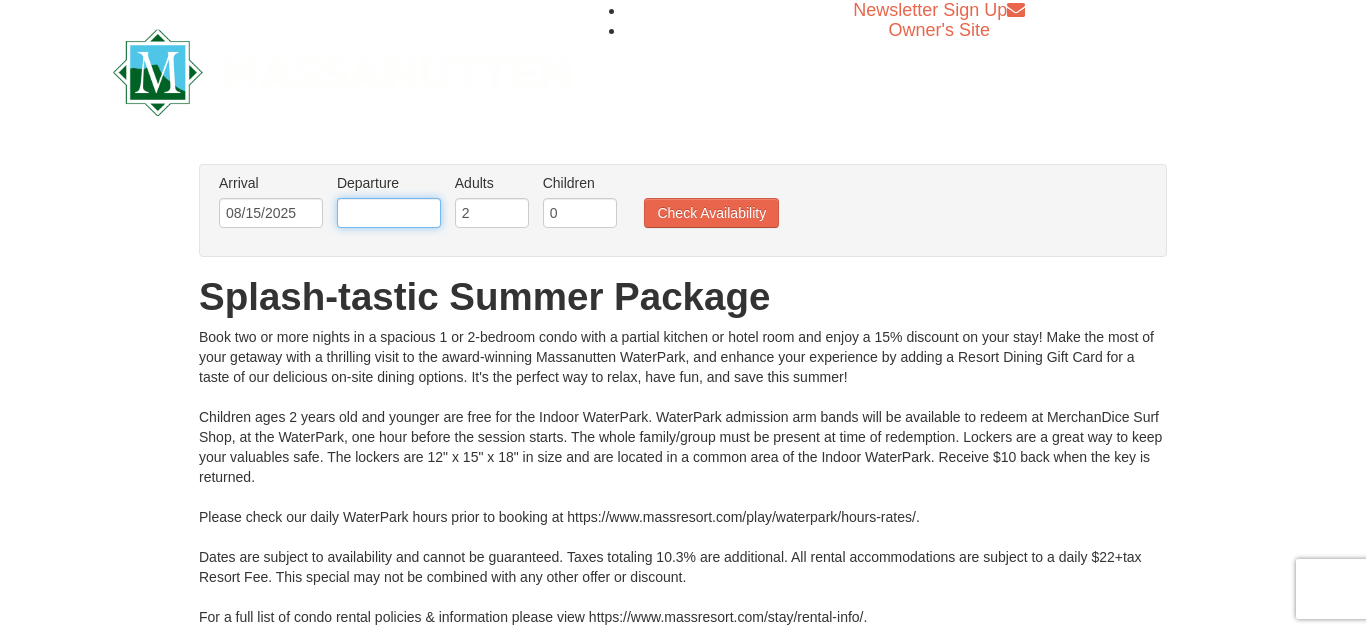 click at bounding box center [389, 213] 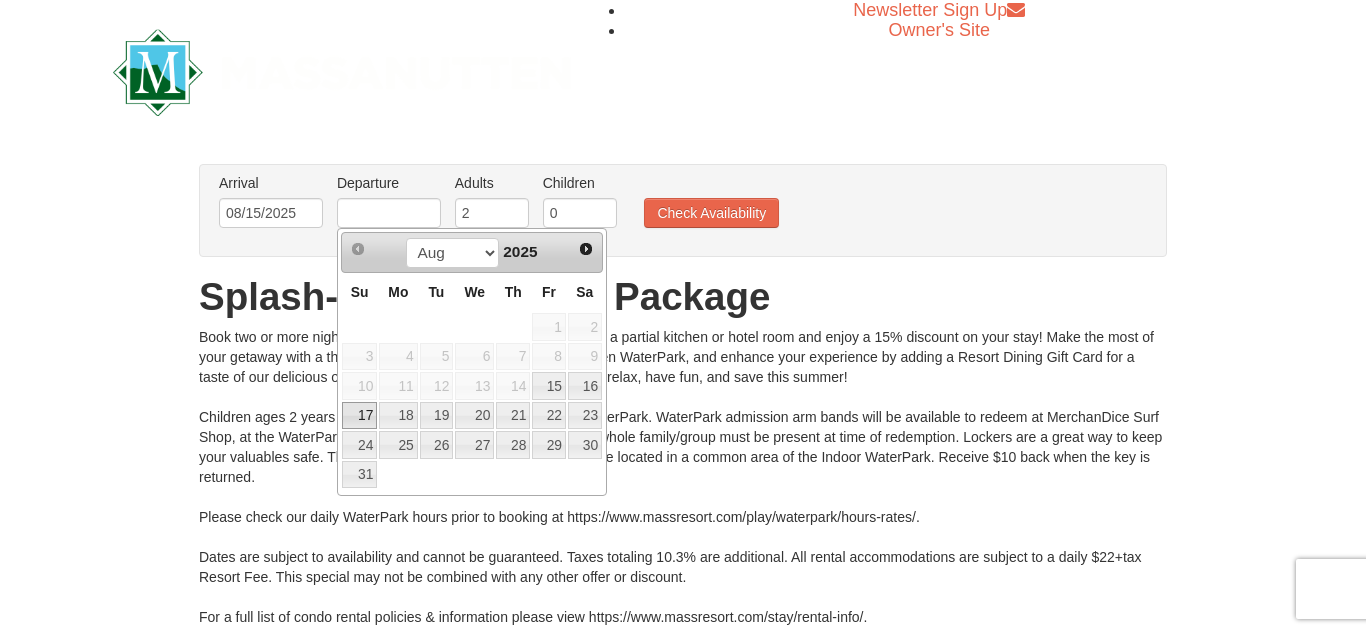 click on "17" at bounding box center [359, 416] 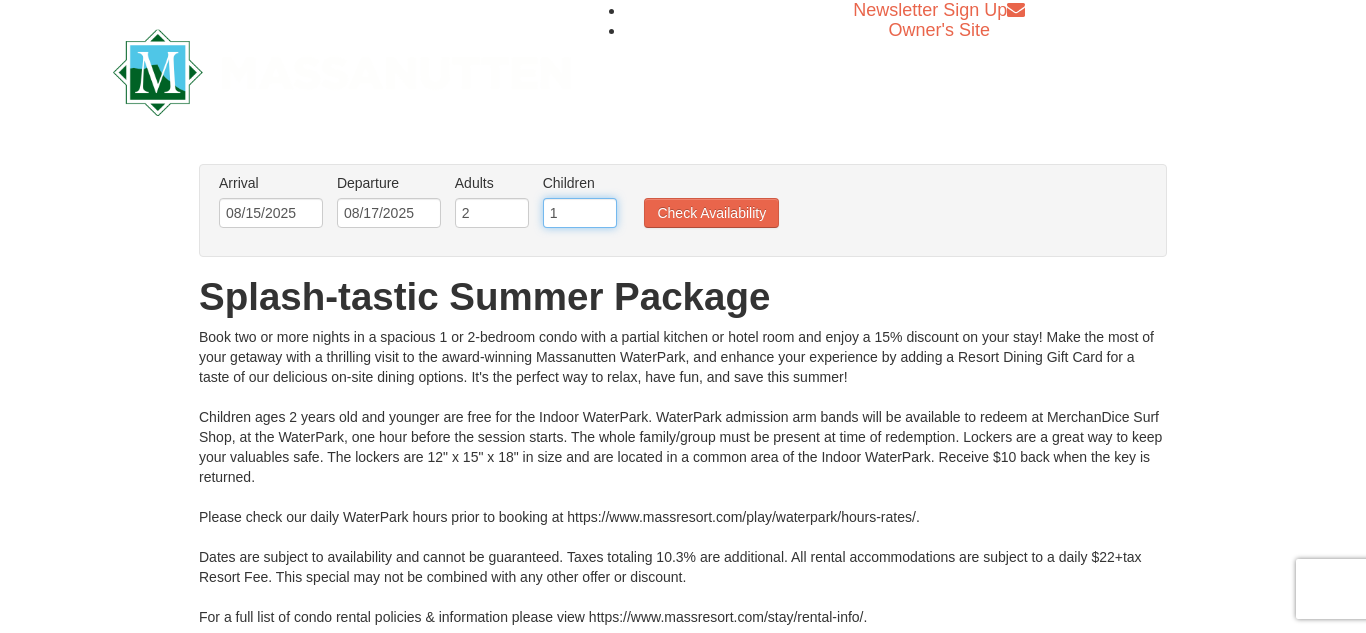 click on "1" at bounding box center (580, 213) 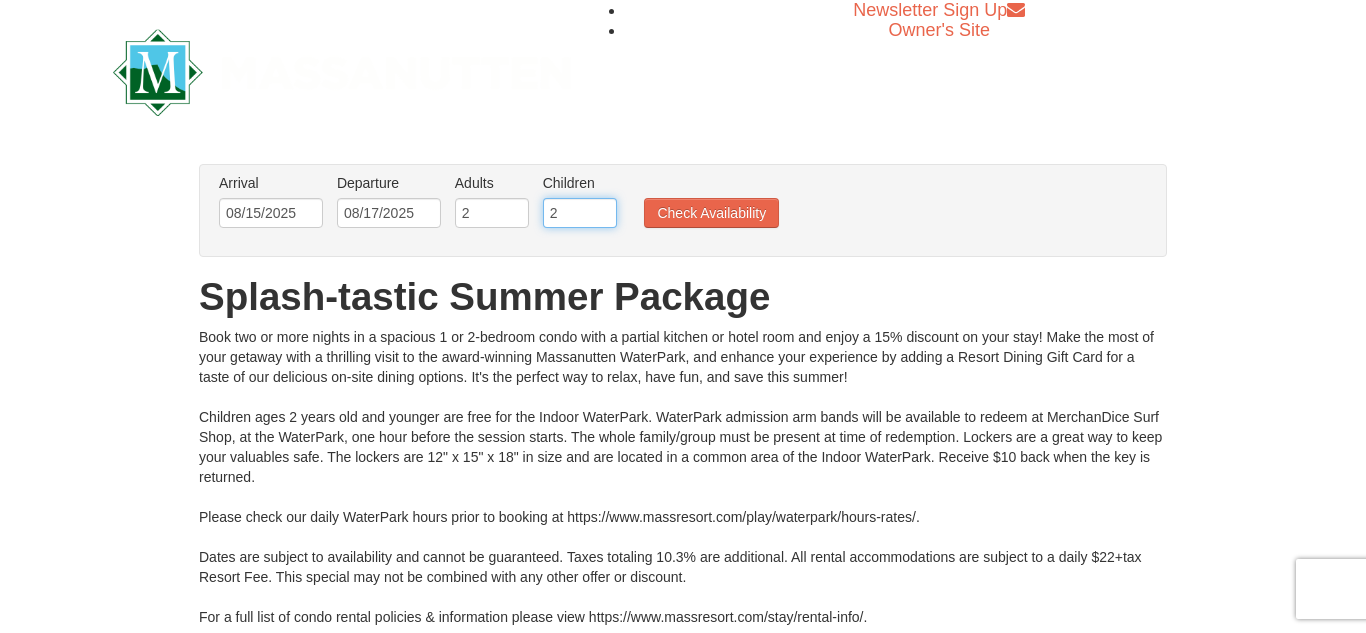 click on "2" at bounding box center [580, 213] 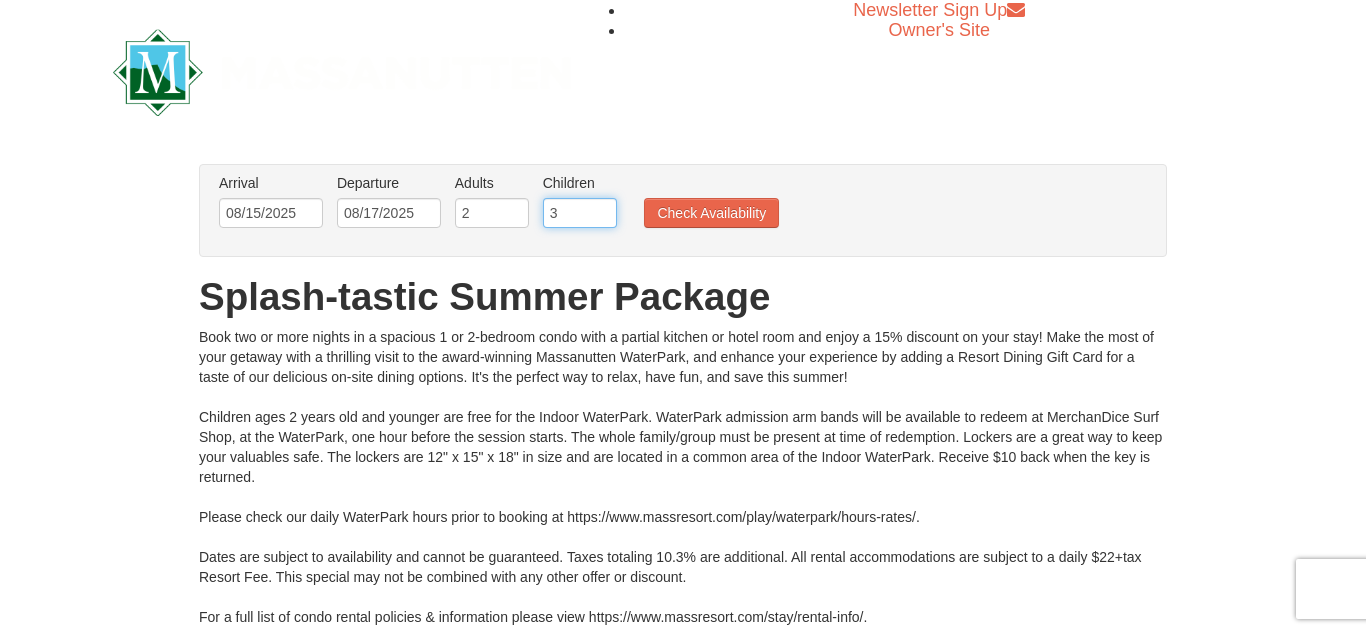 type on "3" 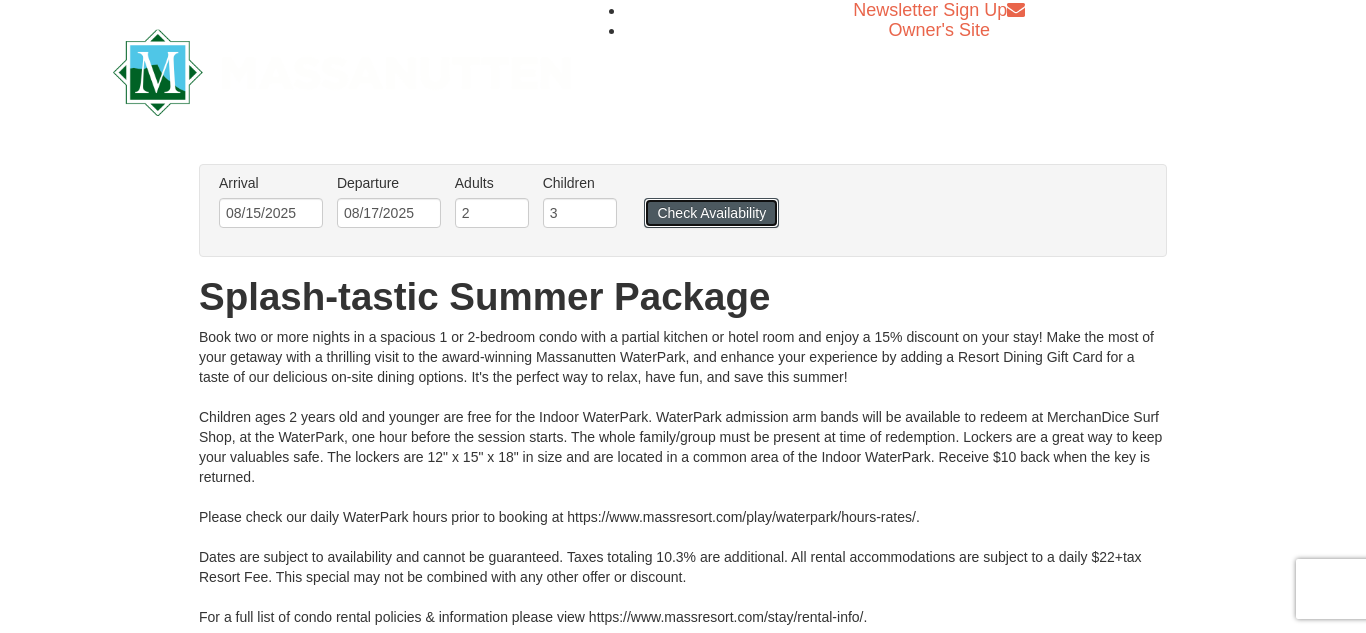 click on "Check Availability" at bounding box center [711, 213] 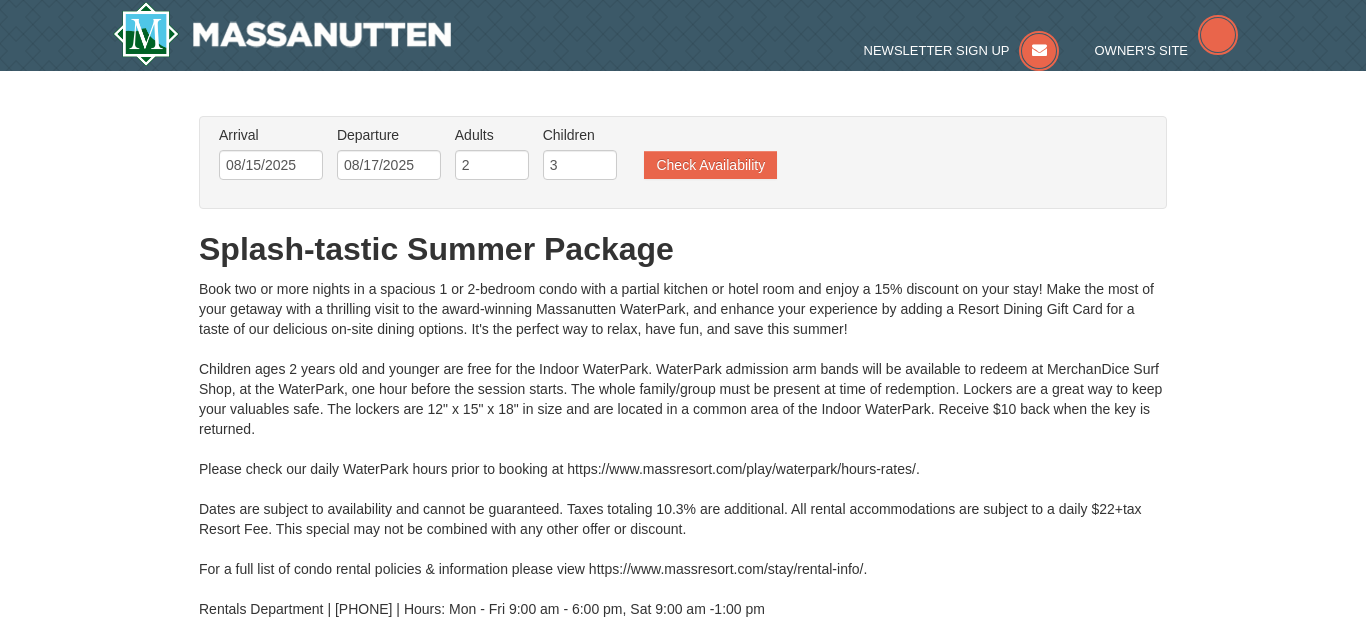 scroll, scrollTop: 0, scrollLeft: 0, axis: both 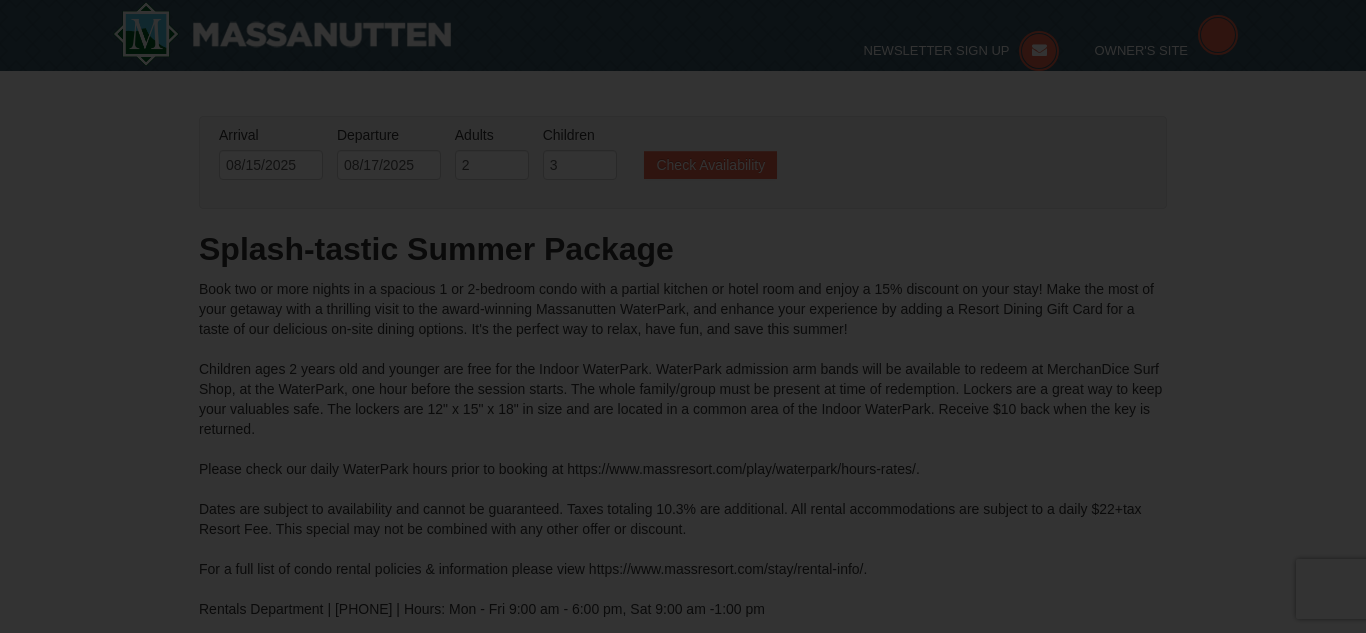 type on "08/15/2025" 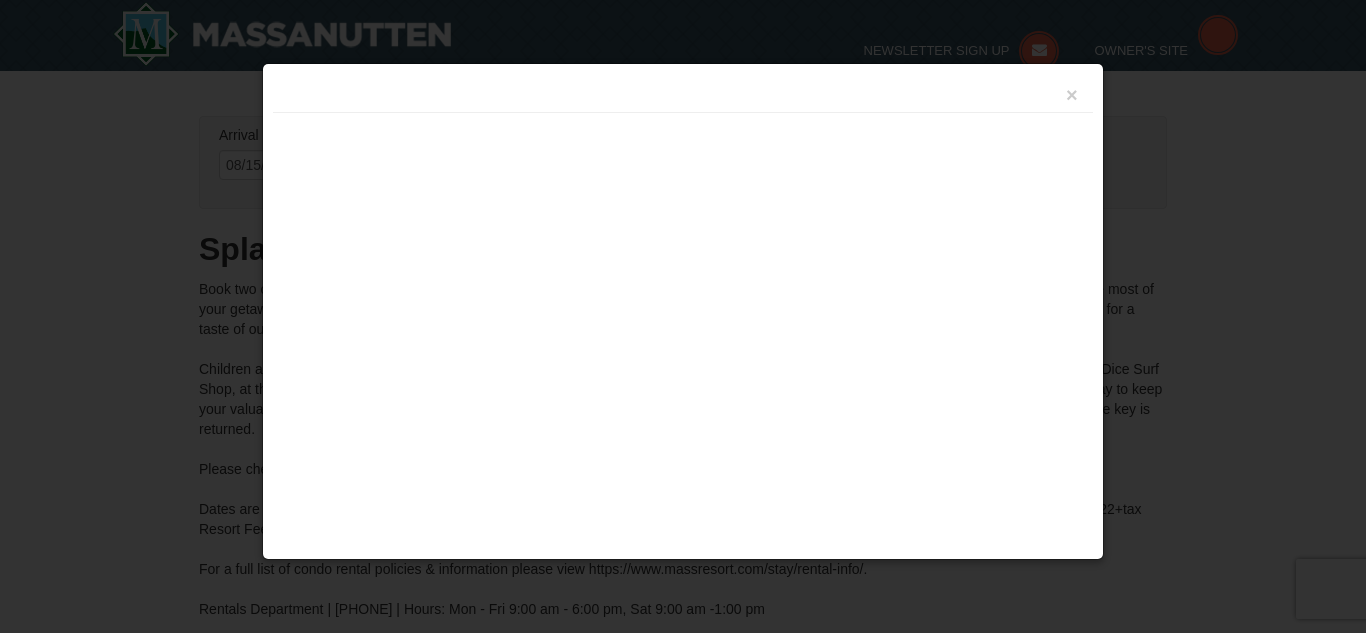scroll, scrollTop: 0, scrollLeft: 0, axis: both 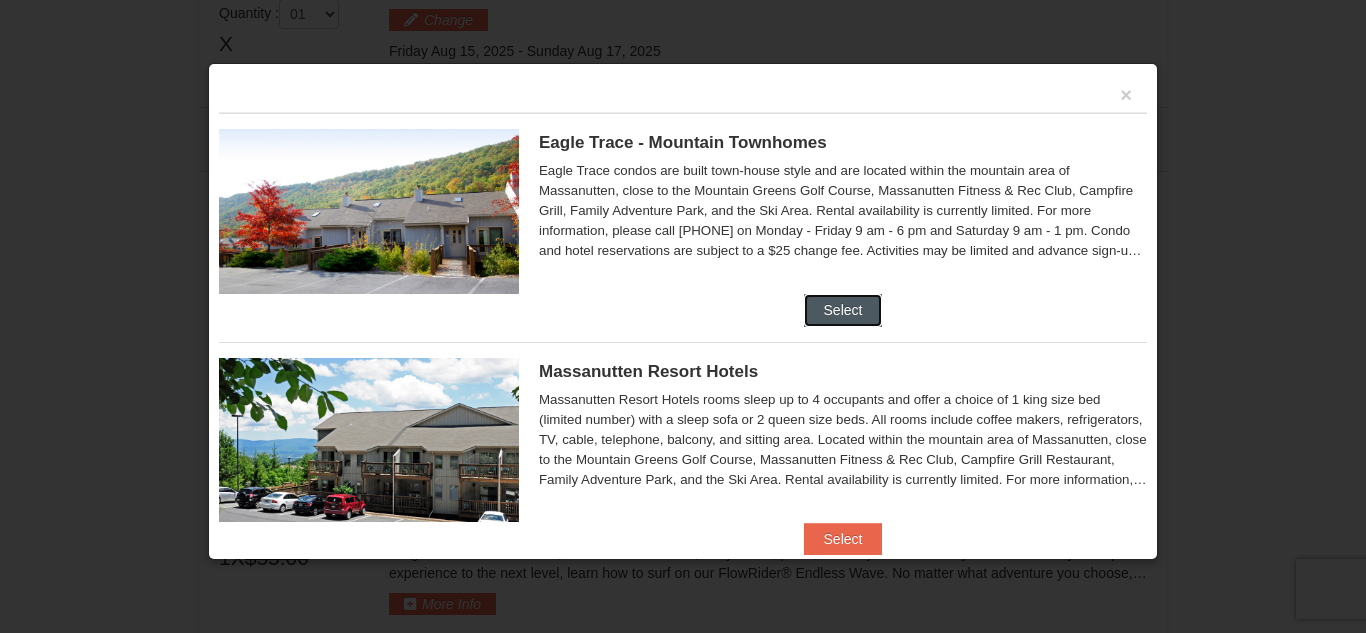 click on "Select" at bounding box center [843, 310] 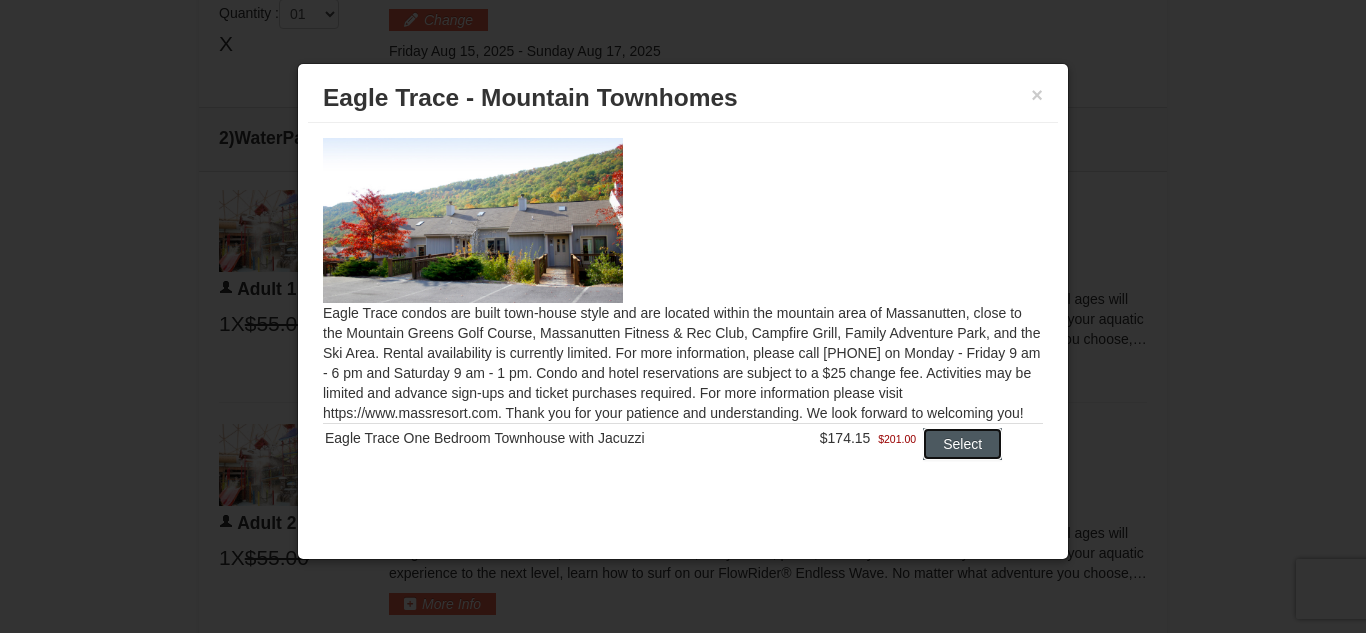 click on "Select" at bounding box center [962, 444] 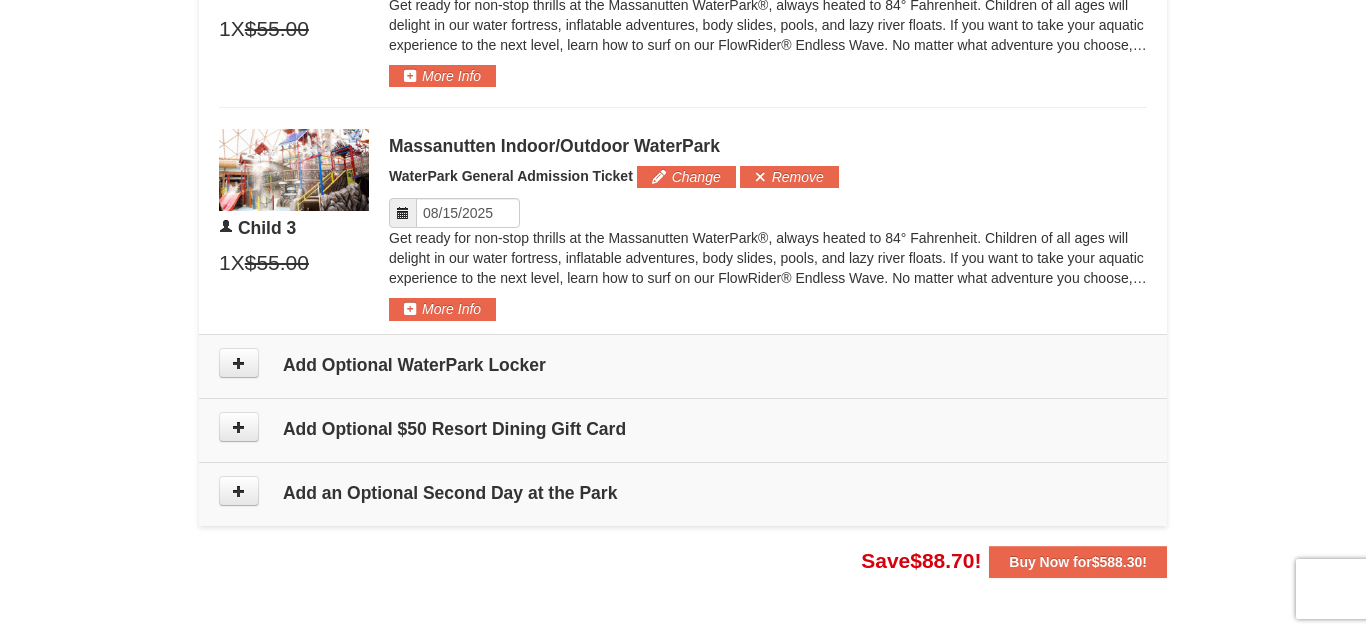 scroll, scrollTop: 2032, scrollLeft: 0, axis: vertical 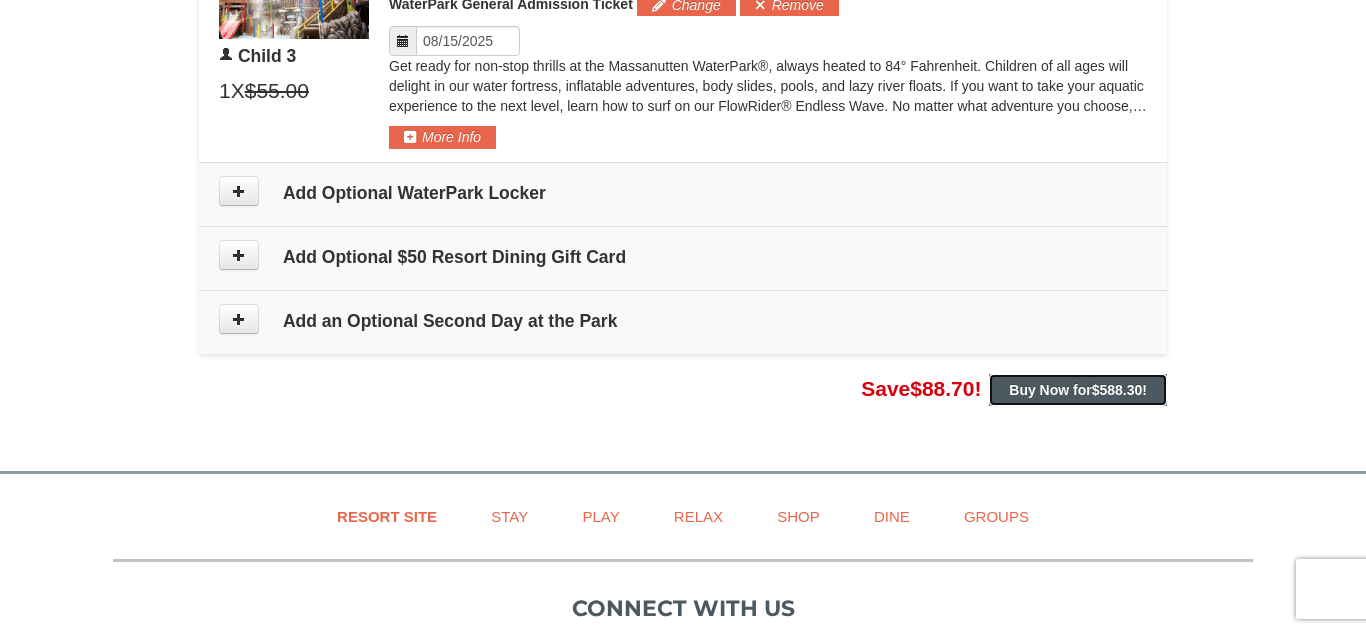 click on "$588.30" at bounding box center (1117, 390) 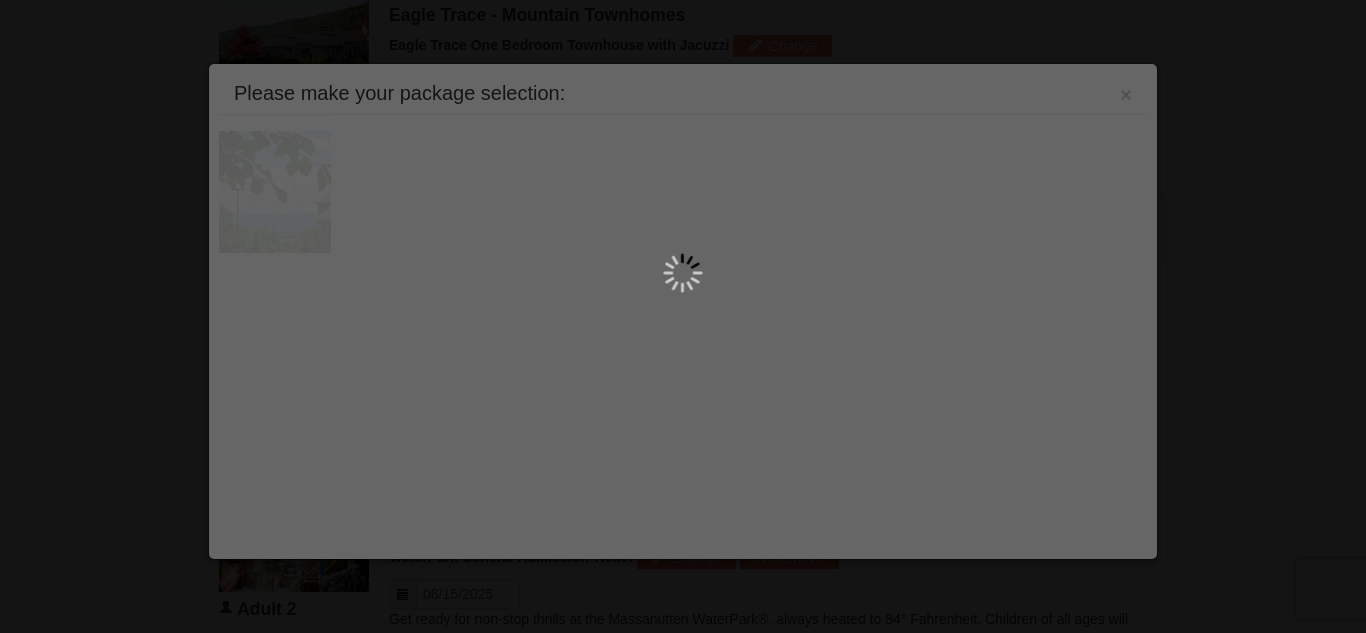 scroll, scrollTop: 776, scrollLeft: 0, axis: vertical 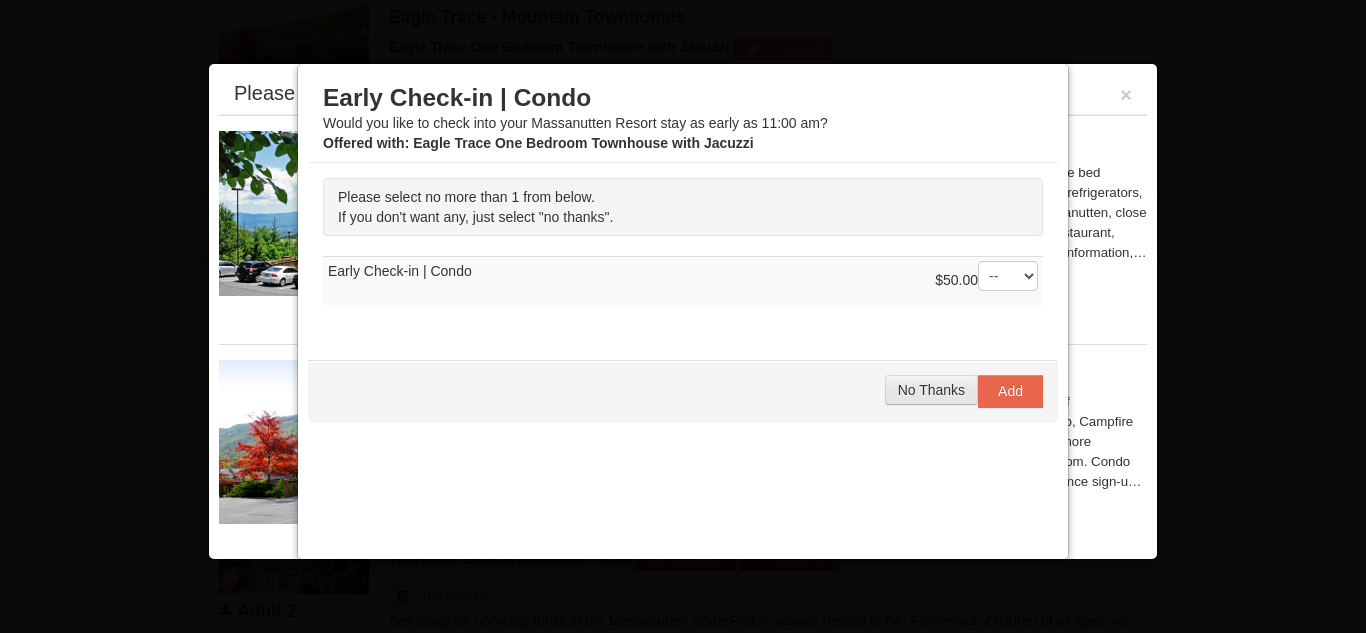 click on "No Thanks" at bounding box center (931, 390) 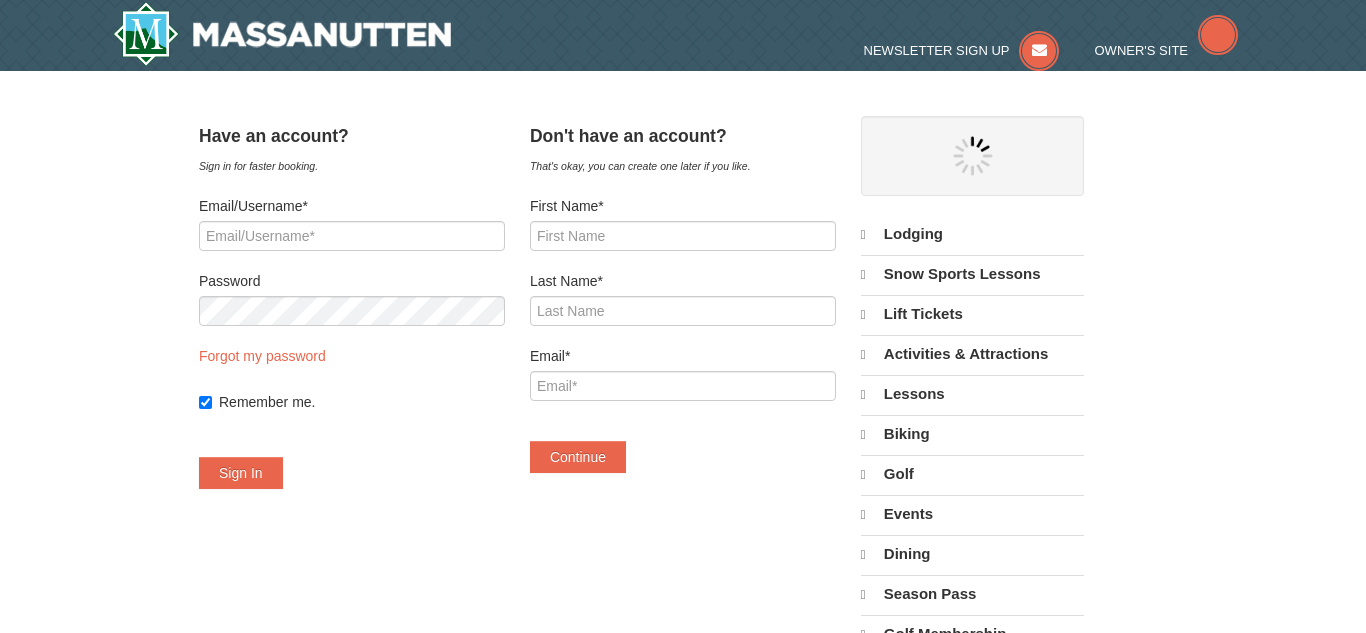 scroll, scrollTop: 0, scrollLeft: 0, axis: both 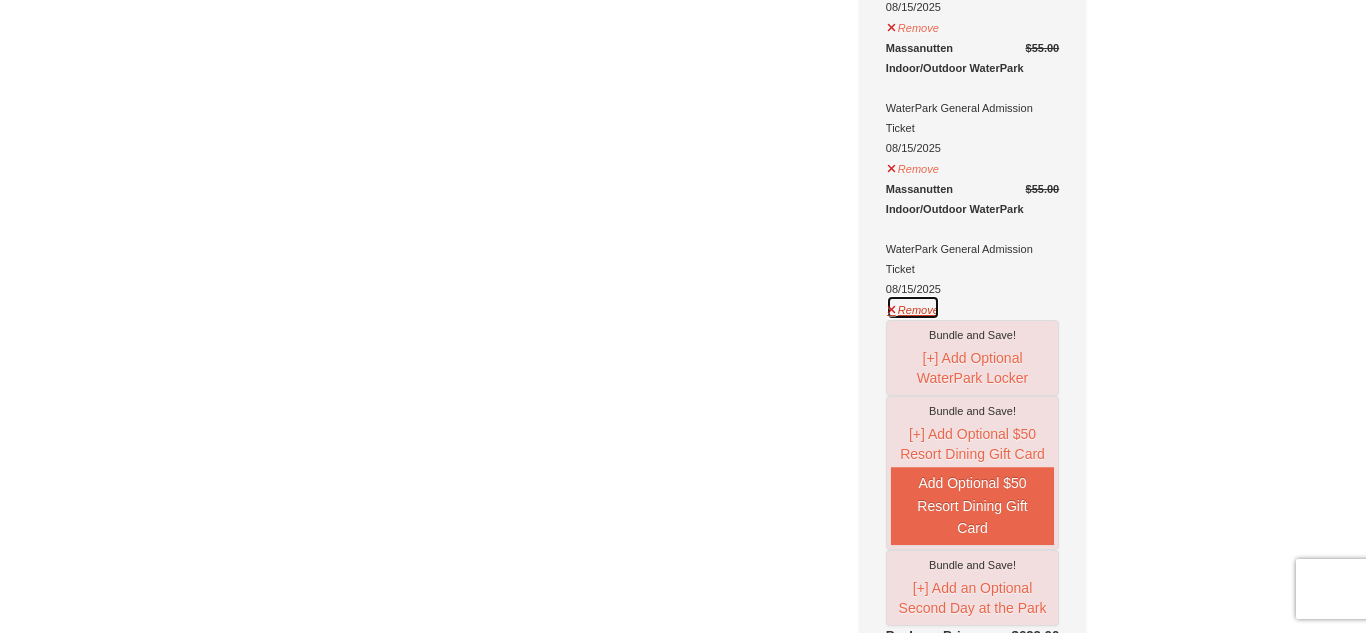 click on "Remove" at bounding box center [913, 307] 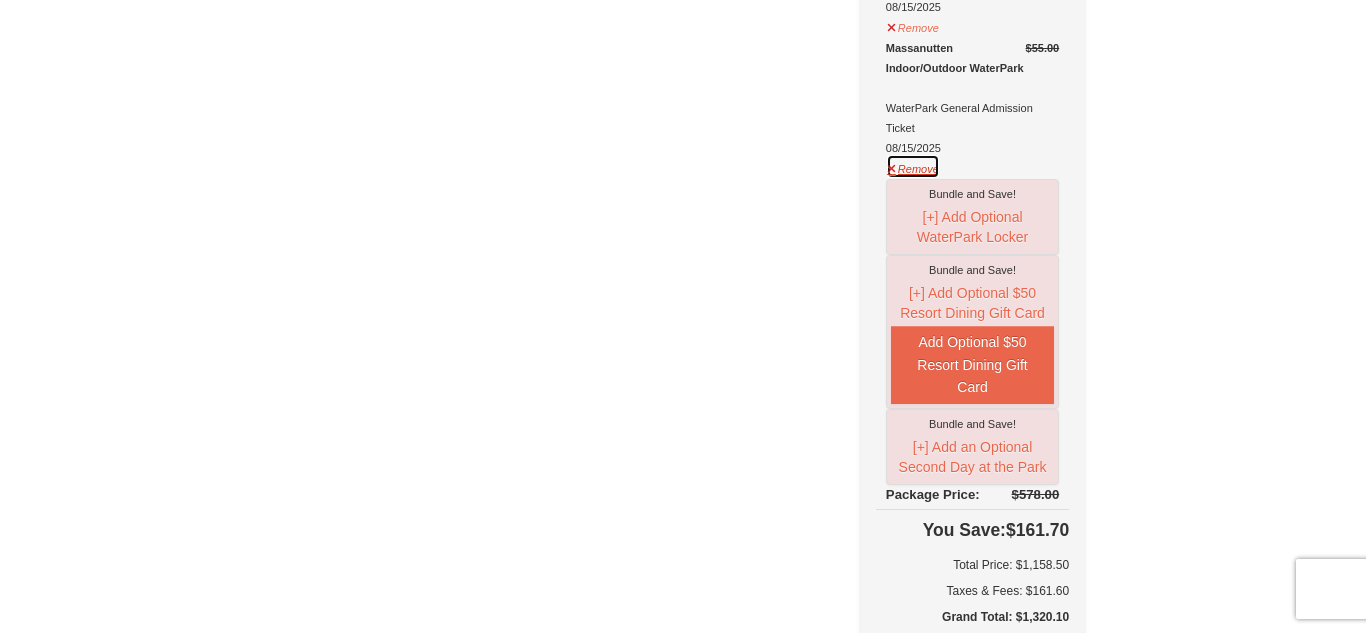 click on "Remove" at bounding box center [913, 166] 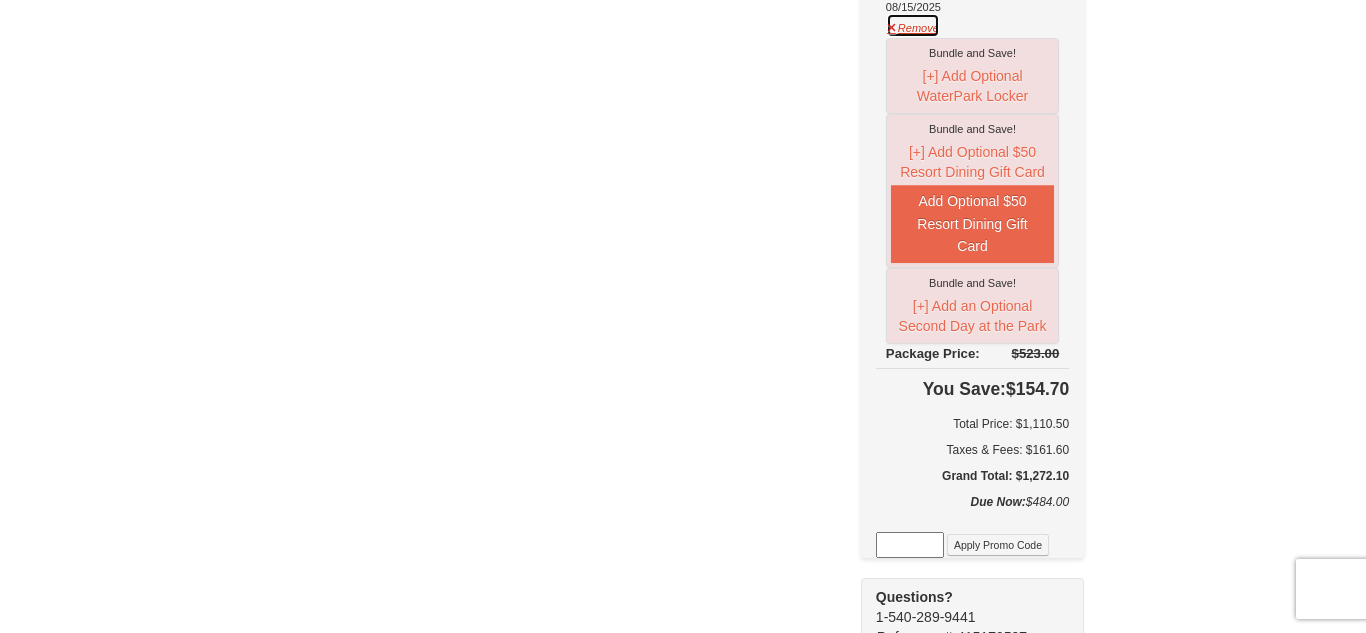 click on "Remove" at bounding box center (913, 25) 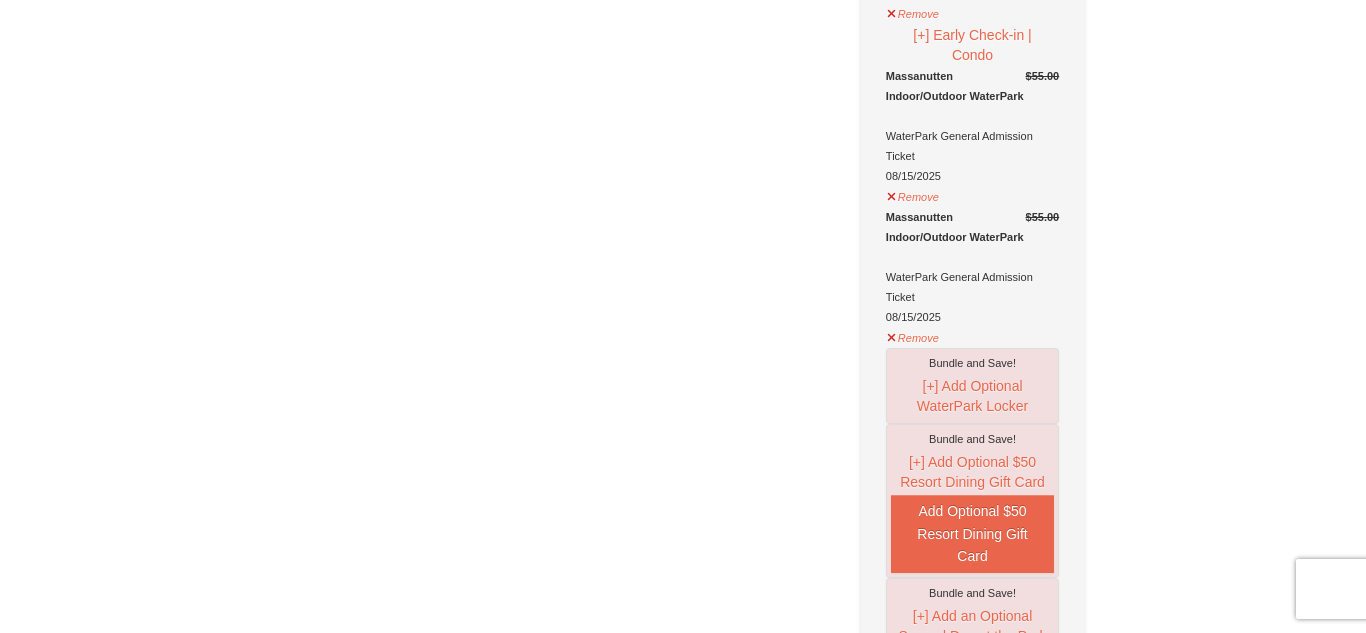 scroll, scrollTop: 2080, scrollLeft: 0, axis: vertical 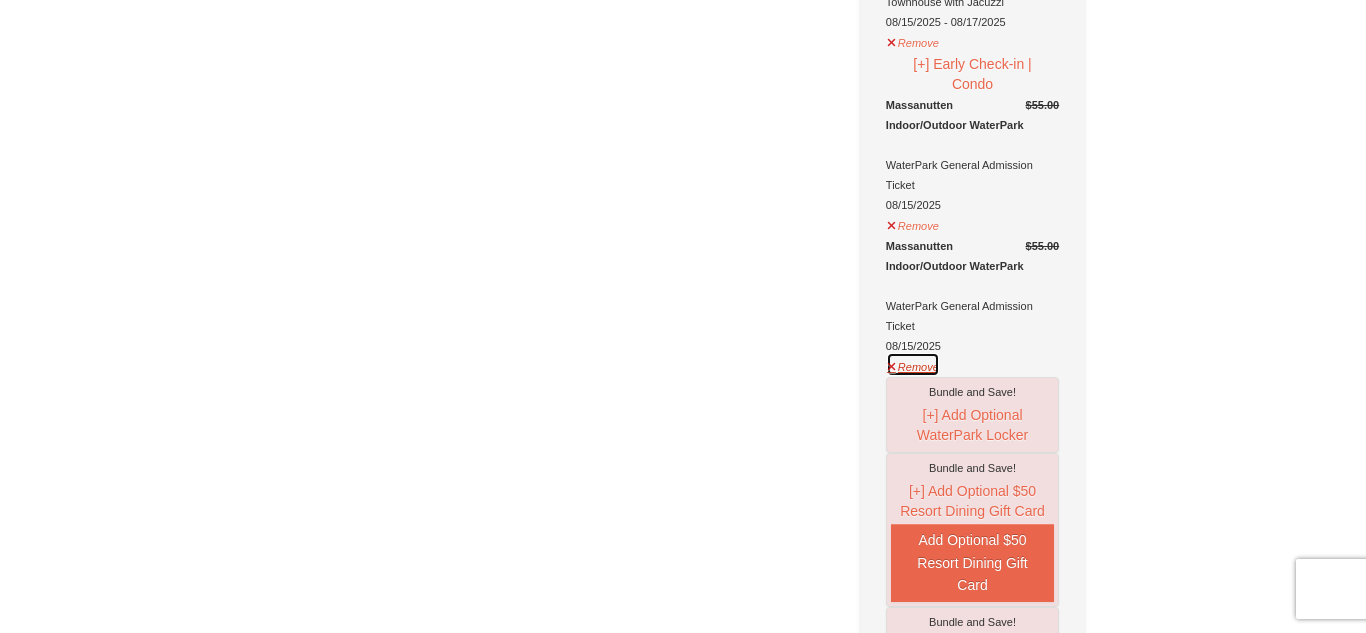 click on "Remove" at bounding box center (913, 364) 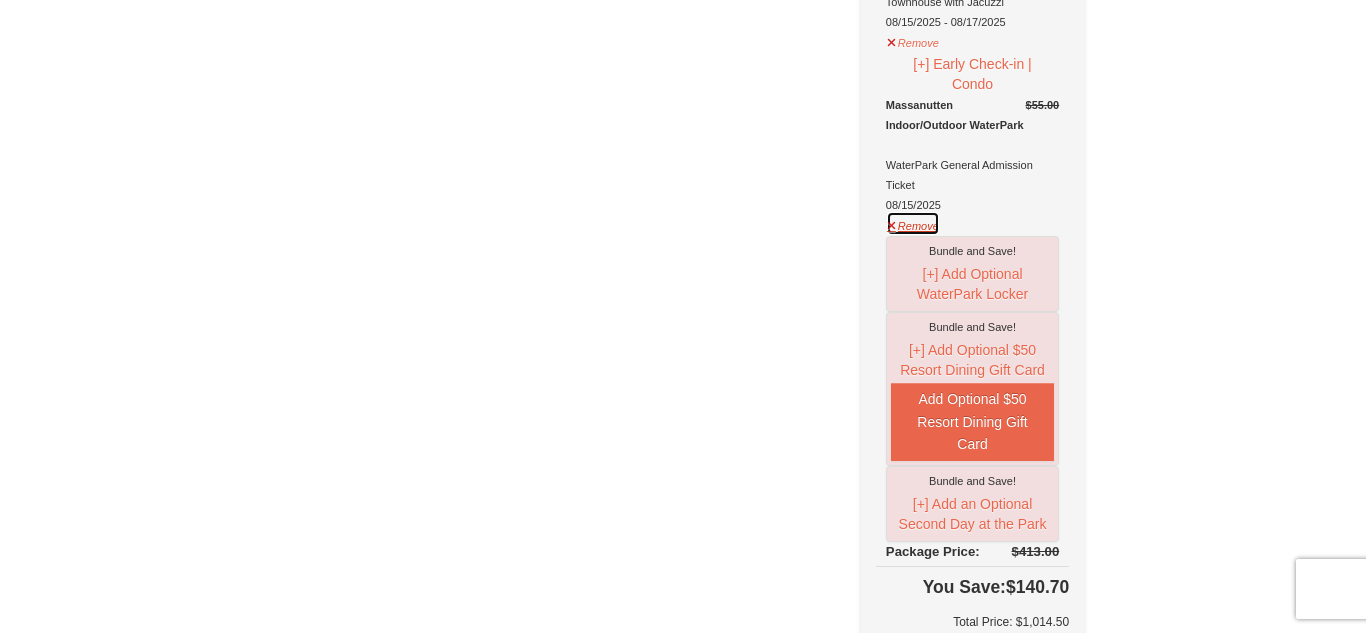 click on "Remove" at bounding box center (913, 223) 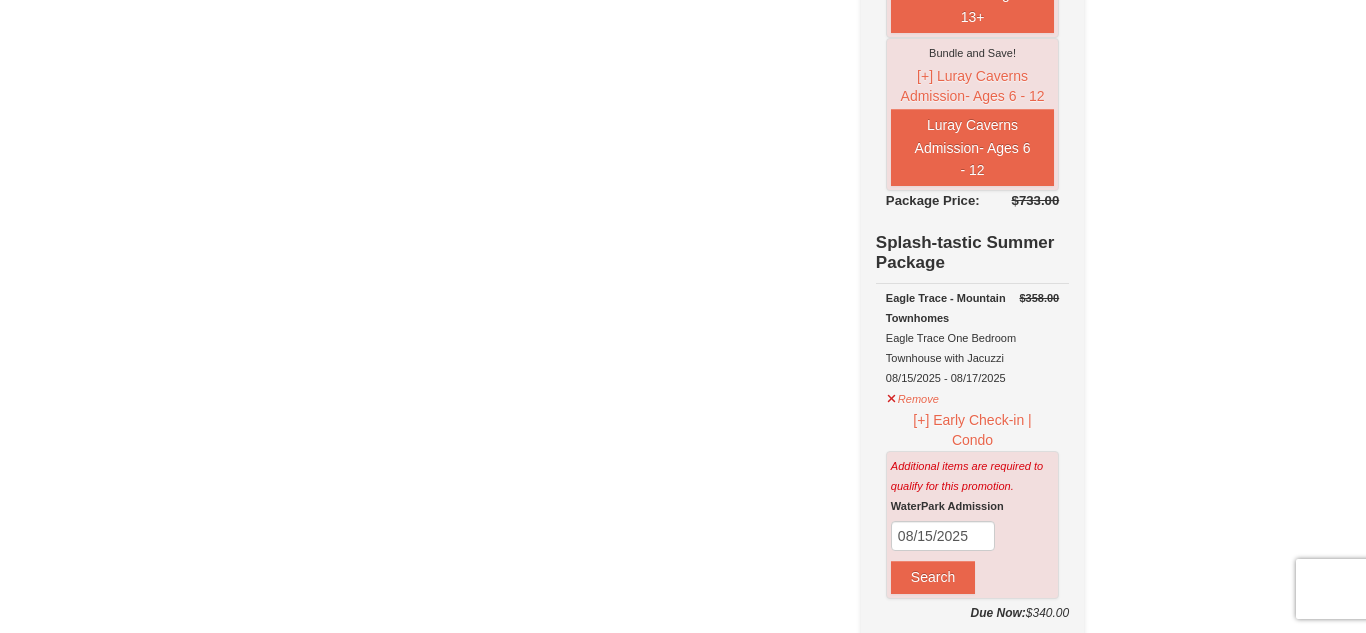 scroll, scrollTop: 1720, scrollLeft: 0, axis: vertical 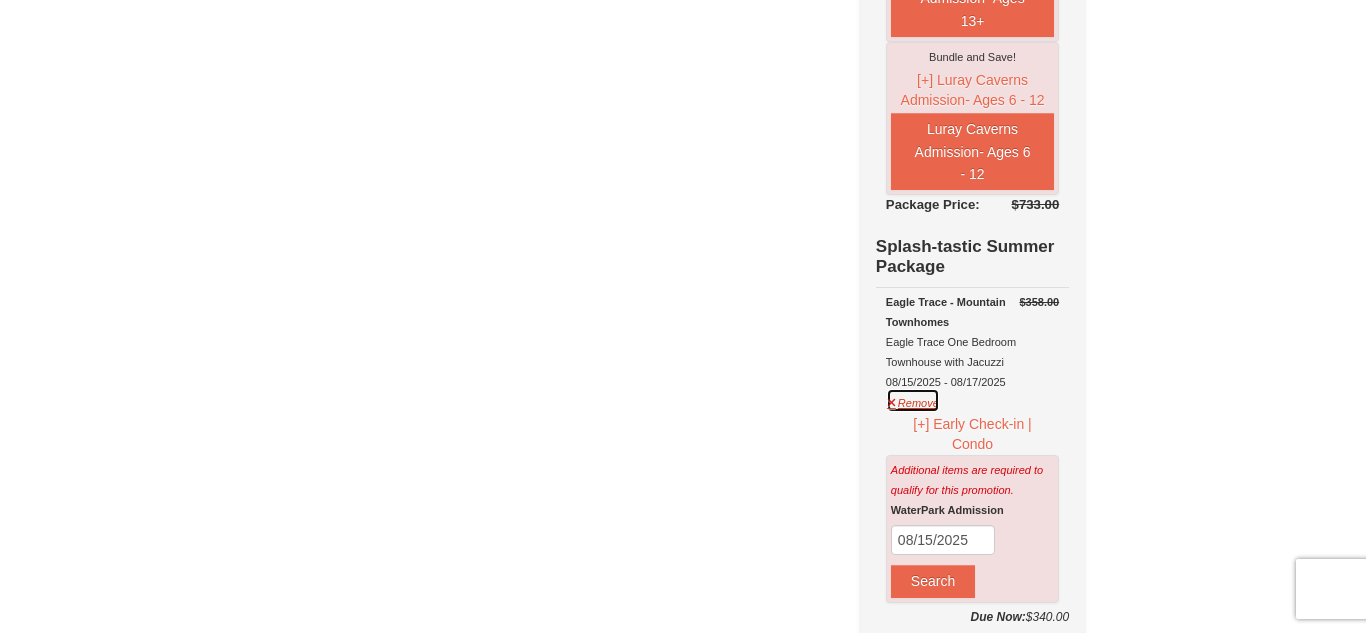 click on "Remove" at bounding box center [913, 400] 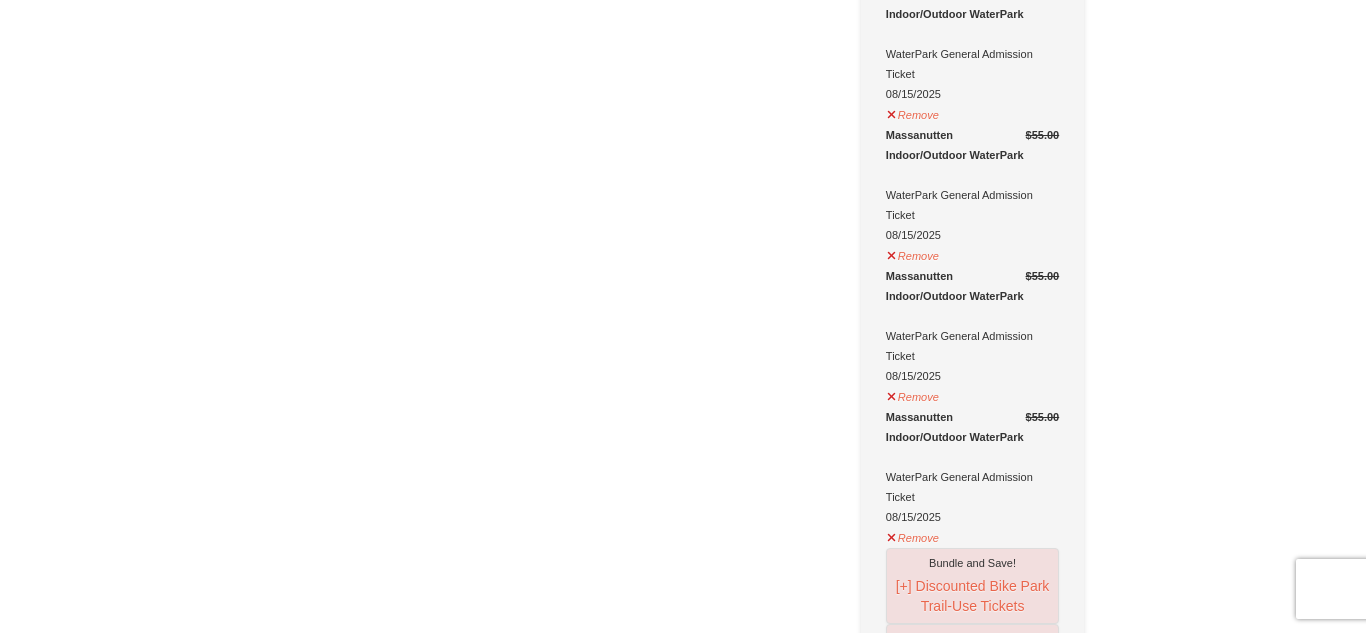 scroll, scrollTop: 560, scrollLeft: 0, axis: vertical 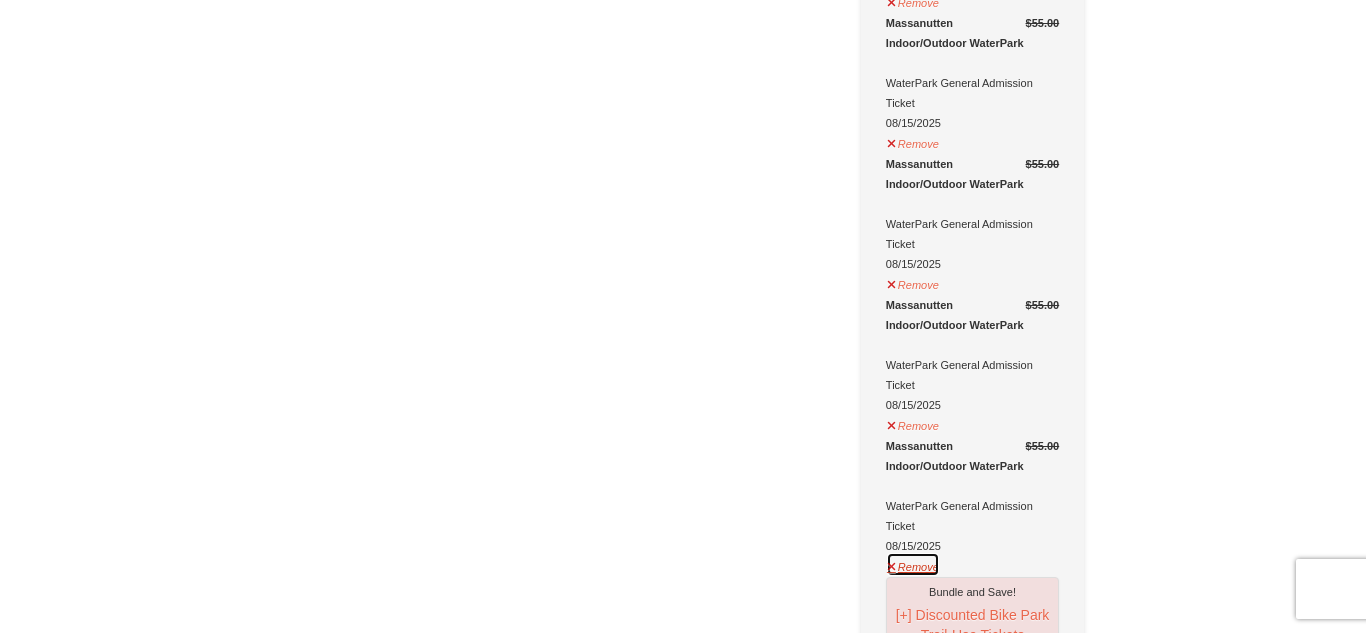 click on "Remove" at bounding box center (913, 564) 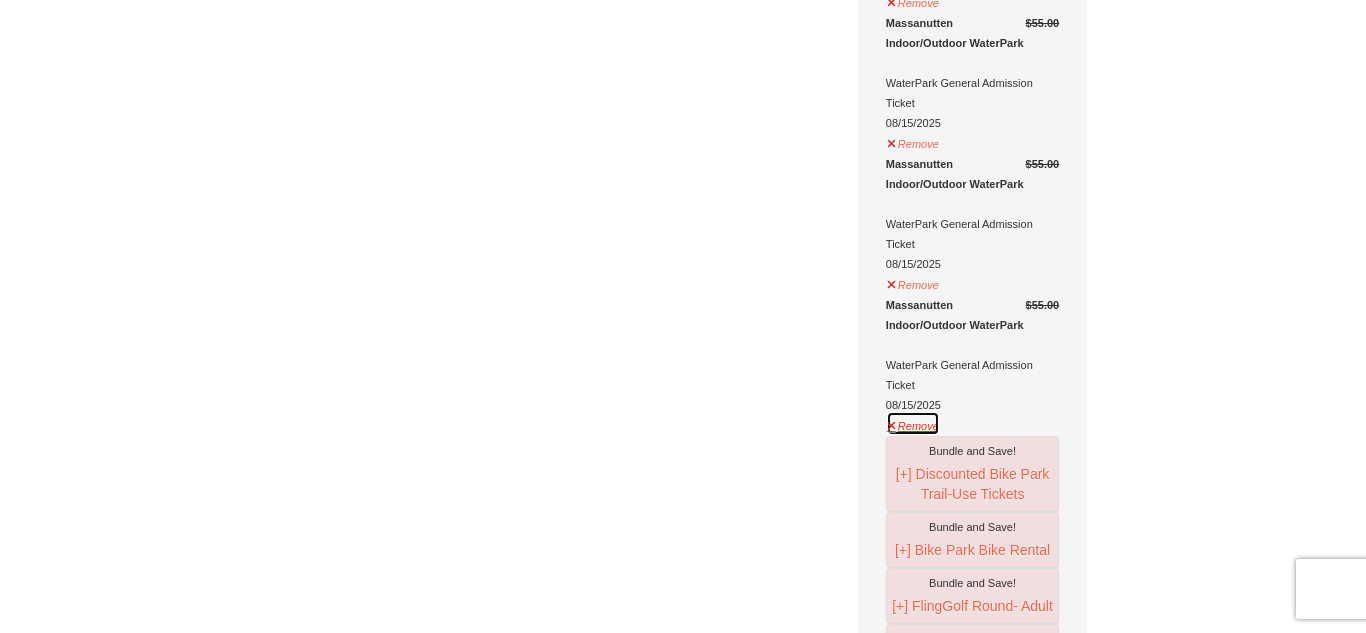 click on "Remove" at bounding box center [913, 423] 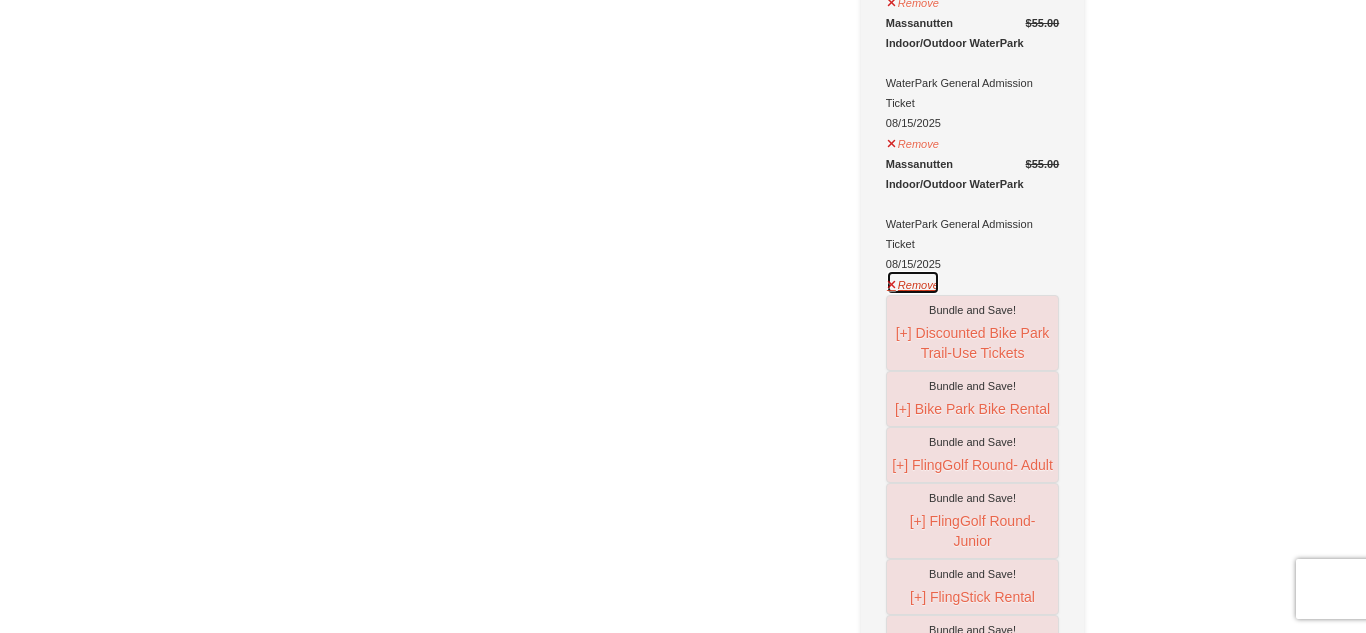 click on "Remove" at bounding box center [913, 282] 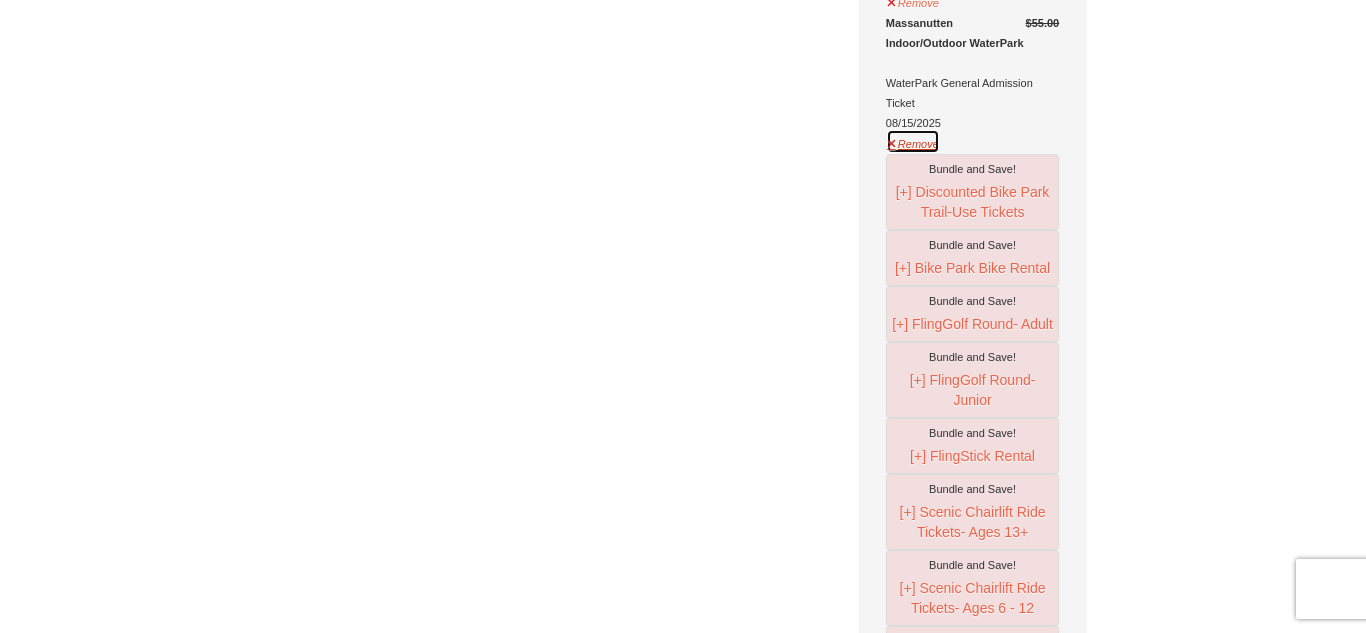 click on "Remove" at bounding box center (913, 141) 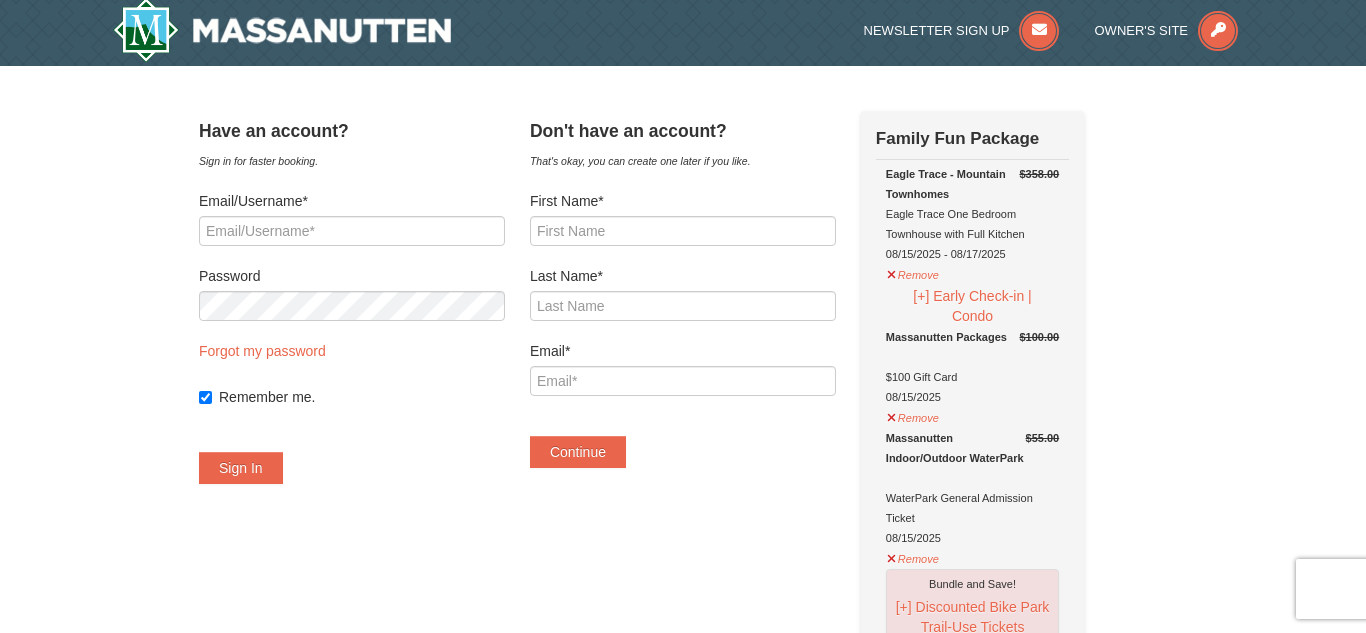 scroll, scrollTop: 0, scrollLeft: 0, axis: both 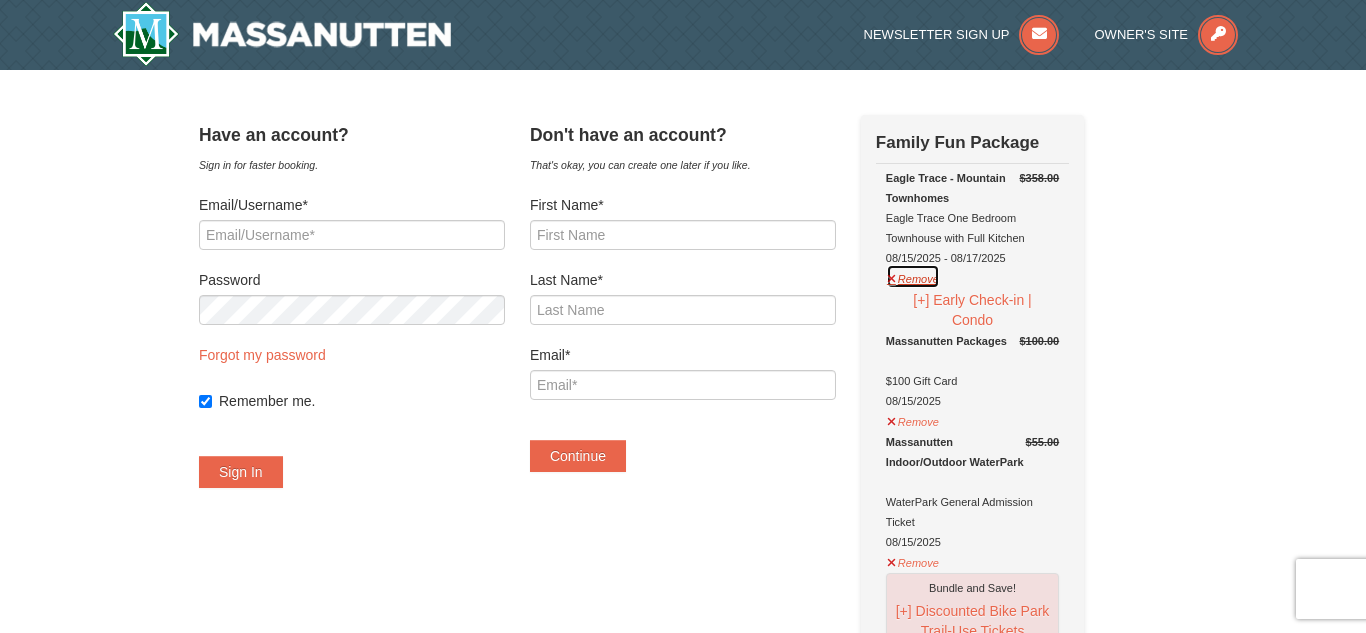 click on "Remove" at bounding box center (913, 276) 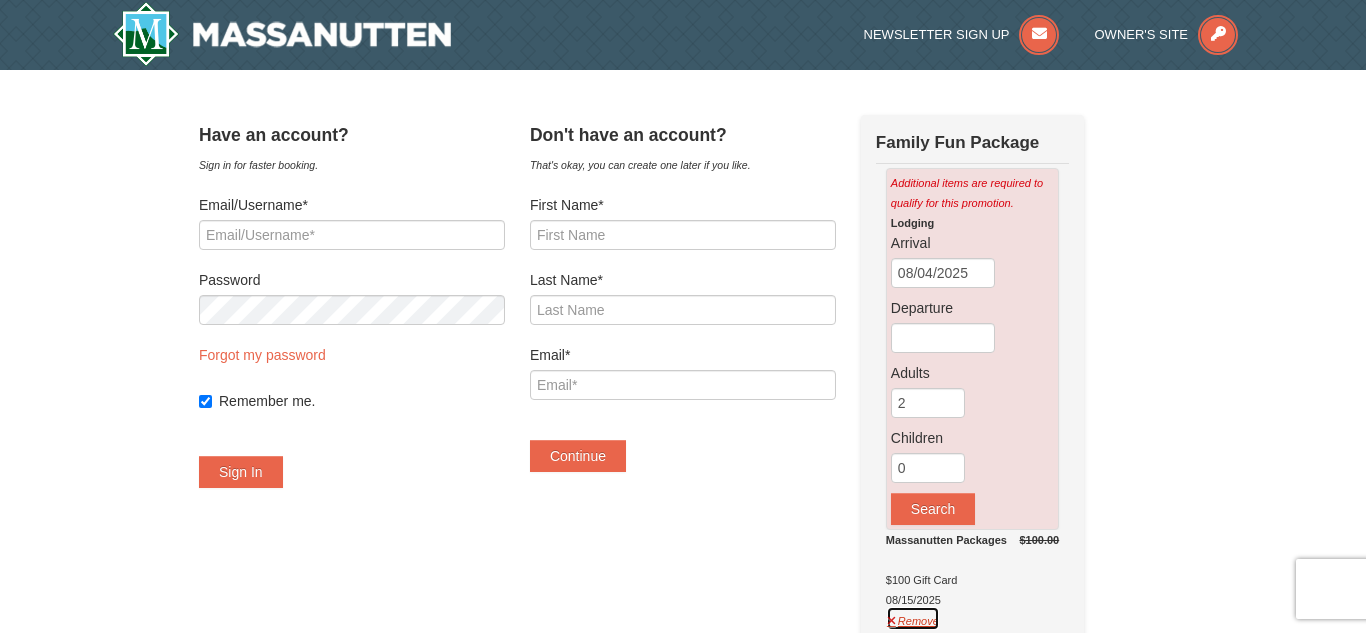 click on "Remove" at bounding box center (913, 618) 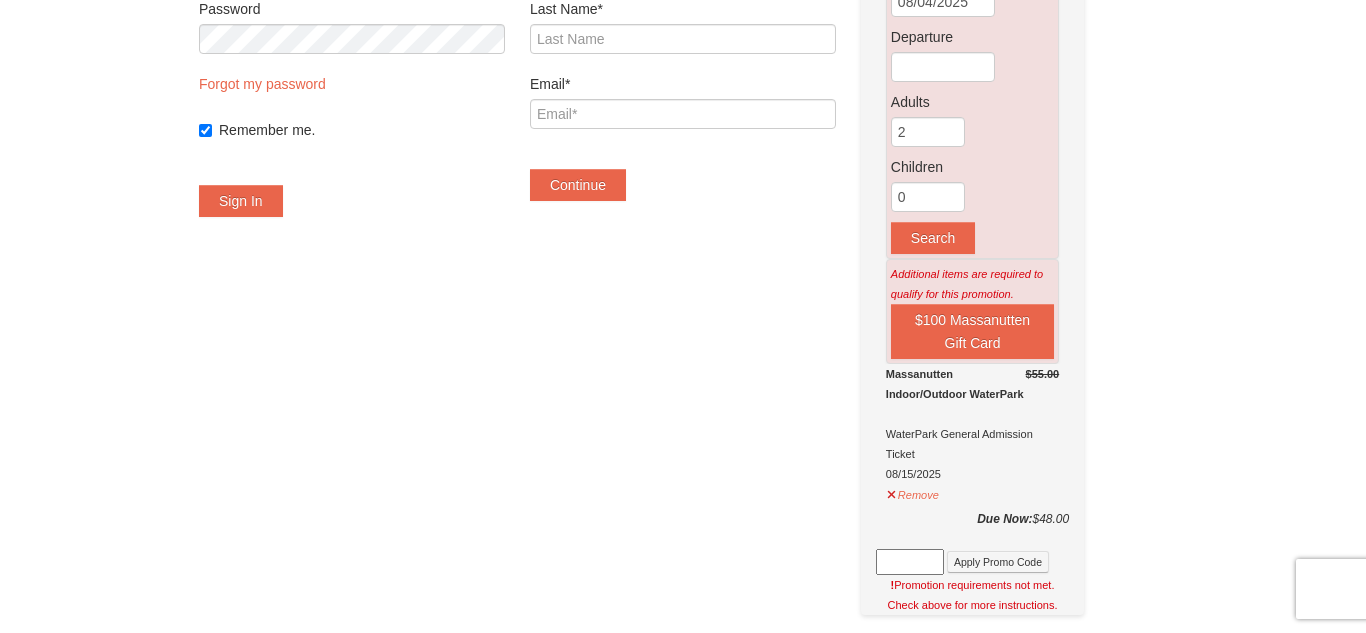 scroll, scrollTop: 280, scrollLeft: 0, axis: vertical 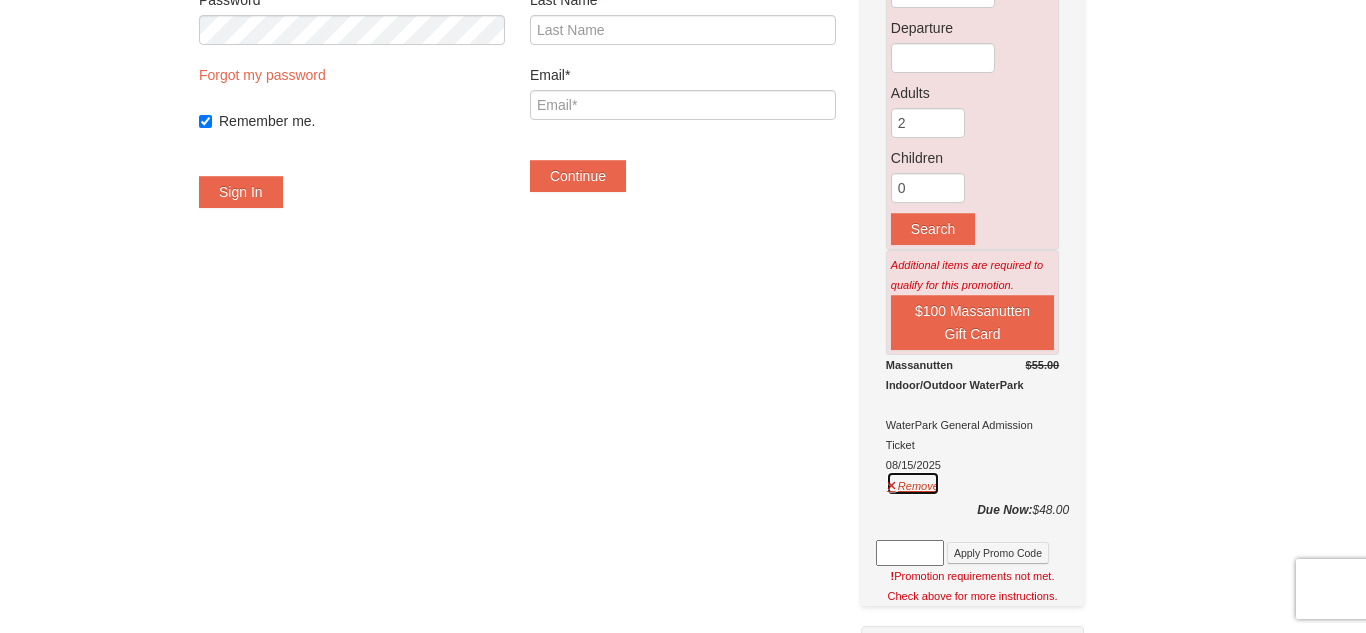 click on "Remove" at bounding box center [913, 483] 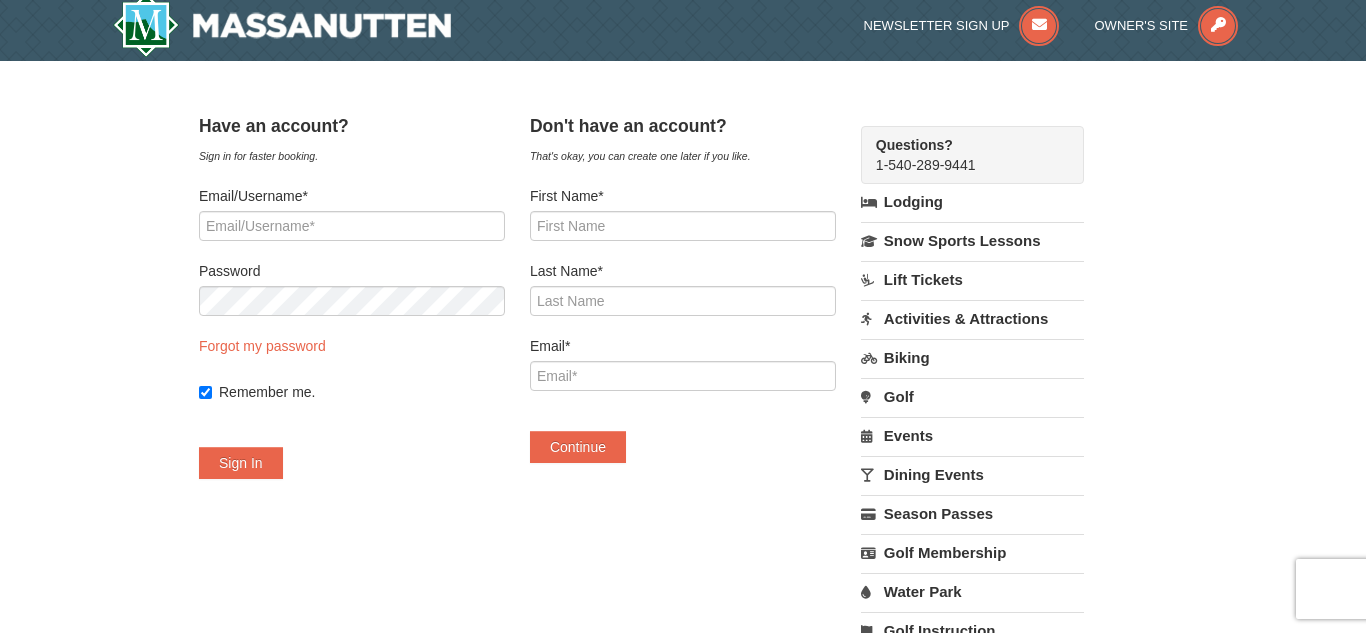scroll, scrollTop: 0, scrollLeft: 0, axis: both 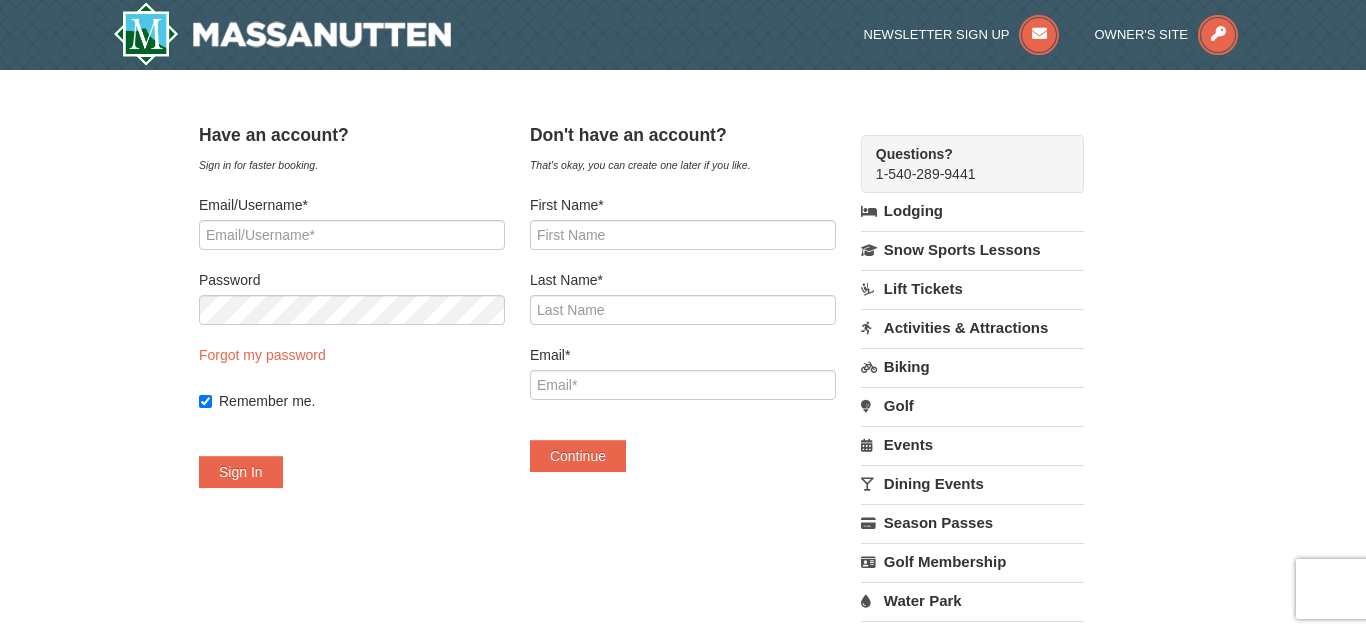 click on "Lodging" at bounding box center [972, 211] 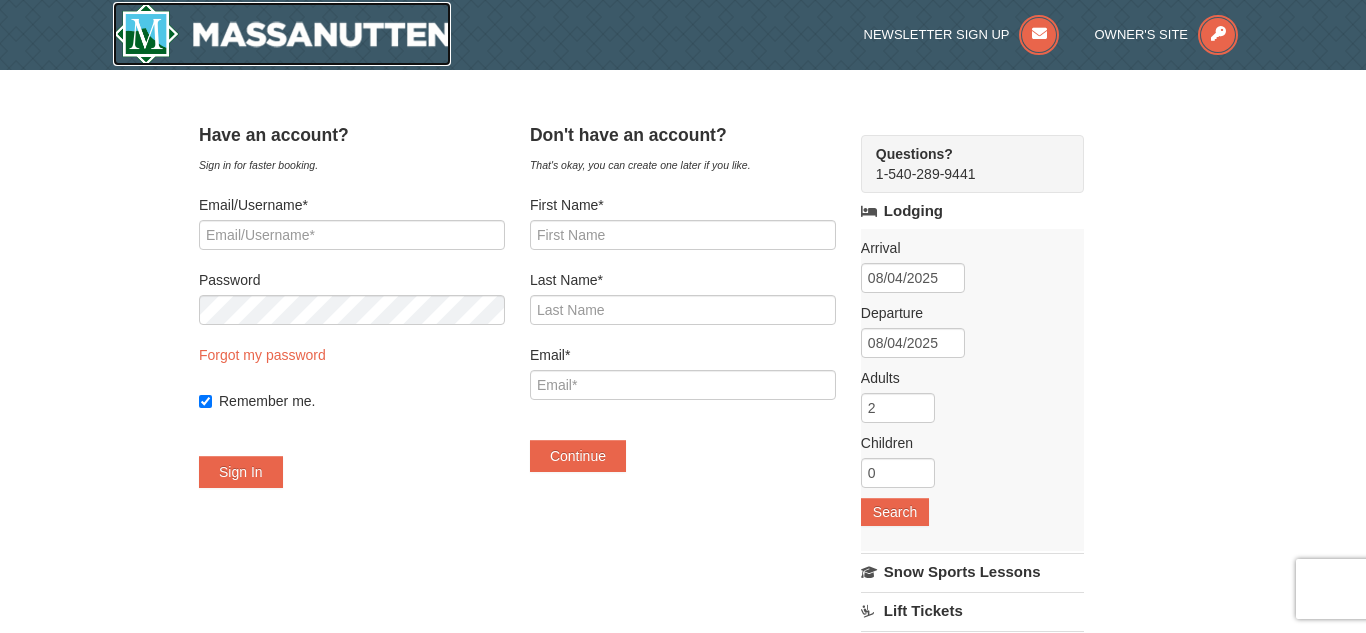 click at bounding box center (282, 34) 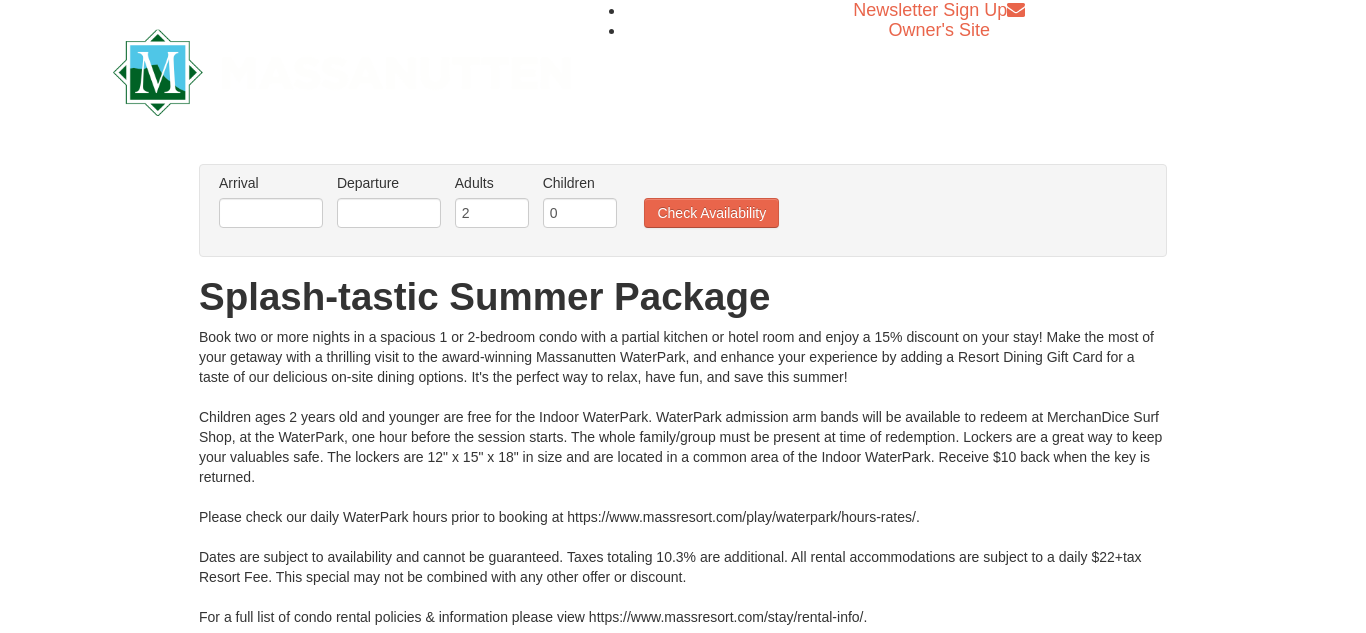 scroll, scrollTop: 0, scrollLeft: 0, axis: both 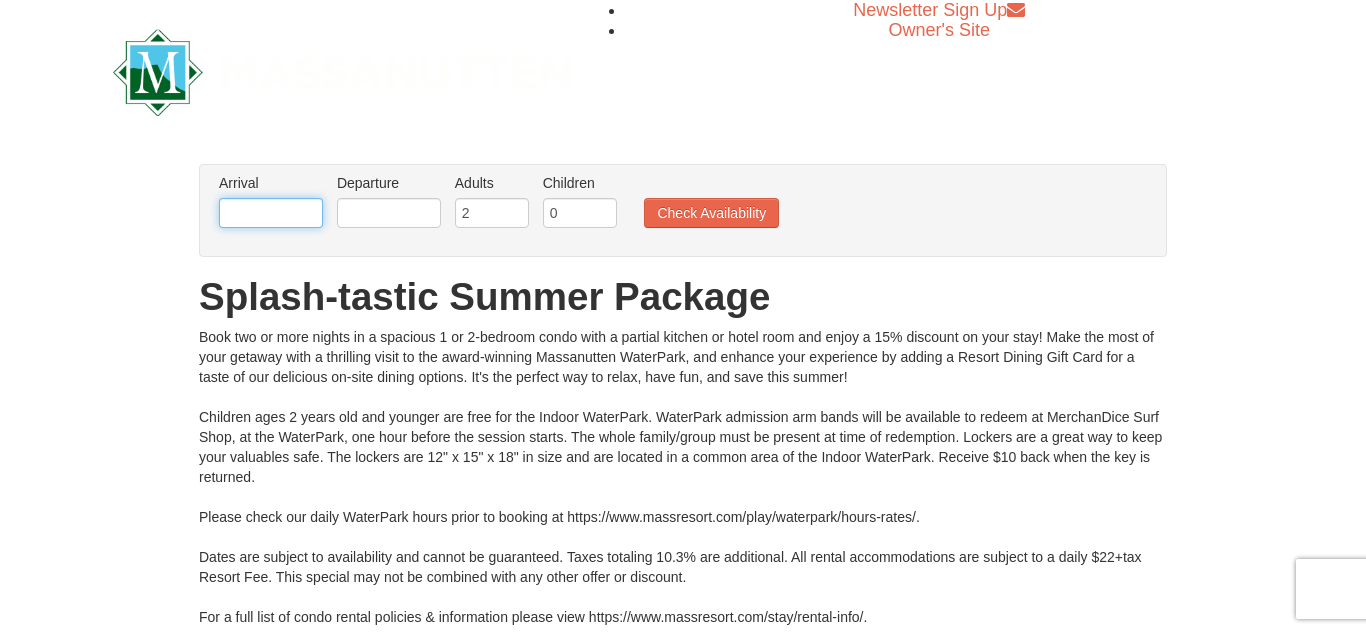 click at bounding box center [271, 213] 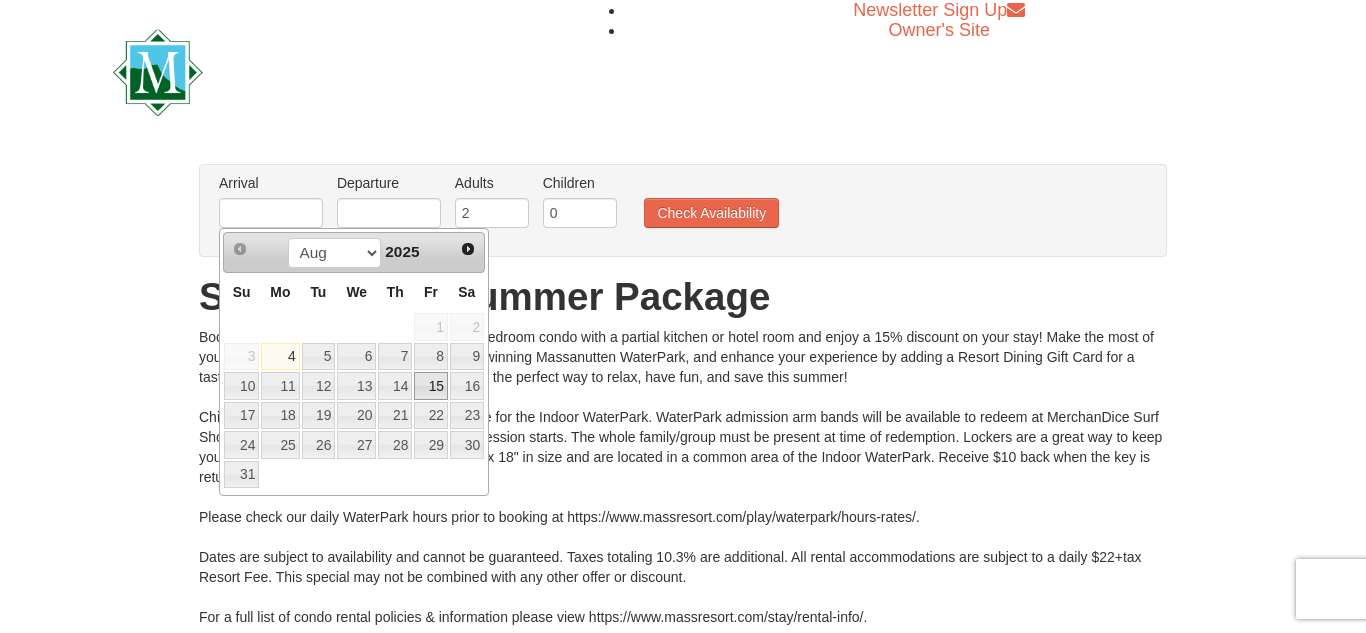 click on "15" at bounding box center [431, 386] 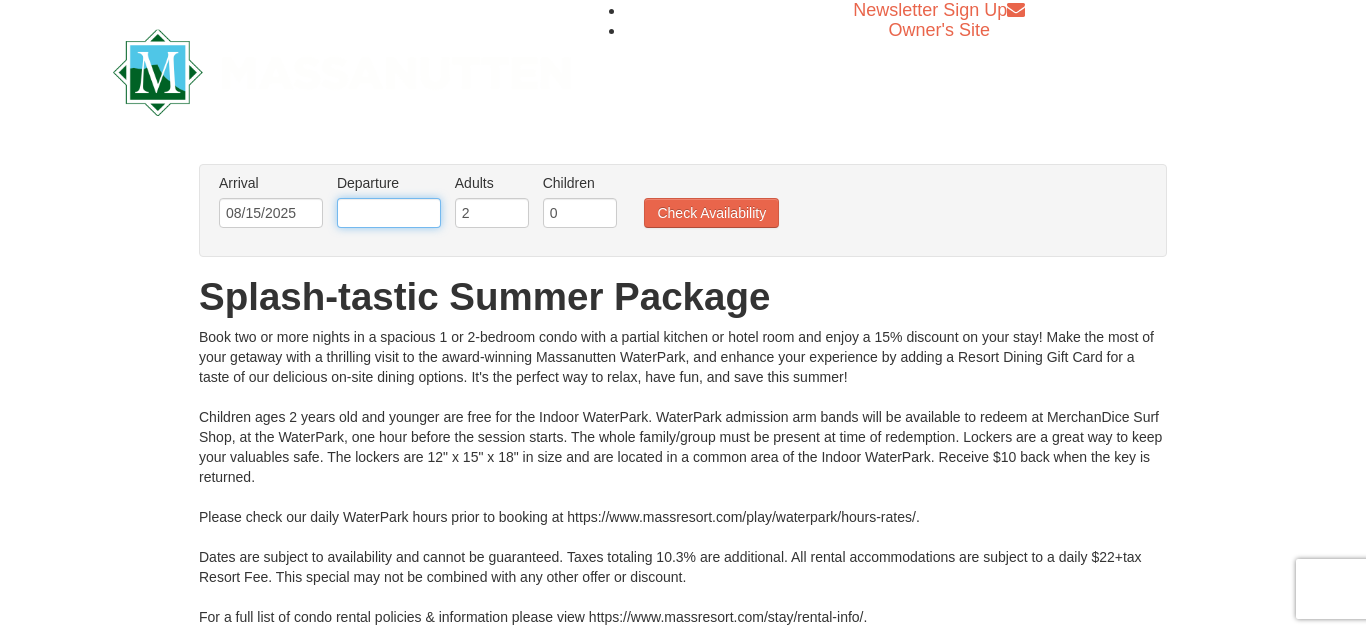click at bounding box center (389, 213) 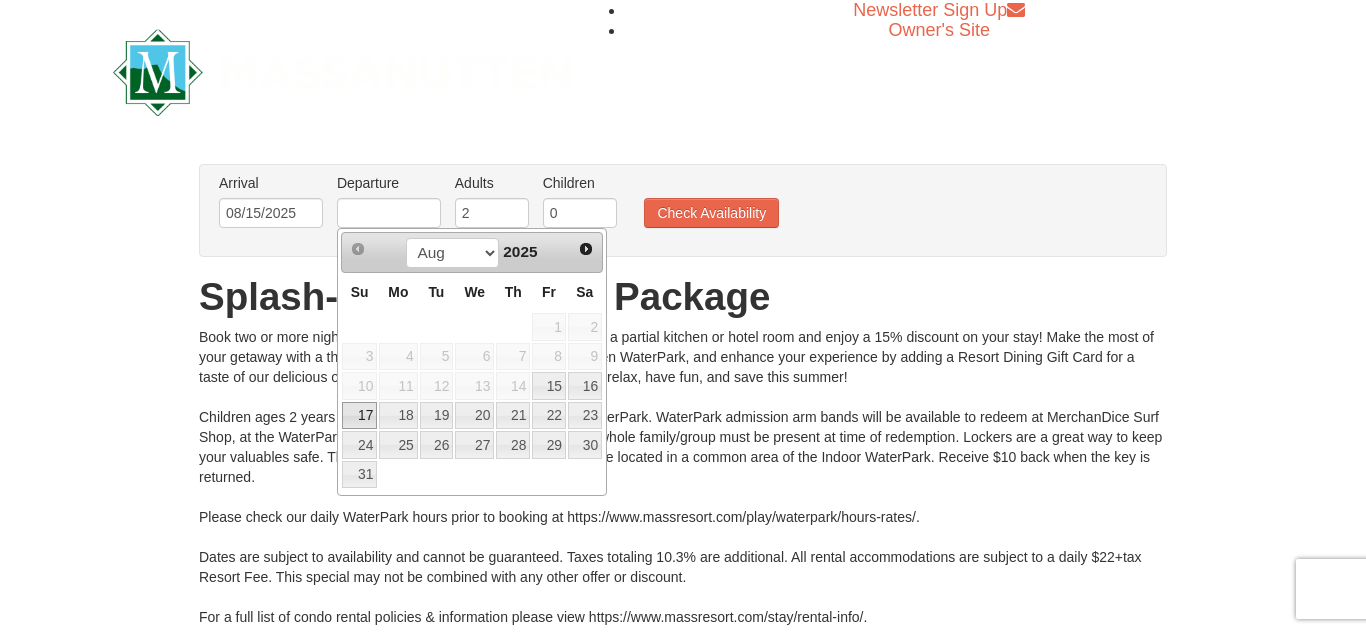click on "17" at bounding box center (359, 416) 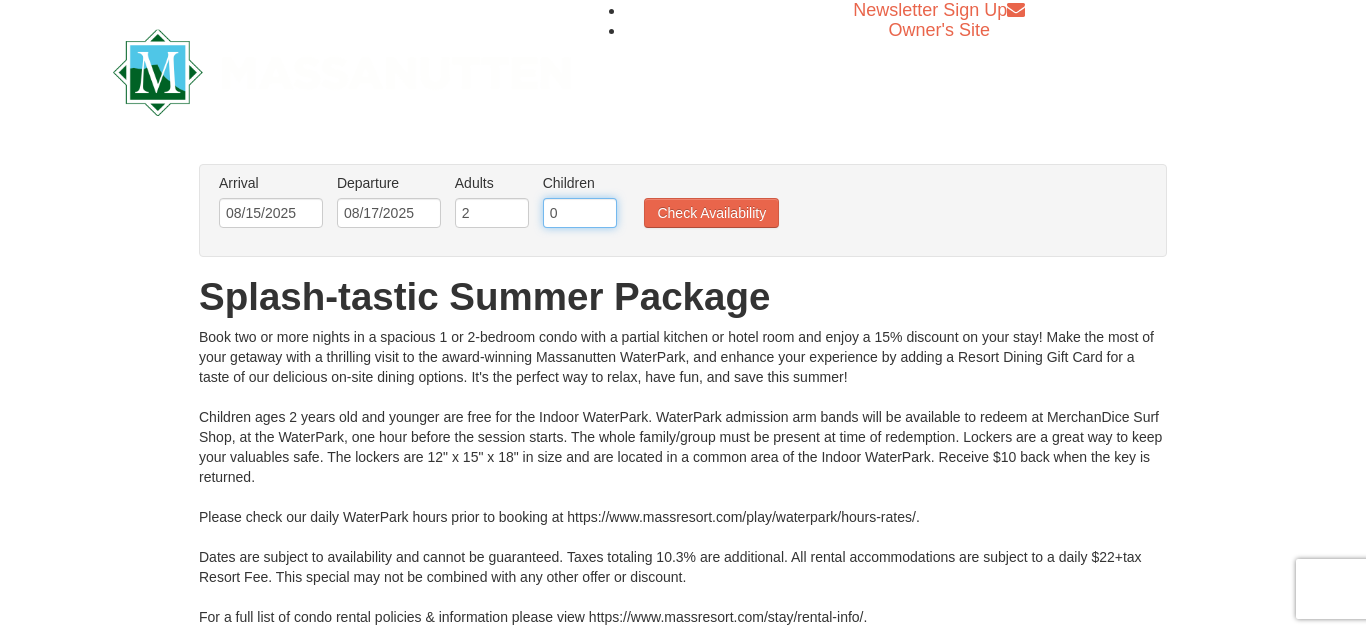 click on "0" at bounding box center [580, 213] 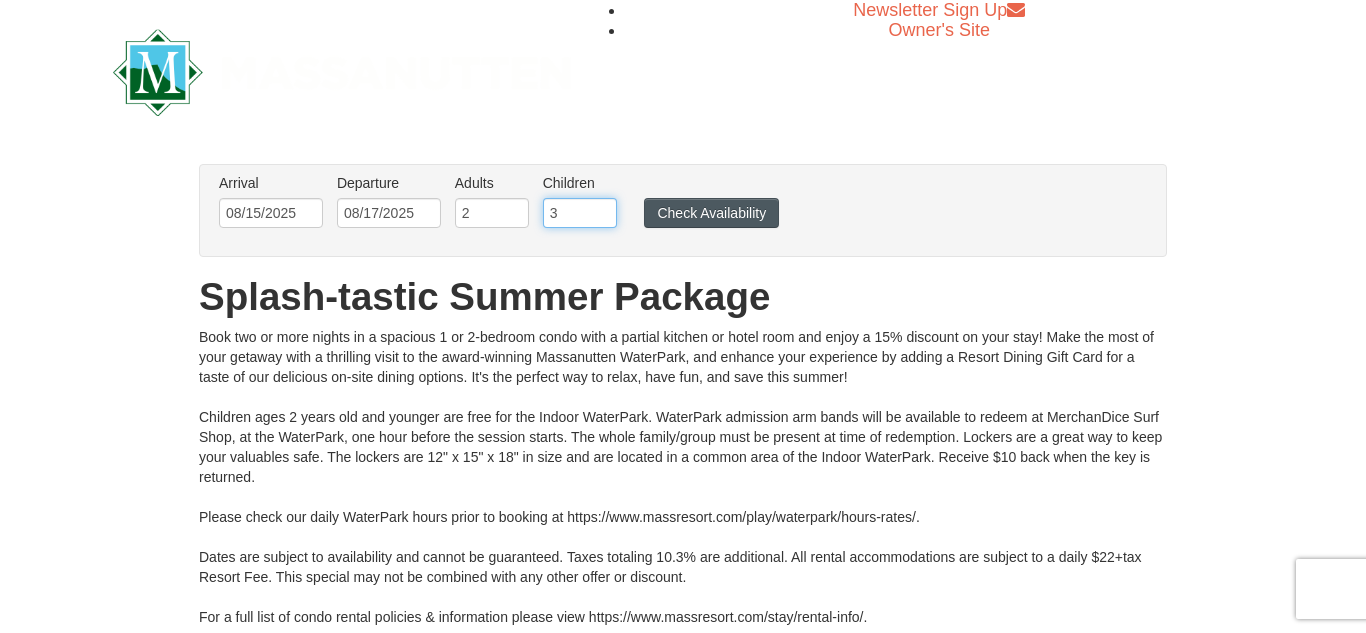 type on "3" 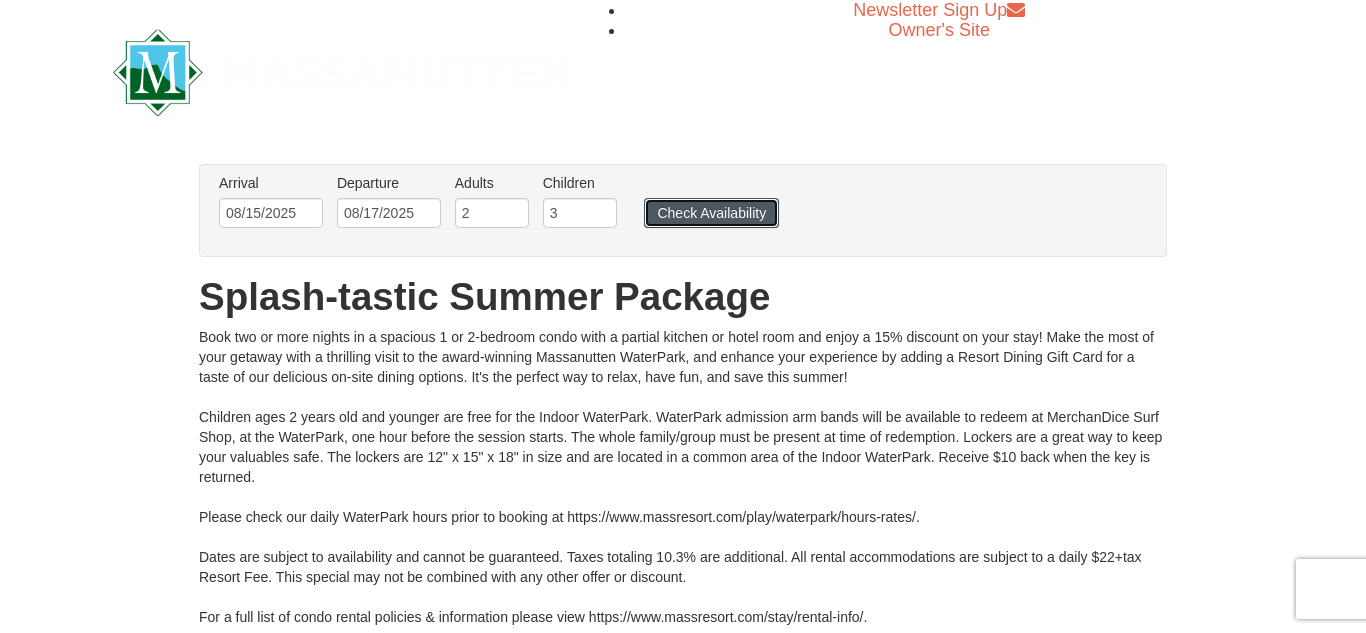 click on "Check Availability" at bounding box center [711, 213] 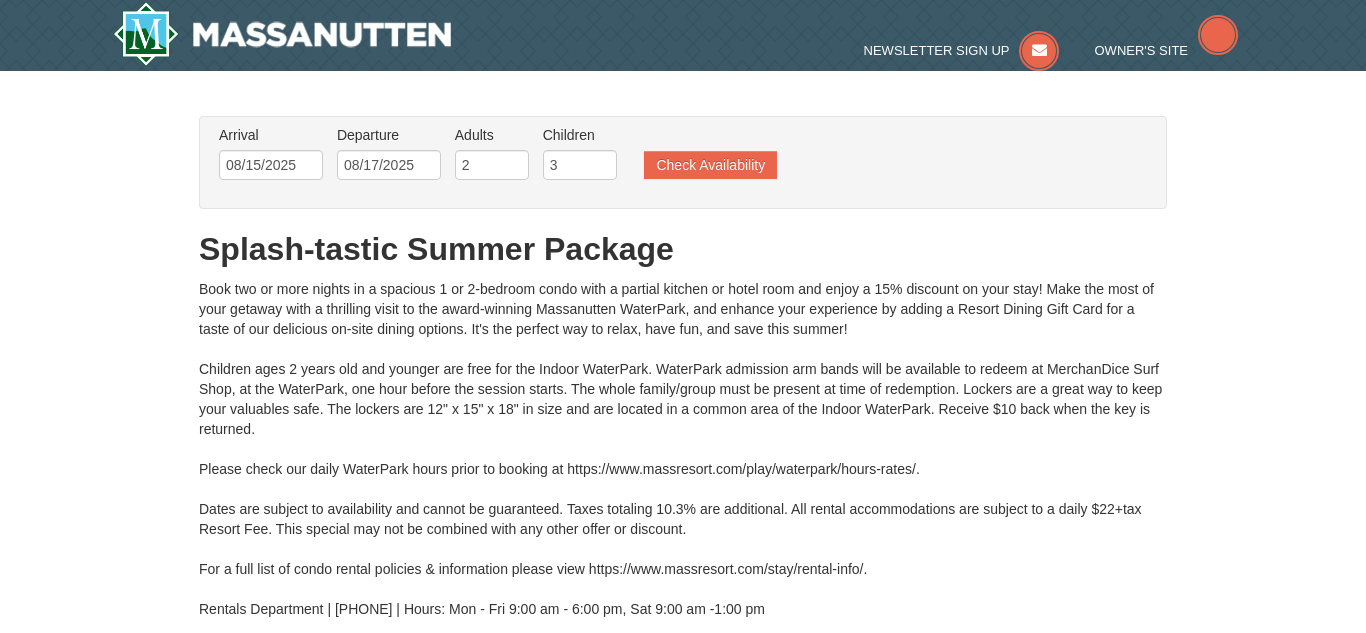 scroll, scrollTop: 0, scrollLeft: 0, axis: both 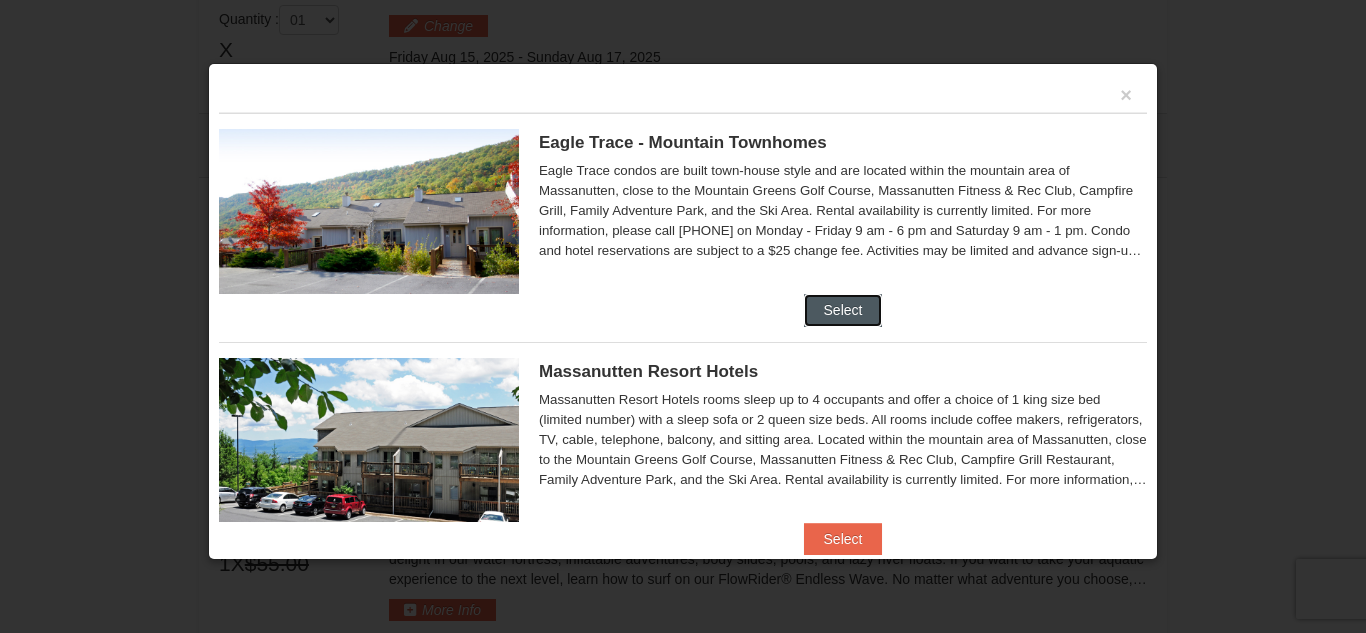 click on "Select" at bounding box center [843, 310] 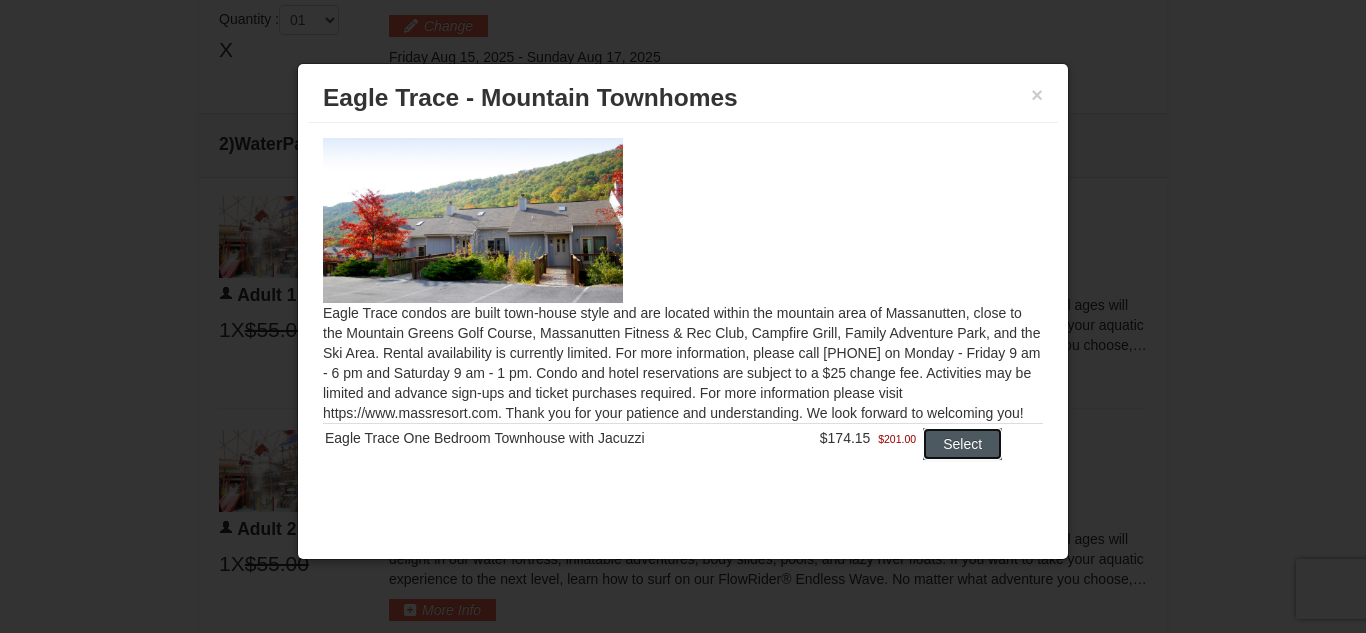 click on "Select" at bounding box center [962, 444] 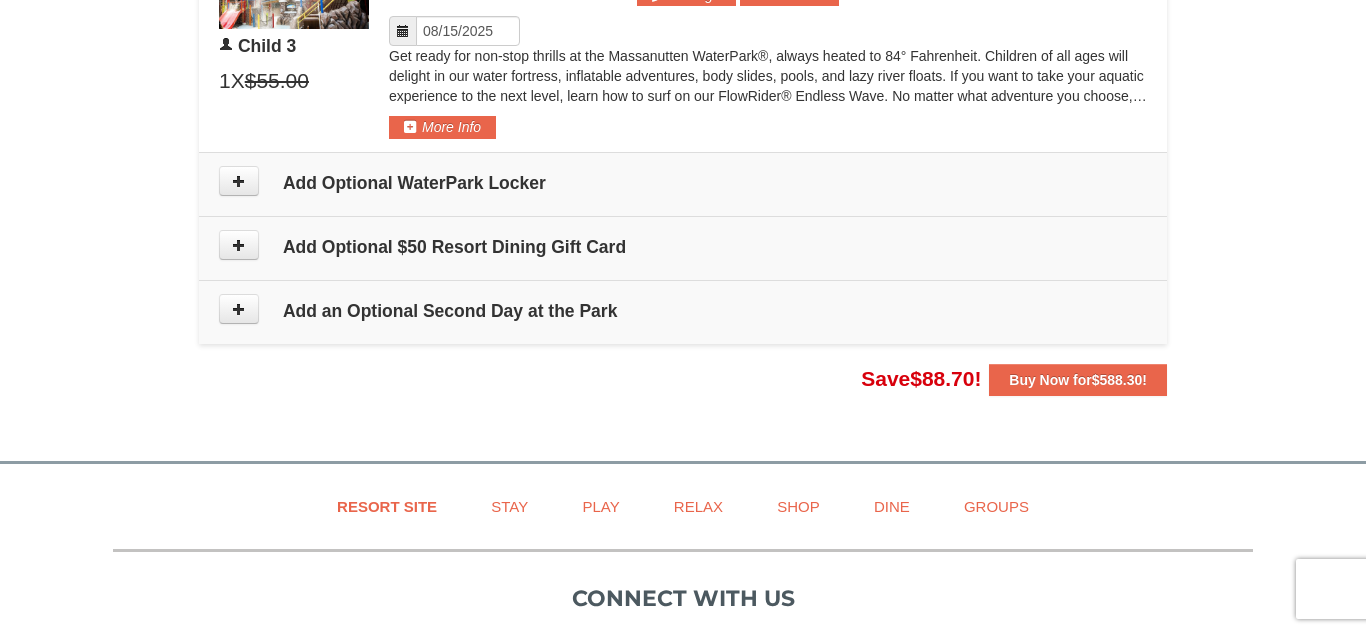 scroll, scrollTop: 2051, scrollLeft: 0, axis: vertical 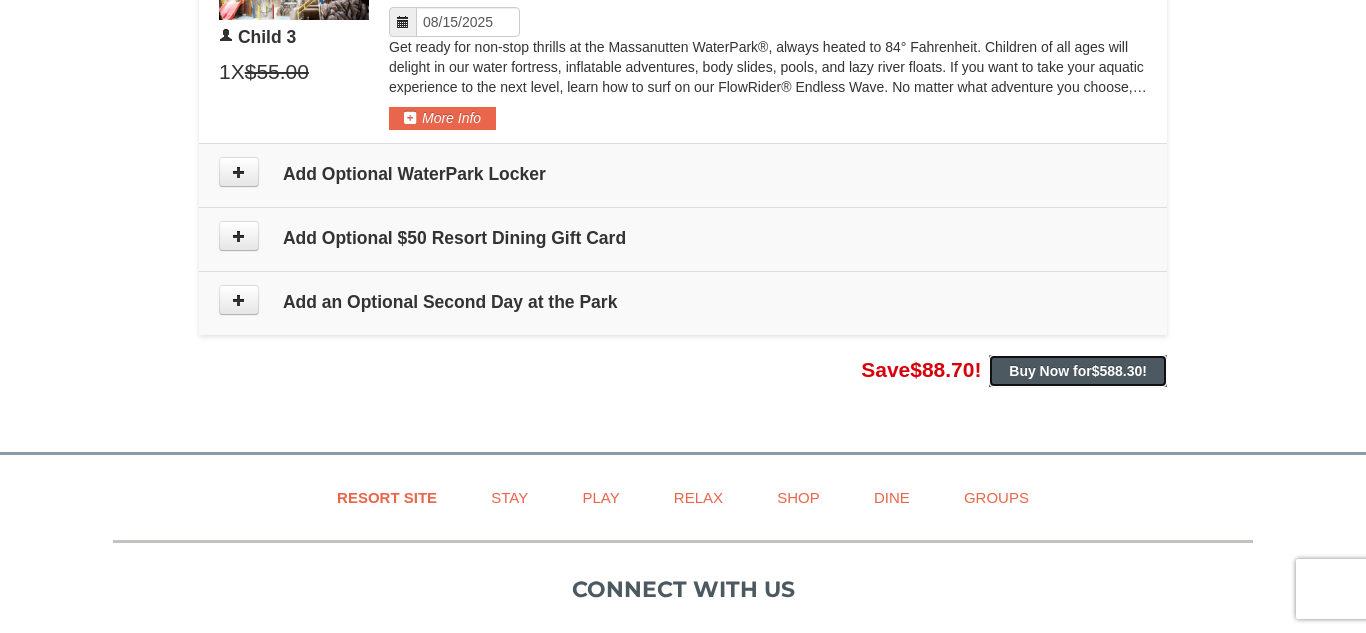 click on "Buy Now for
$588.30 !" at bounding box center (1078, 371) 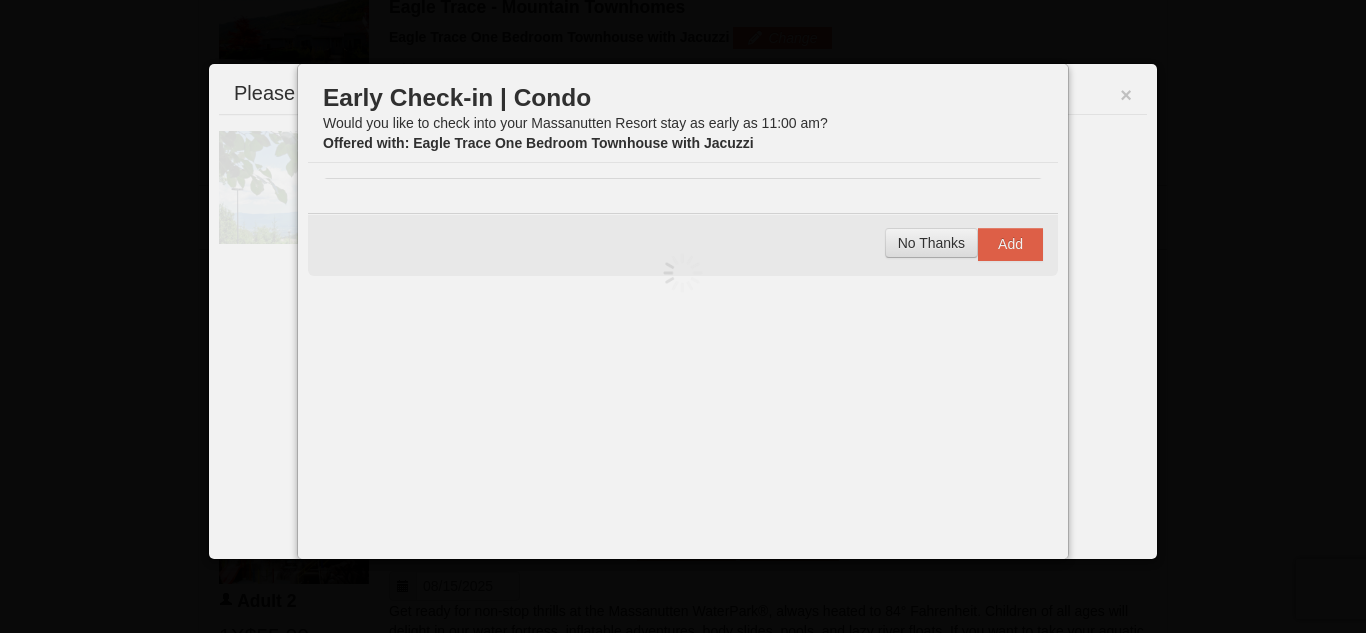 scroll, scrollTop: 776, scrollLeft: 0, axis: vertical 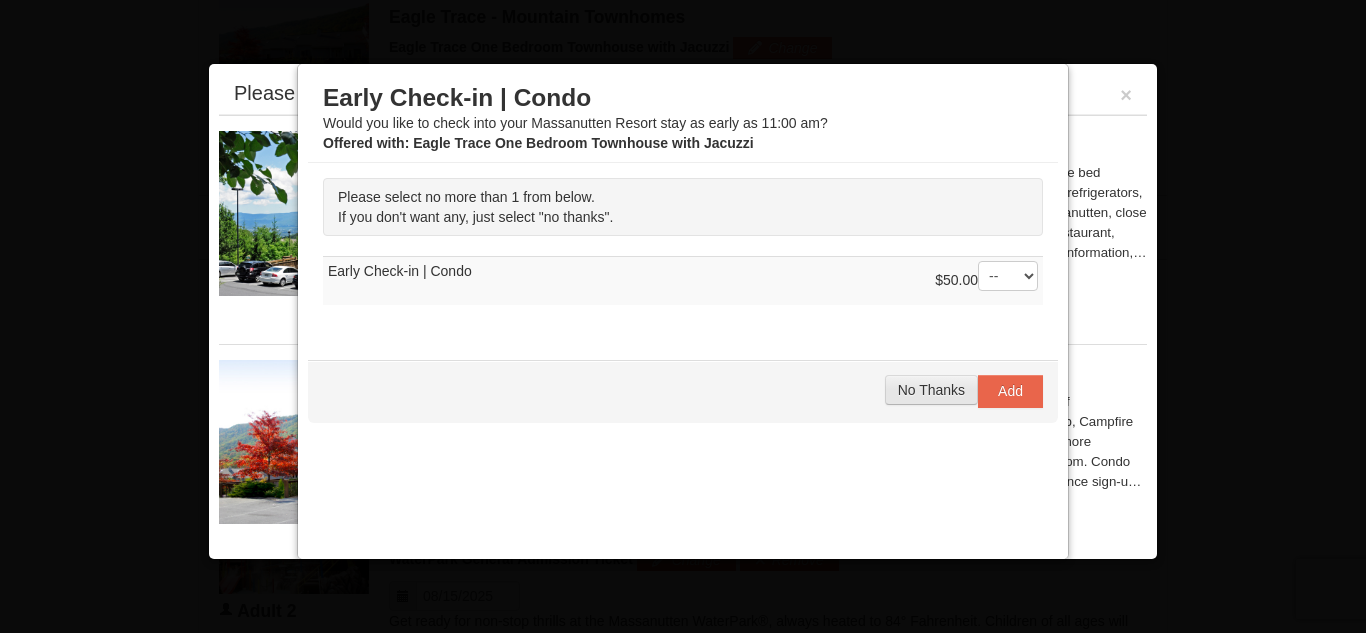 click on "No Thanks" at bounding box center [931, 390] 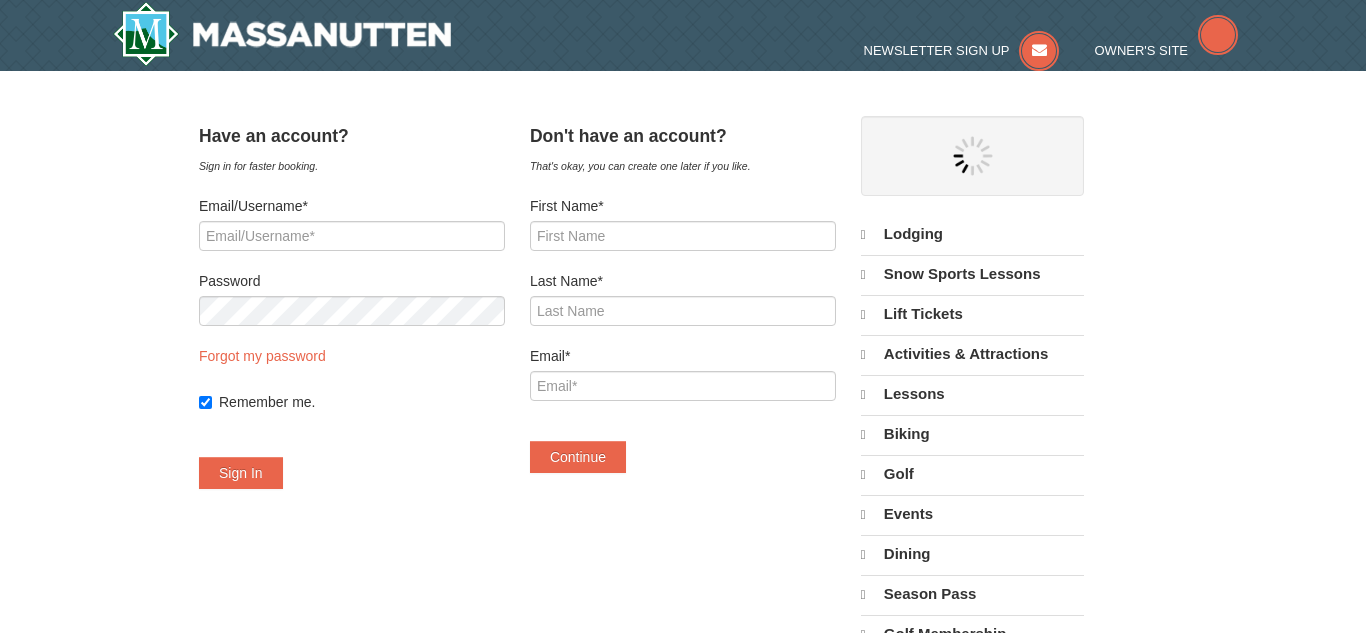 scroll, scrollTop: 0, scrollLeft: 0, axis: both 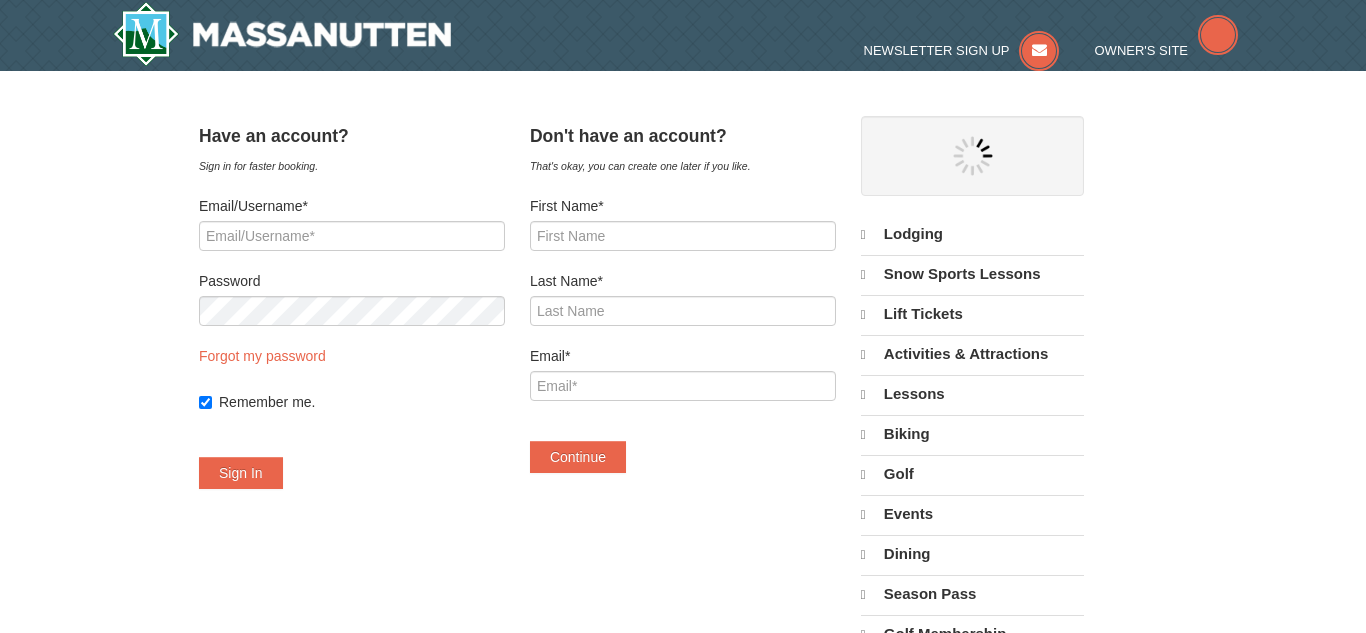 select on "8" 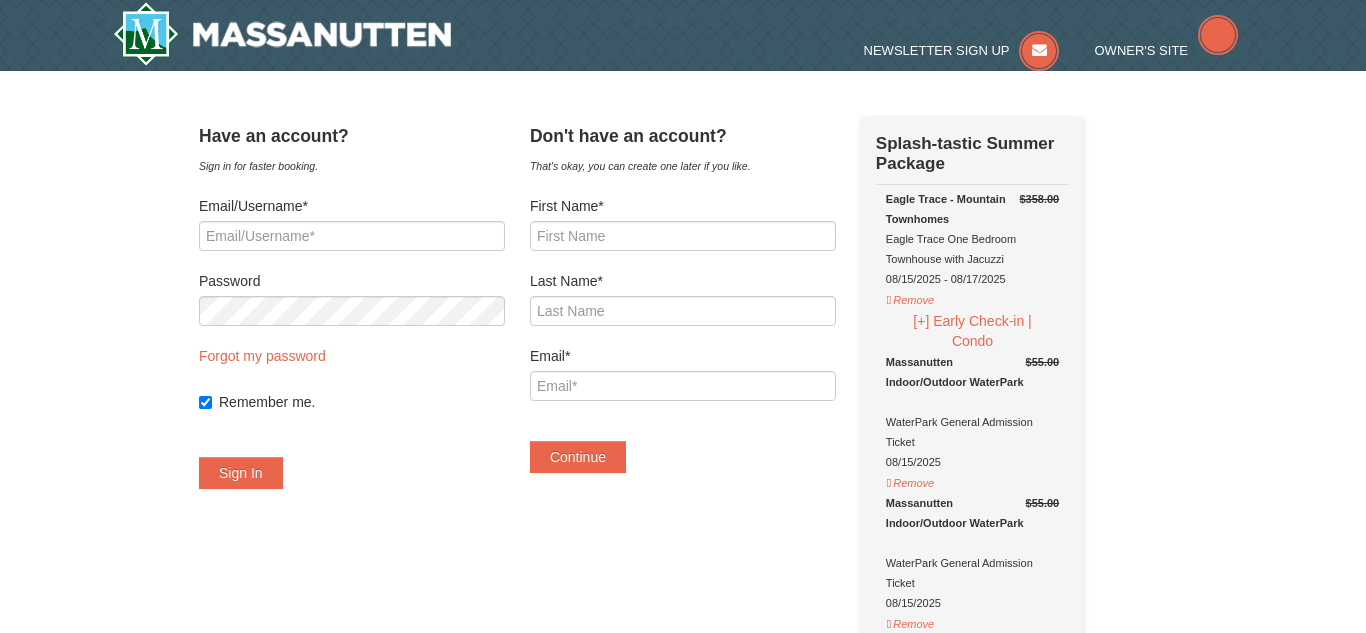 scroll, scrollTop: 0, scrollLeft: 0, axis: both 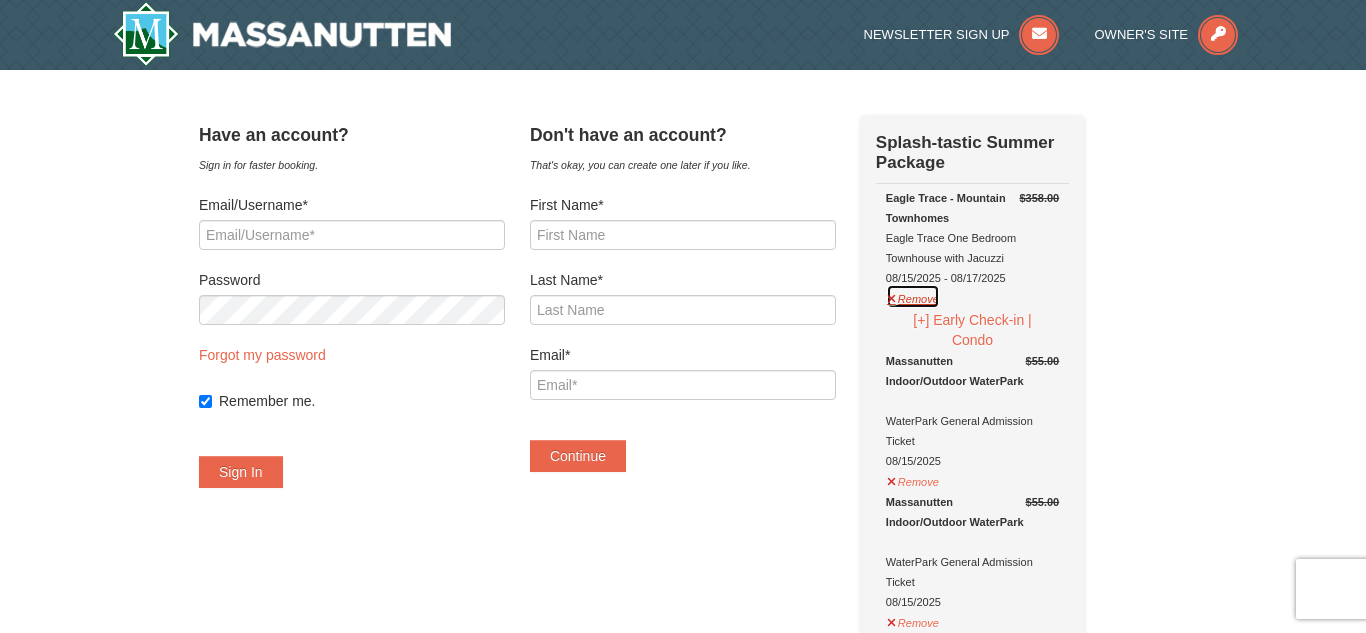 click on "Remove" at bounding box center [913, 296] 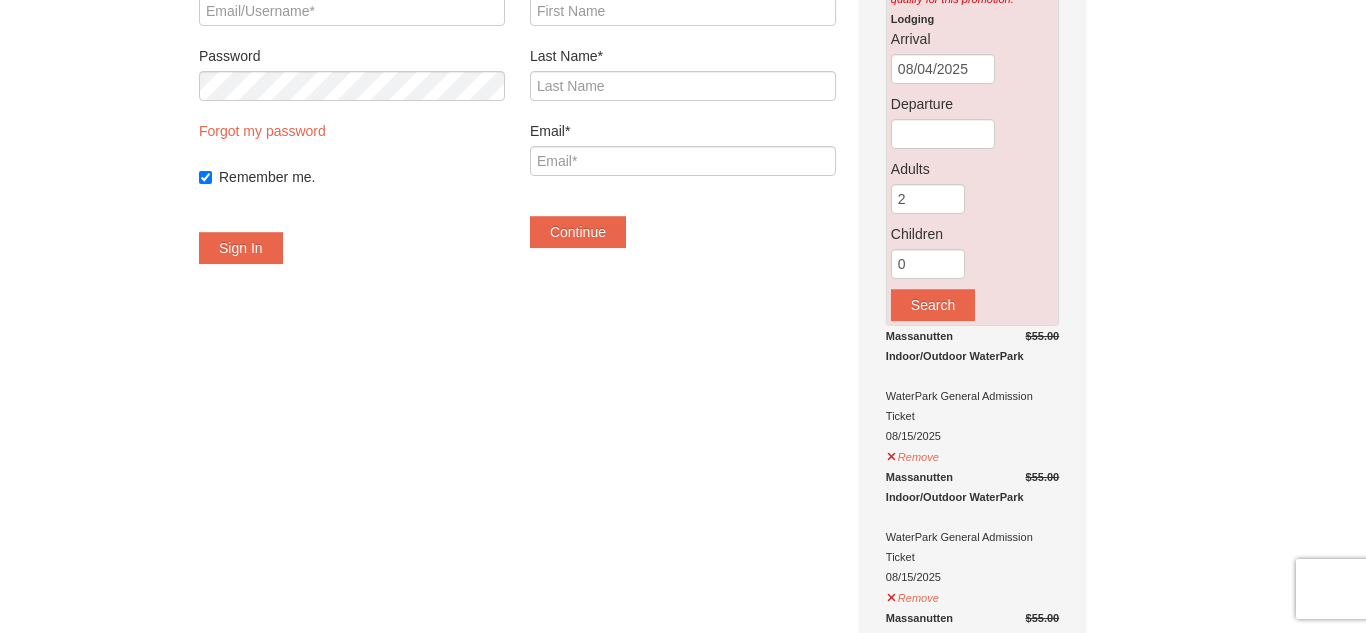 scroll, scrollTop: 388, scrollLeft: 0, axis: vertical 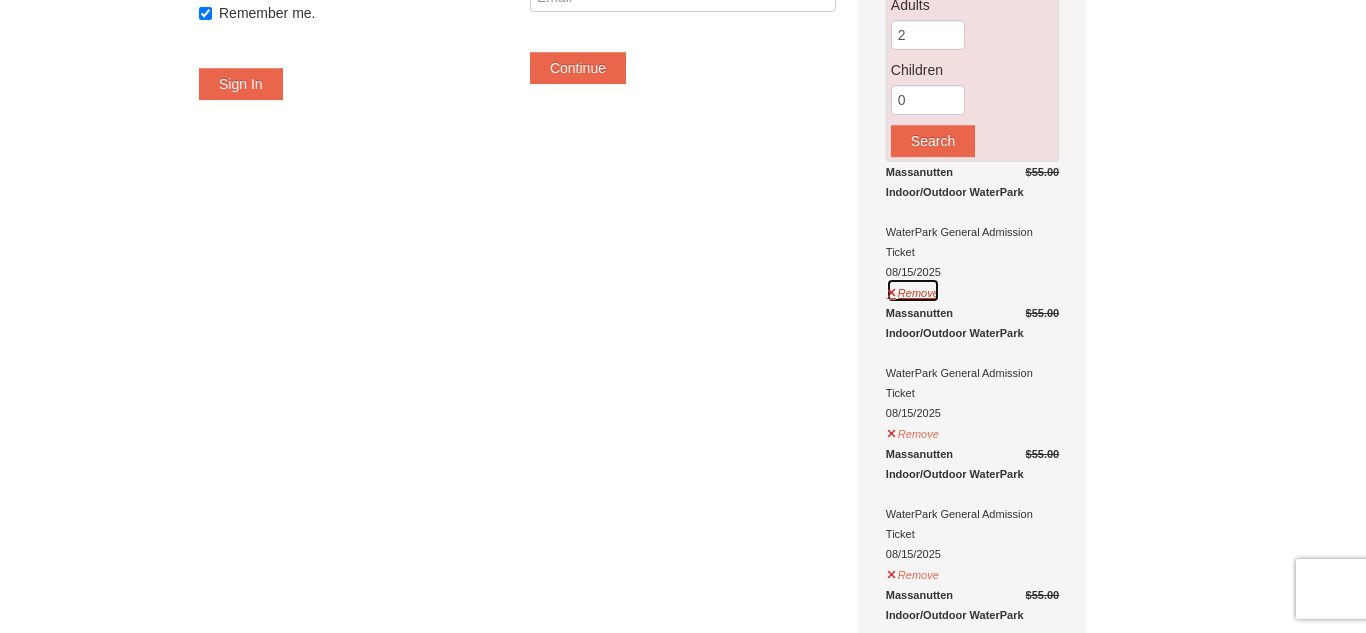 click on "Remove" at bounding box center (913, 290) 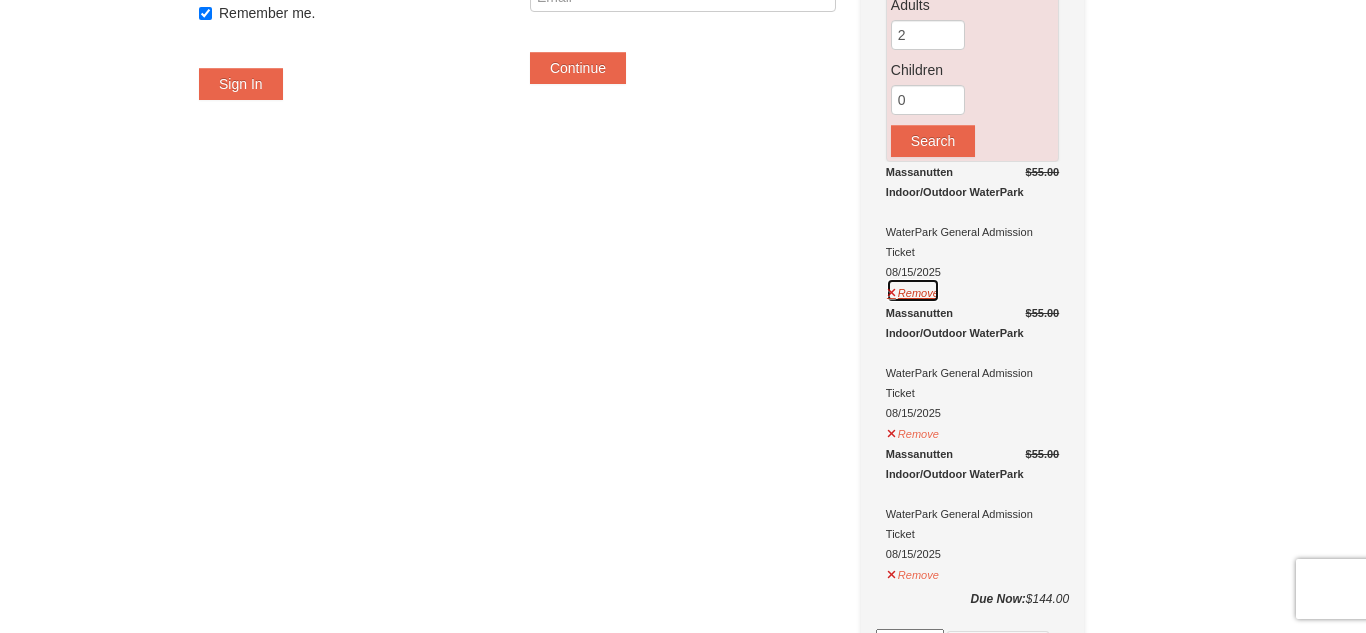 click on "Remove" at bounding box center [913, 290] 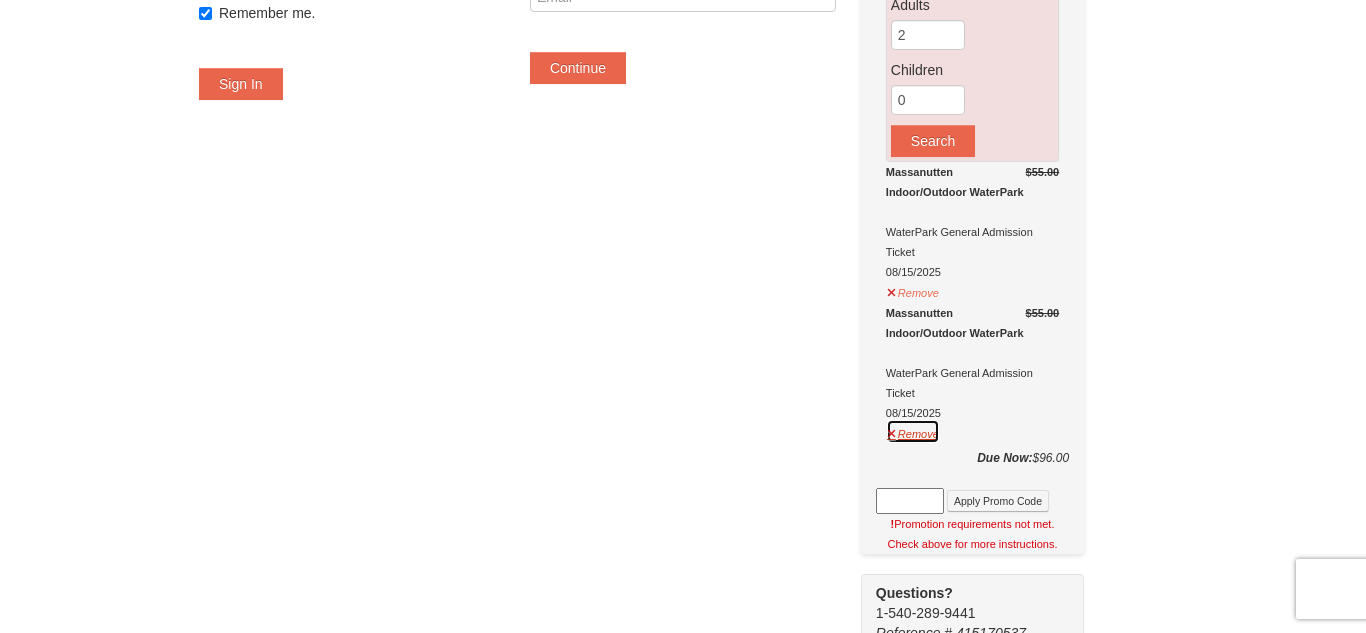 click on "Remove" at bounding box center [913, 431] 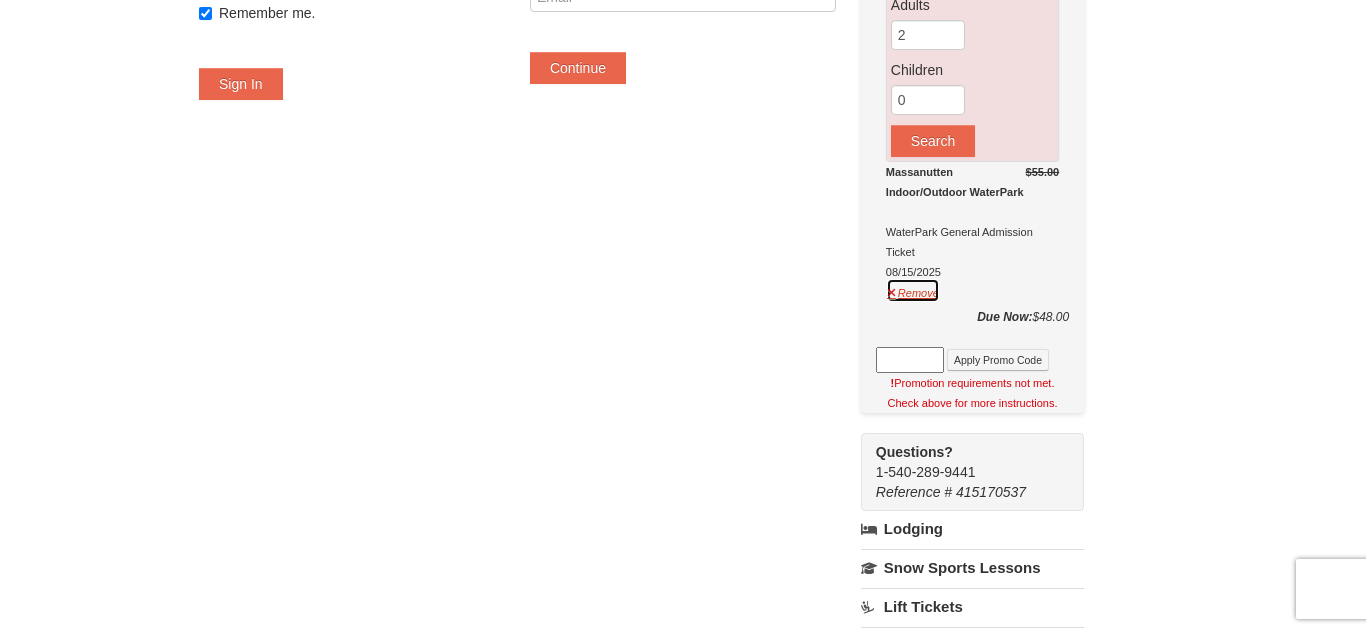 click on "Remove" at bounding box center (913, 290) 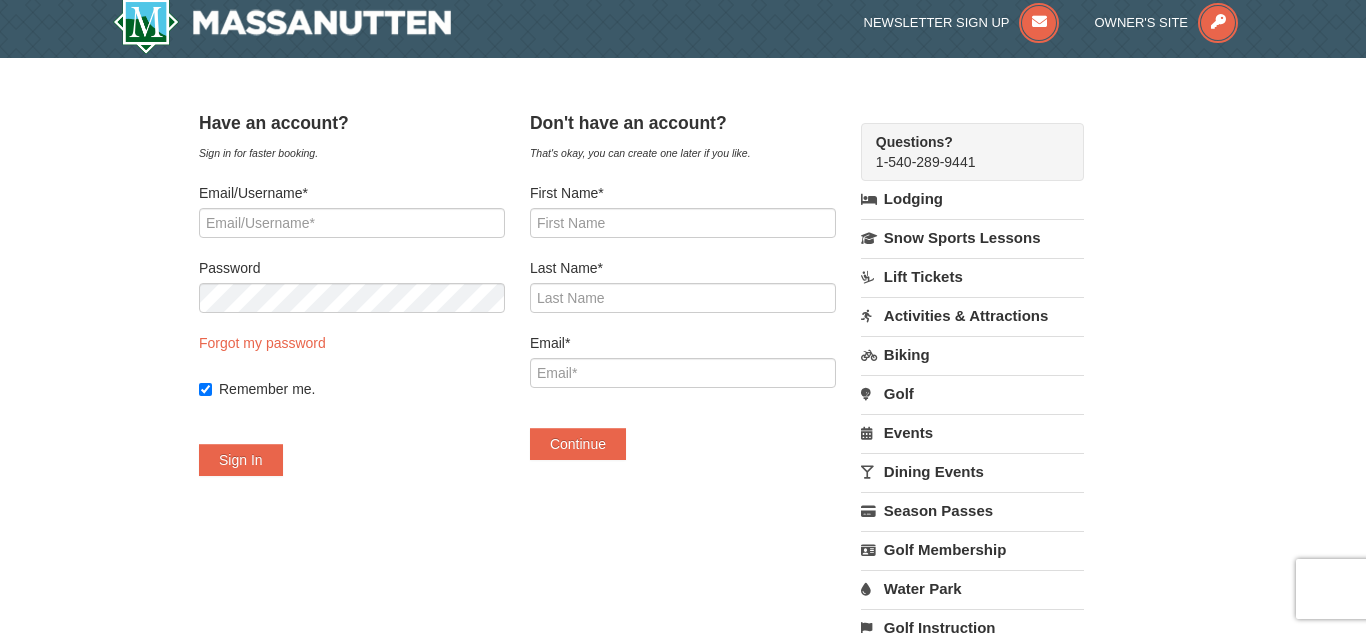 scroll, scrollTop: 0, scrollLeft: 0, axis: both 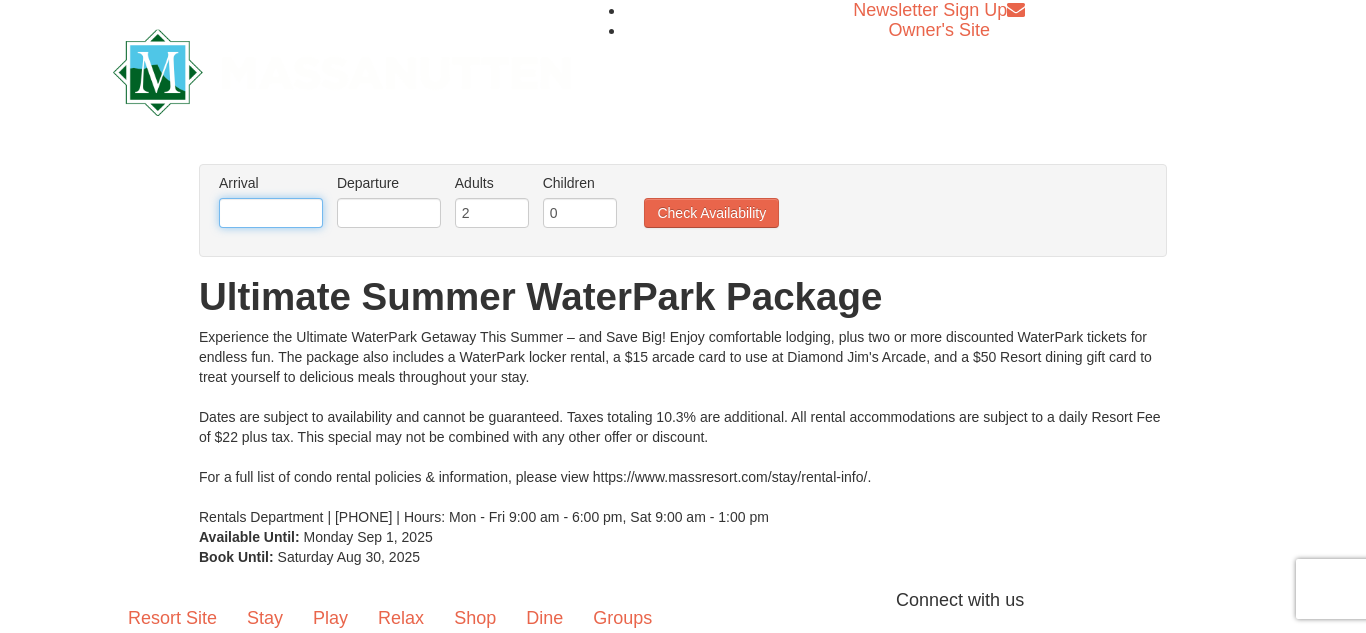 click at bounding box center (271, 213) 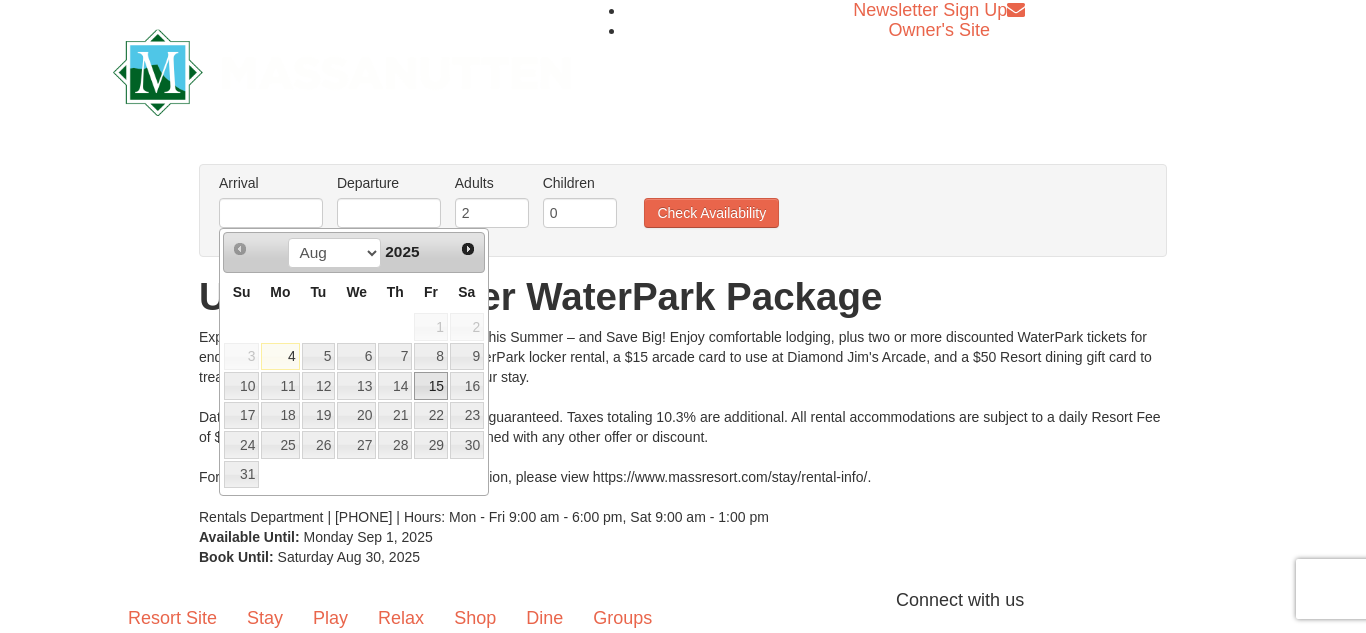 click on "15" at bounding box center (431, 386) 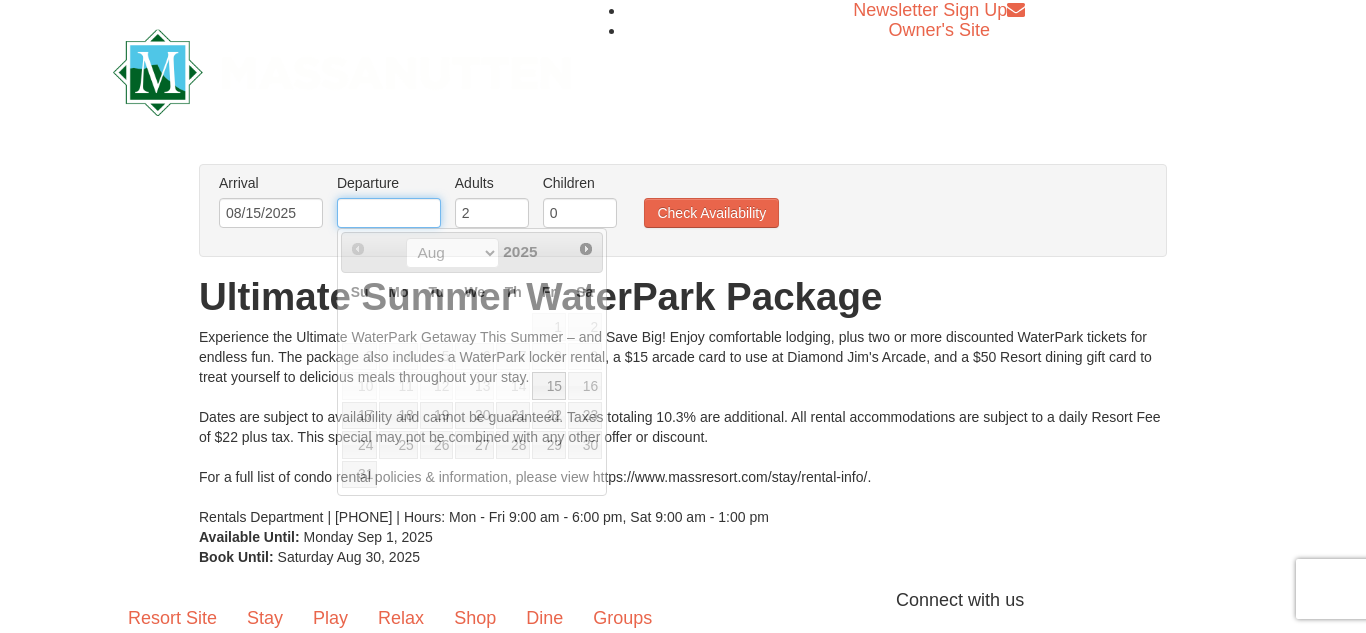 click at bounding box center [389, 213] 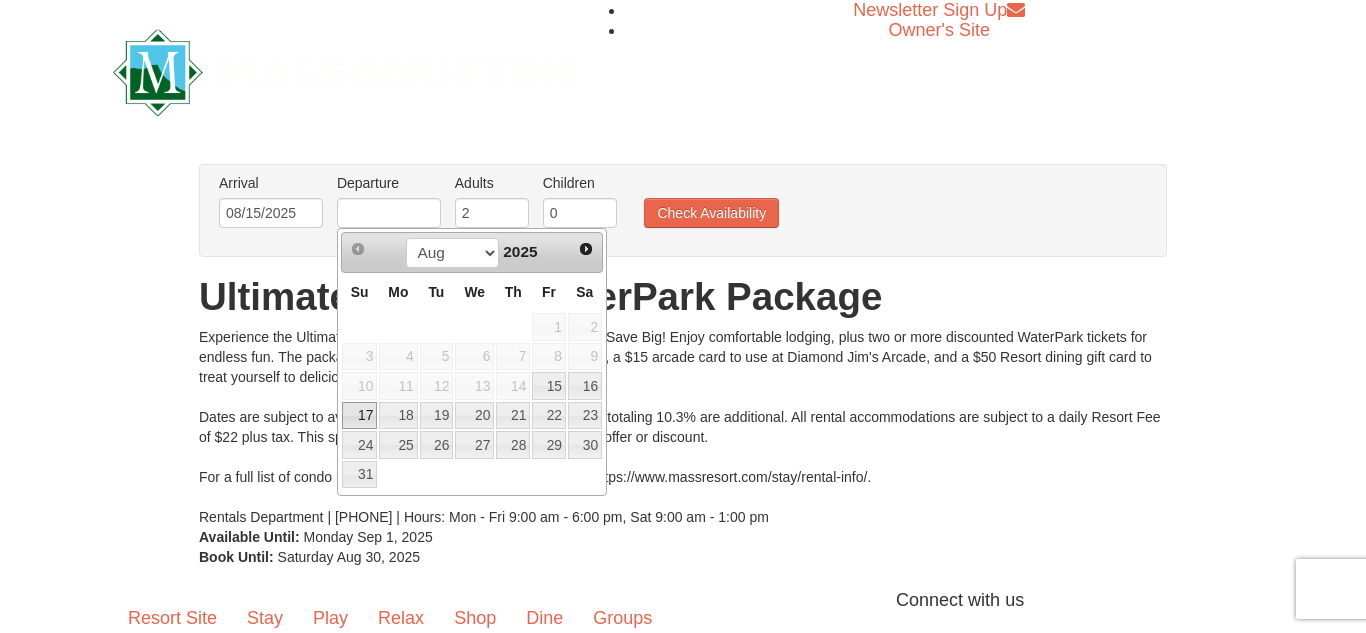 click on "17" at bounding box center [359, 416] 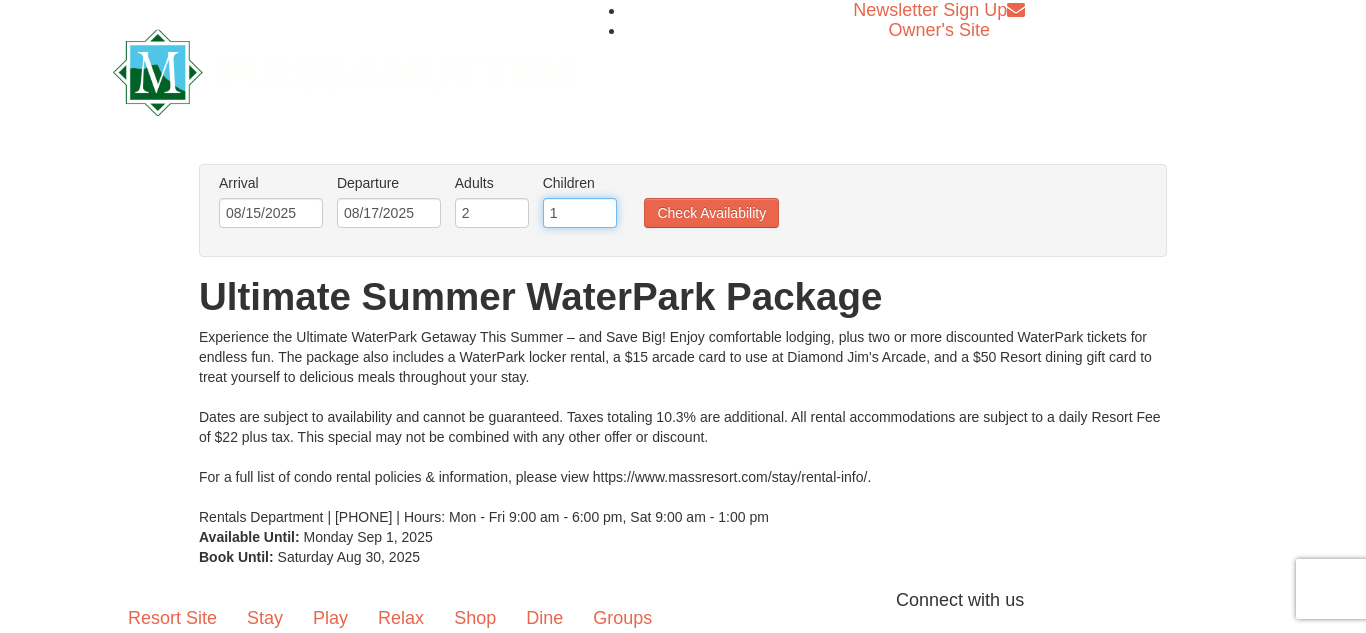 click on "1" at bounding box center [580, 213] 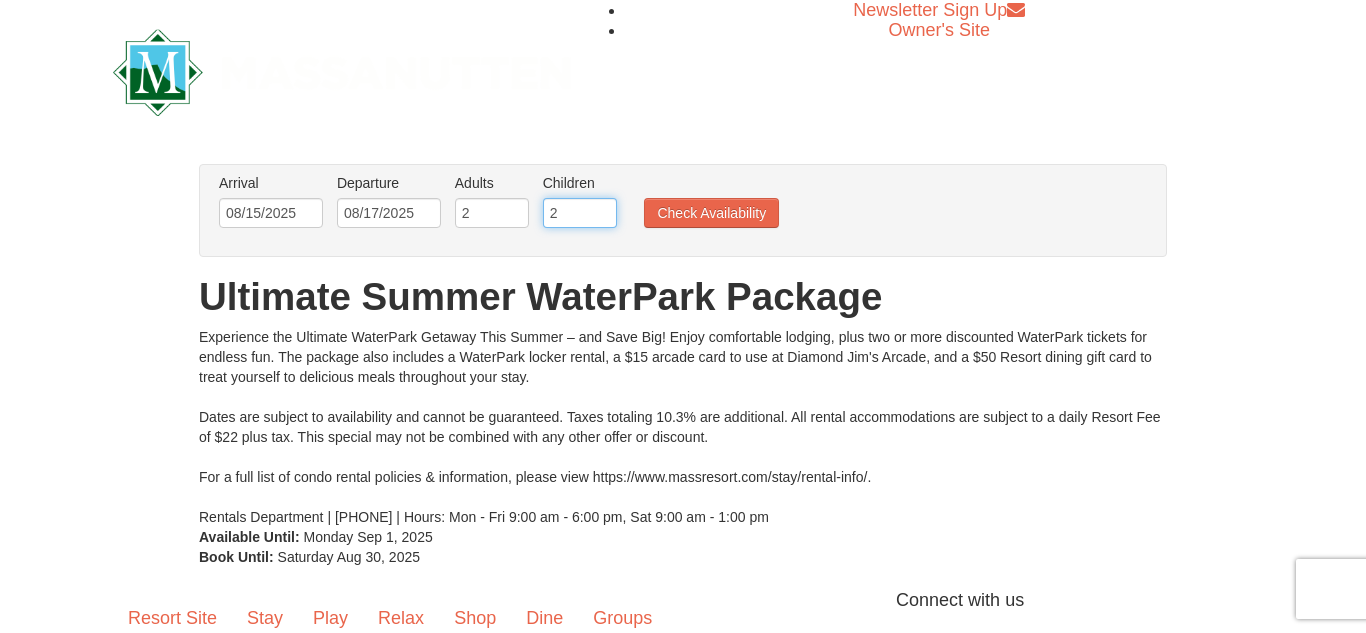 click on "2" at bounding box center [580, 213] 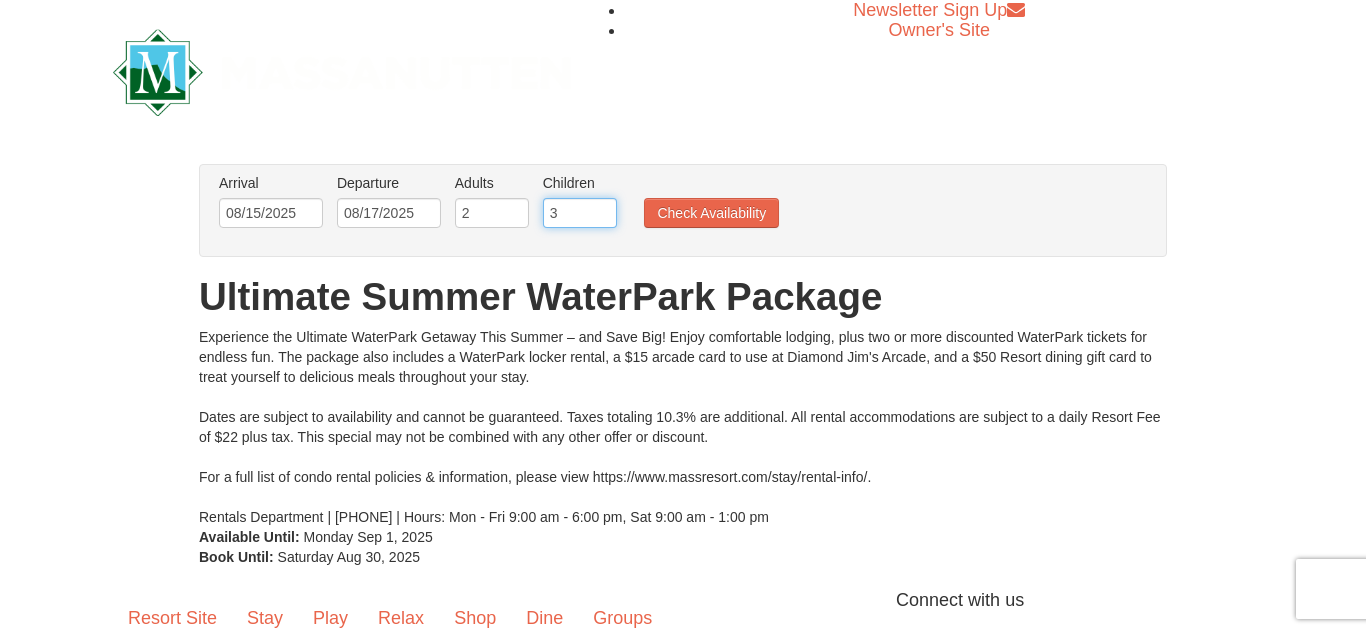 type on "3" 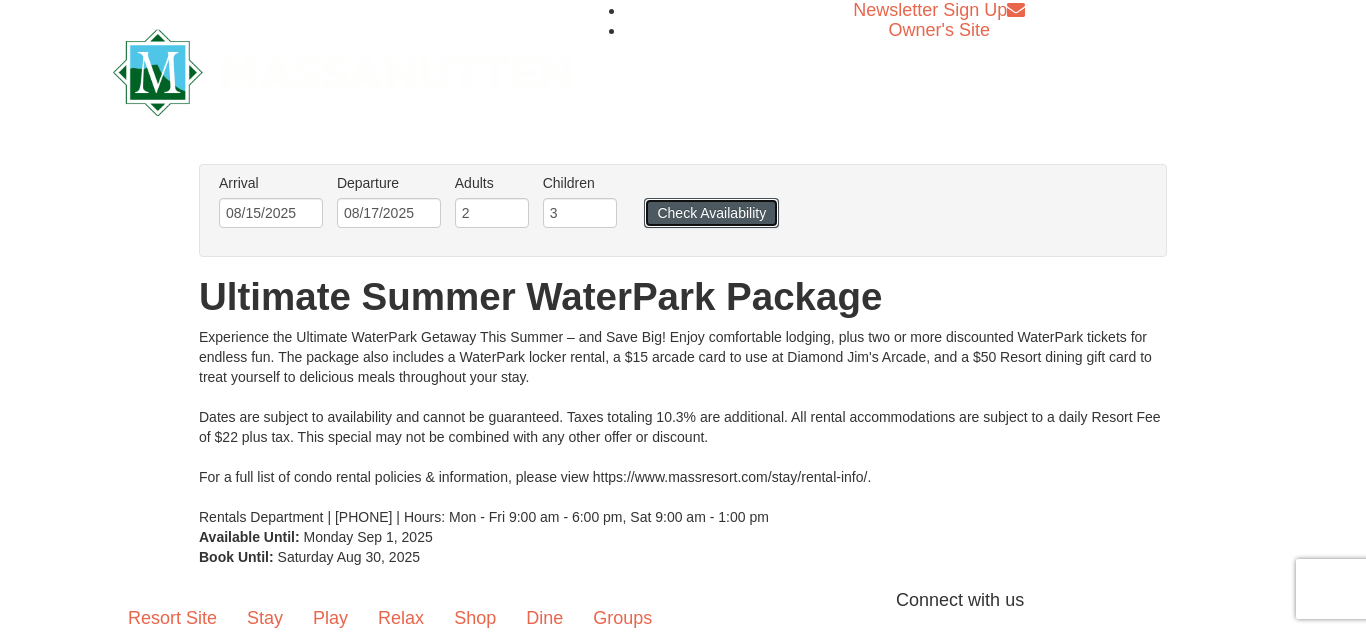 click on "Check Availability" at bounding box center [711, 213] 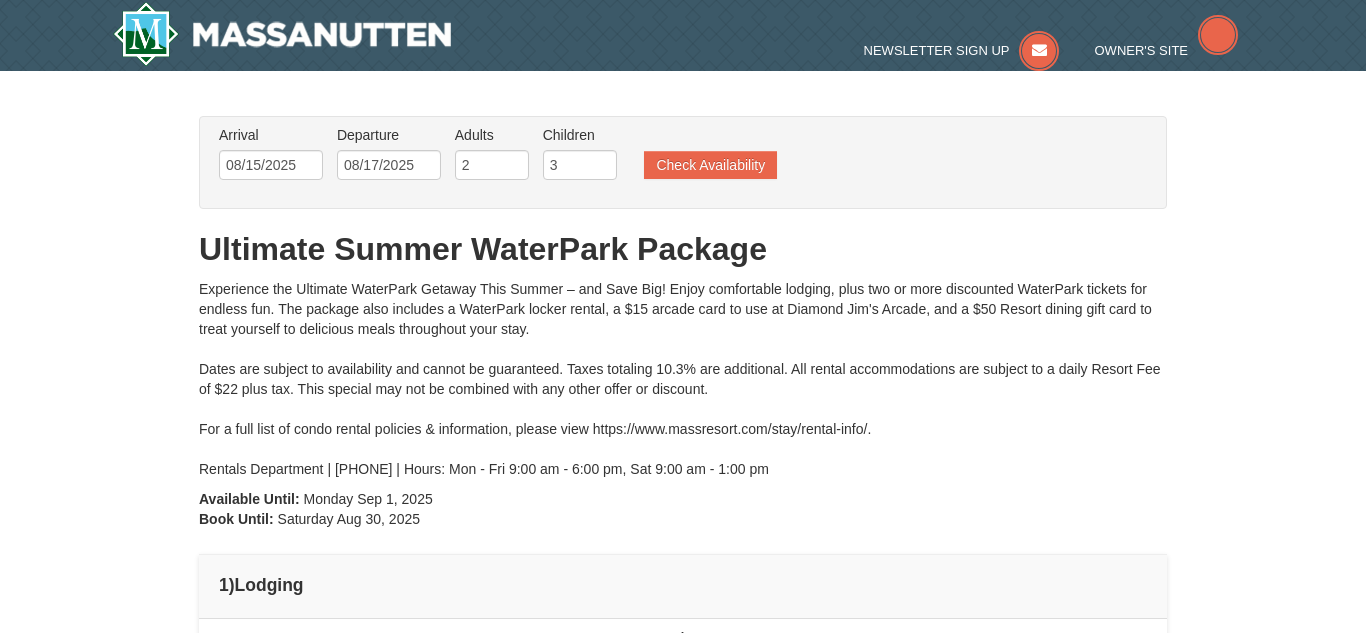 scroll, scrollTop: 0, scrollLeft: 0, axis: both 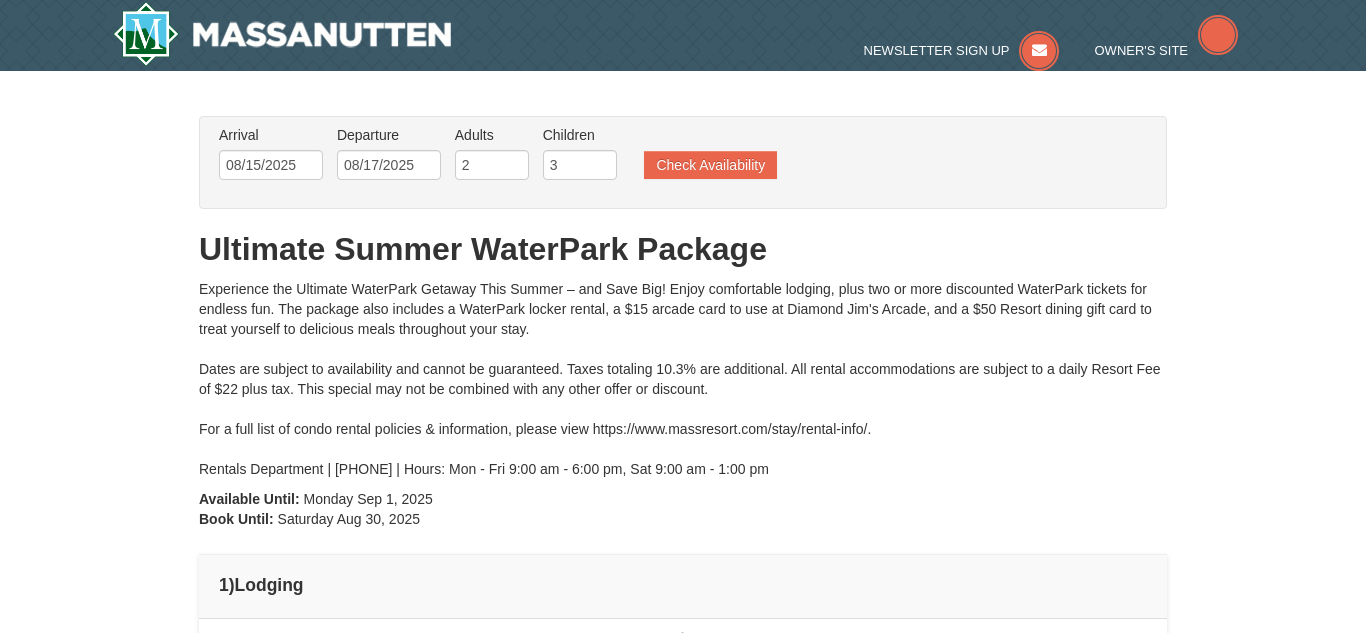 type on "08/15/2025" 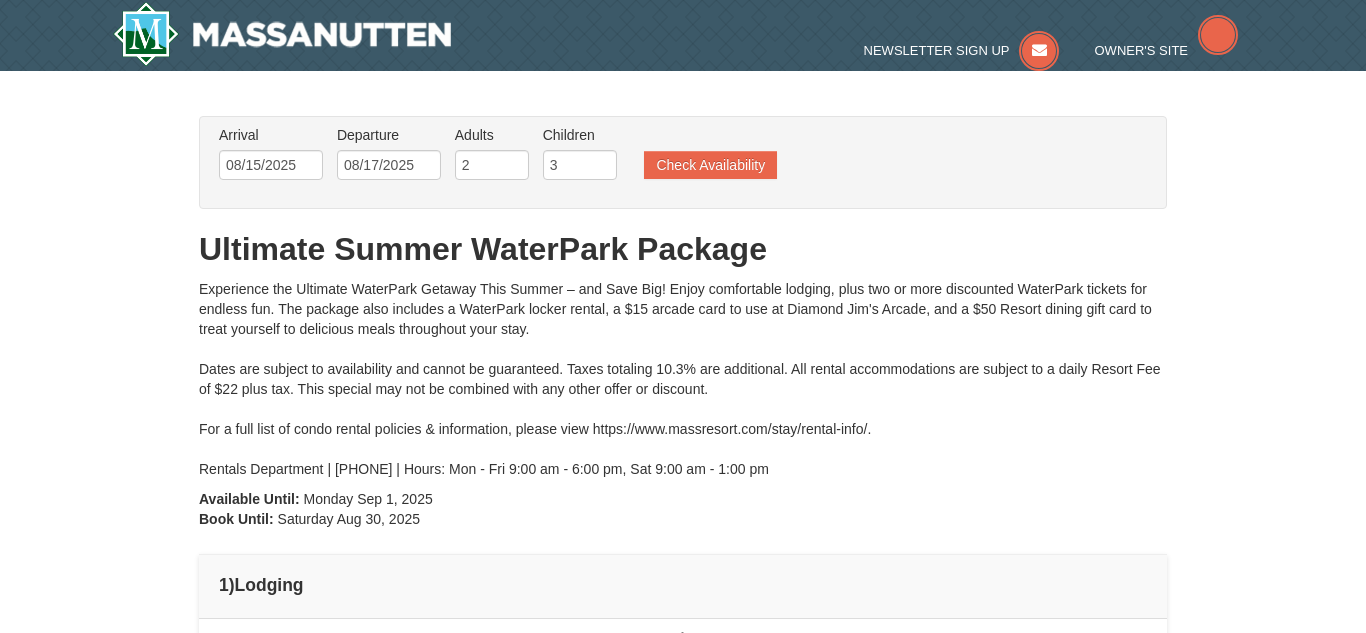 type on "08/15/2025" 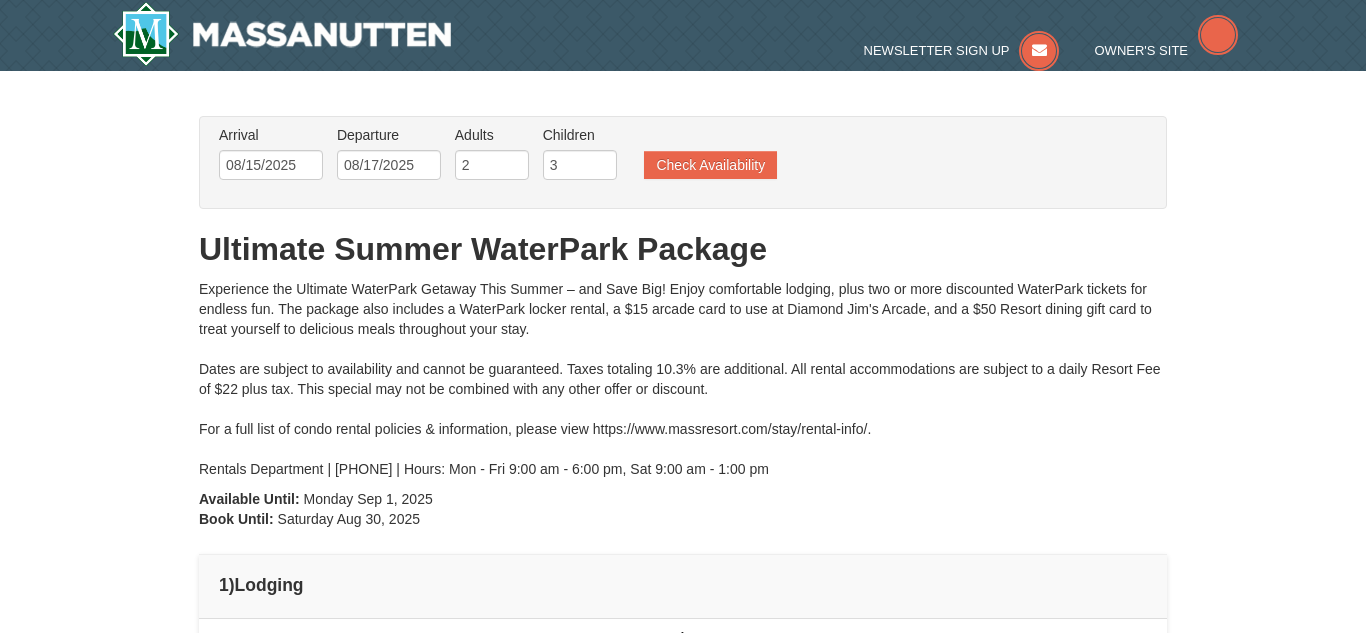 type on "08/15/2025" 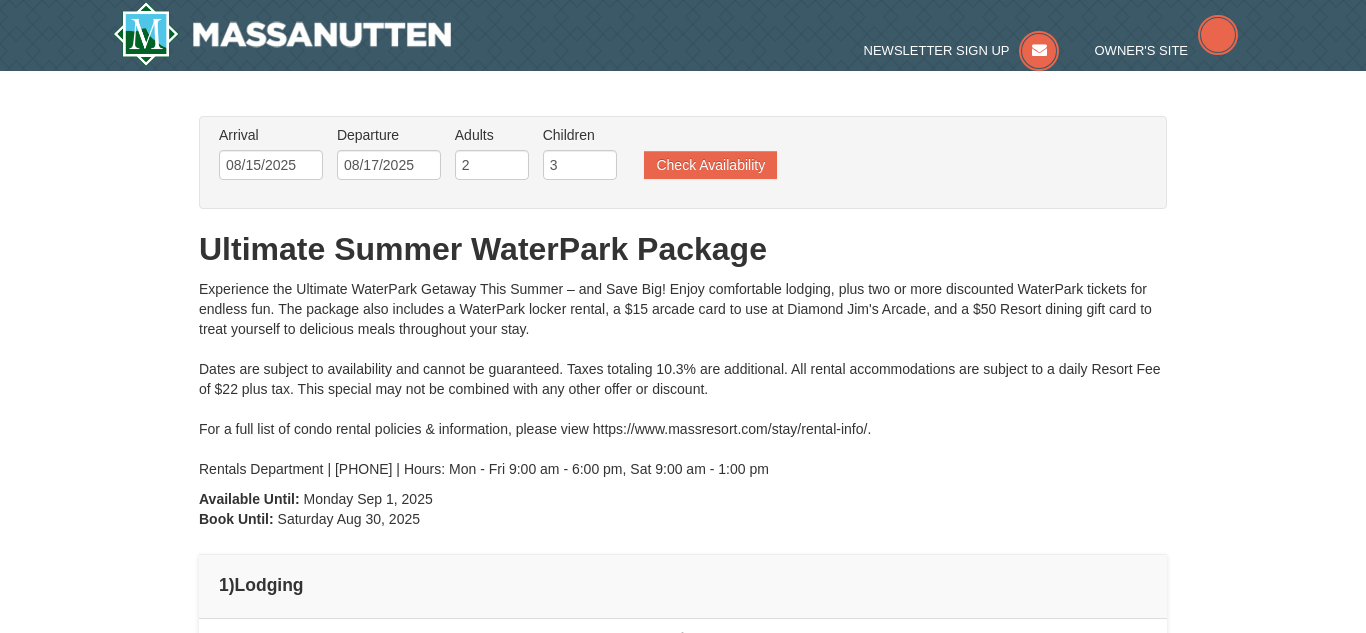 type on "08/15/2025" 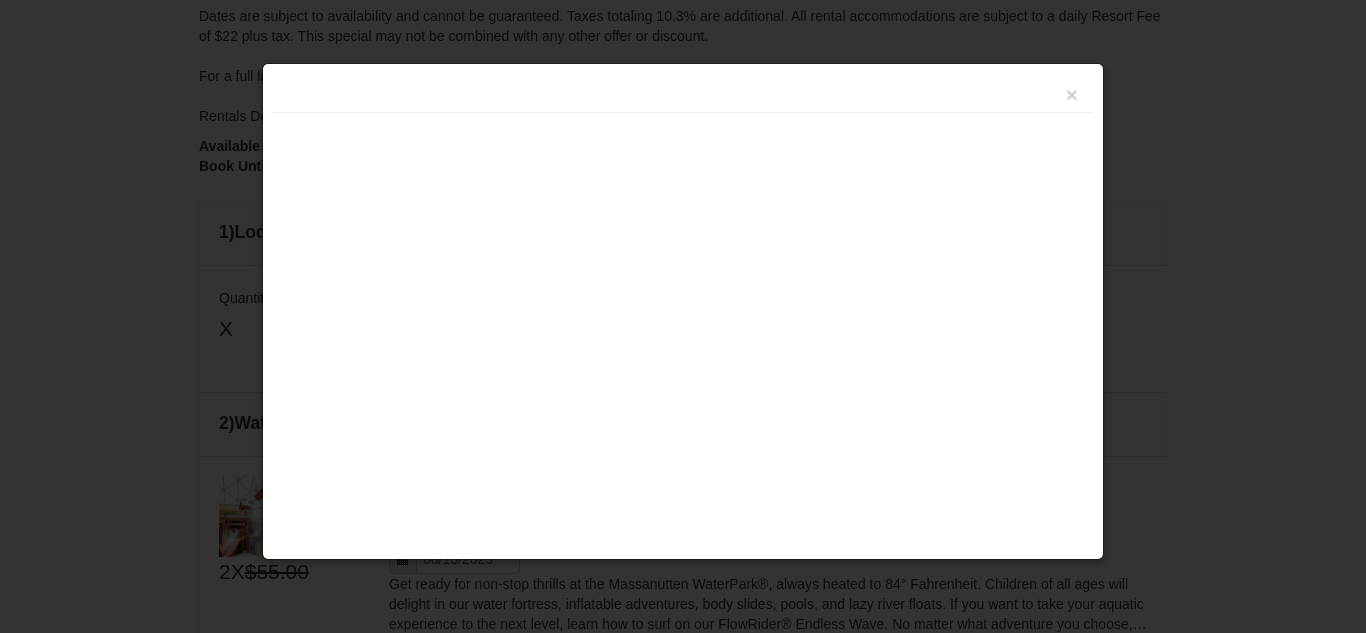 scroll, scrollTop: 624, scrollLeft: 0, axis: vertical 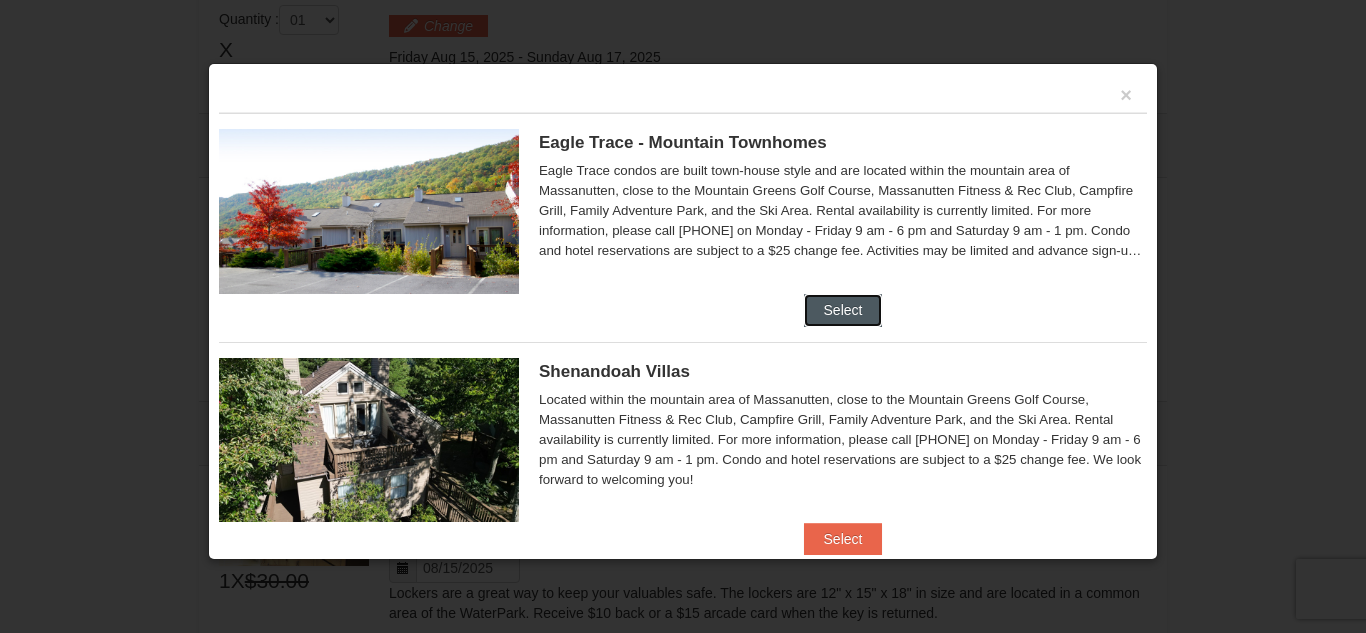 click on "Select" at bounding box center (843, 310) 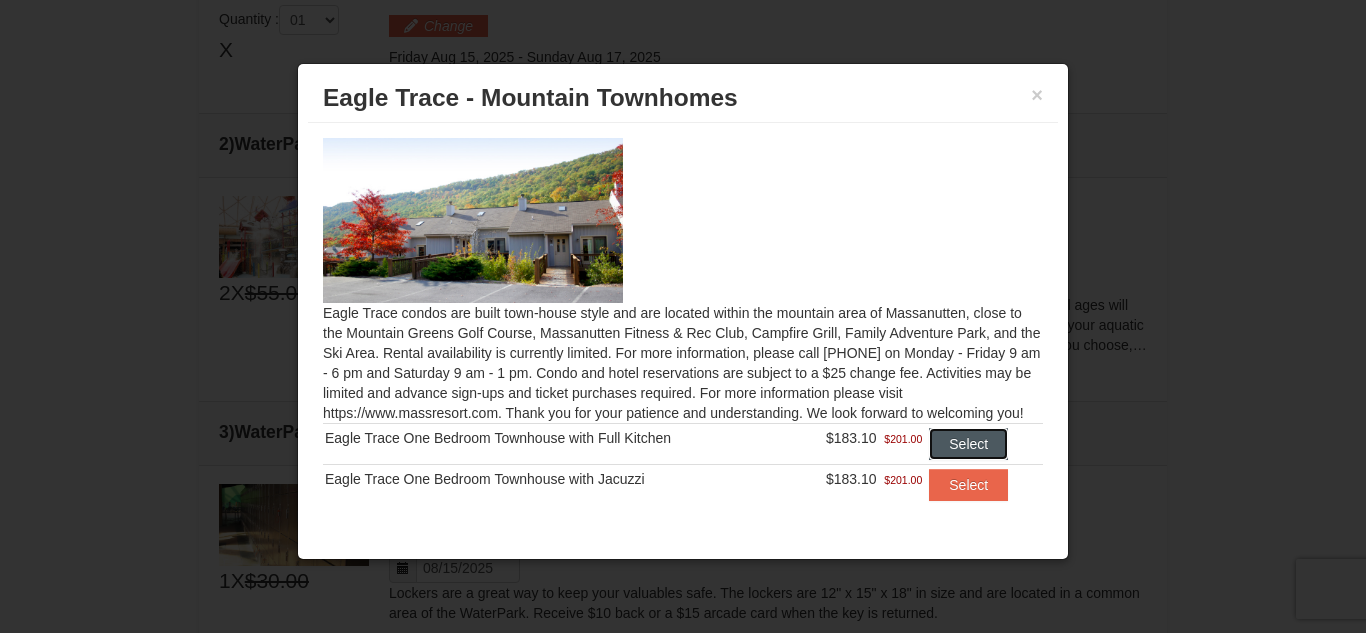 click on "Select" at bounding box center [968, 444] 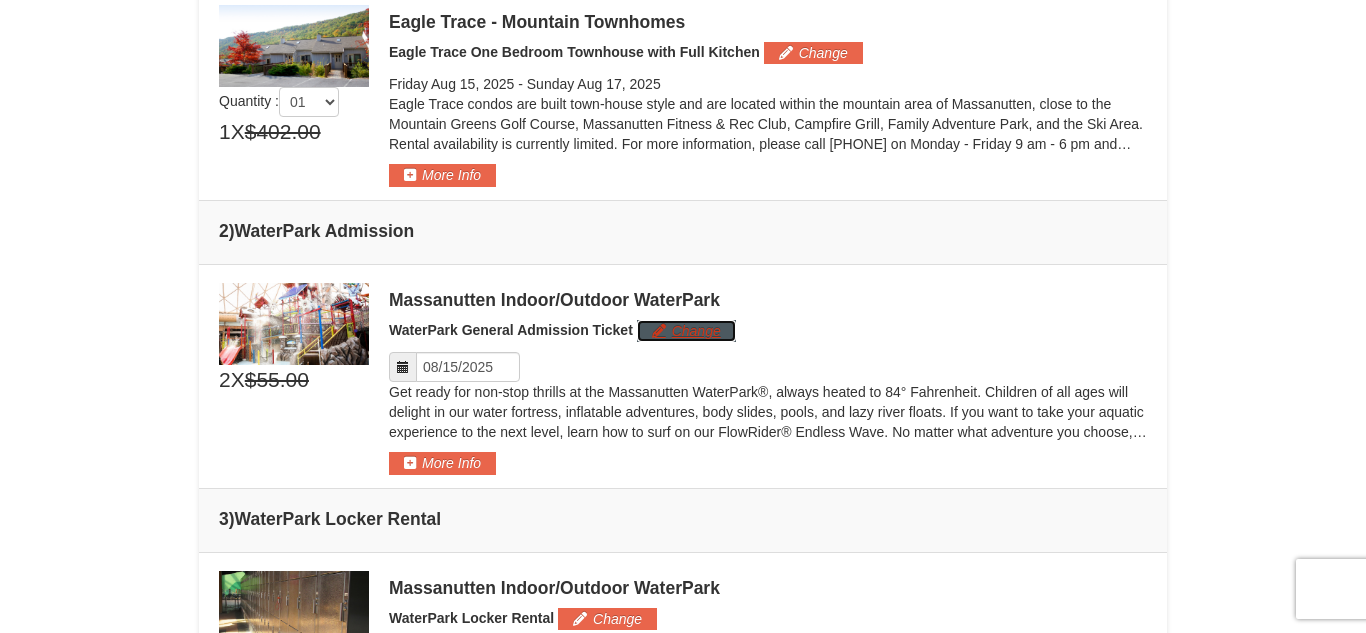 click on "Change" at bounding box center (686, 331) 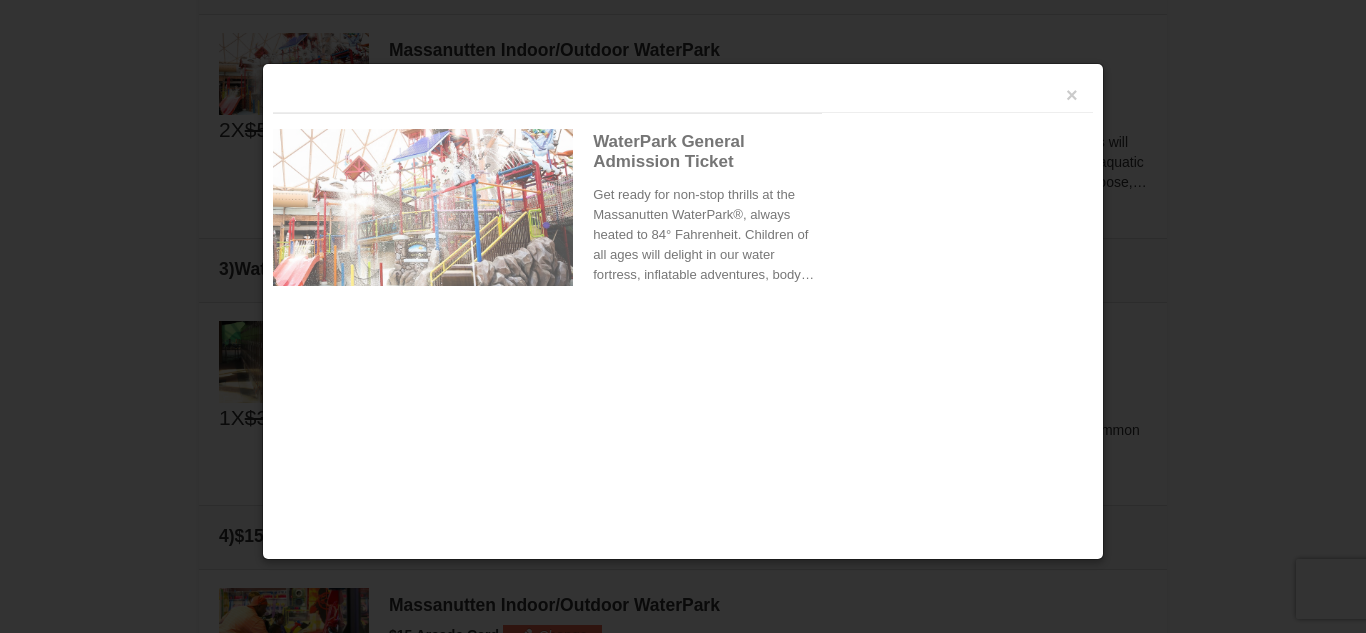 scroll, scrollTop: 914, scrollLeft: 0, axis: vertical 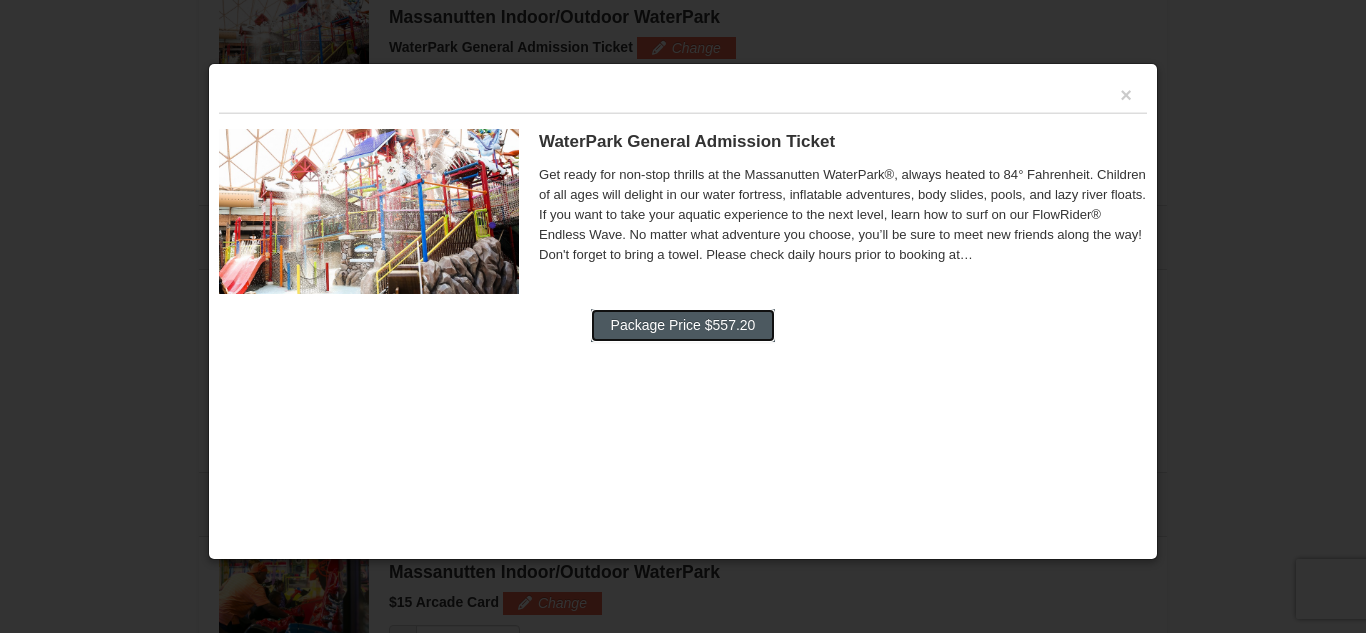 click on "Package Price $557.20" at bounding box center [683, 325] 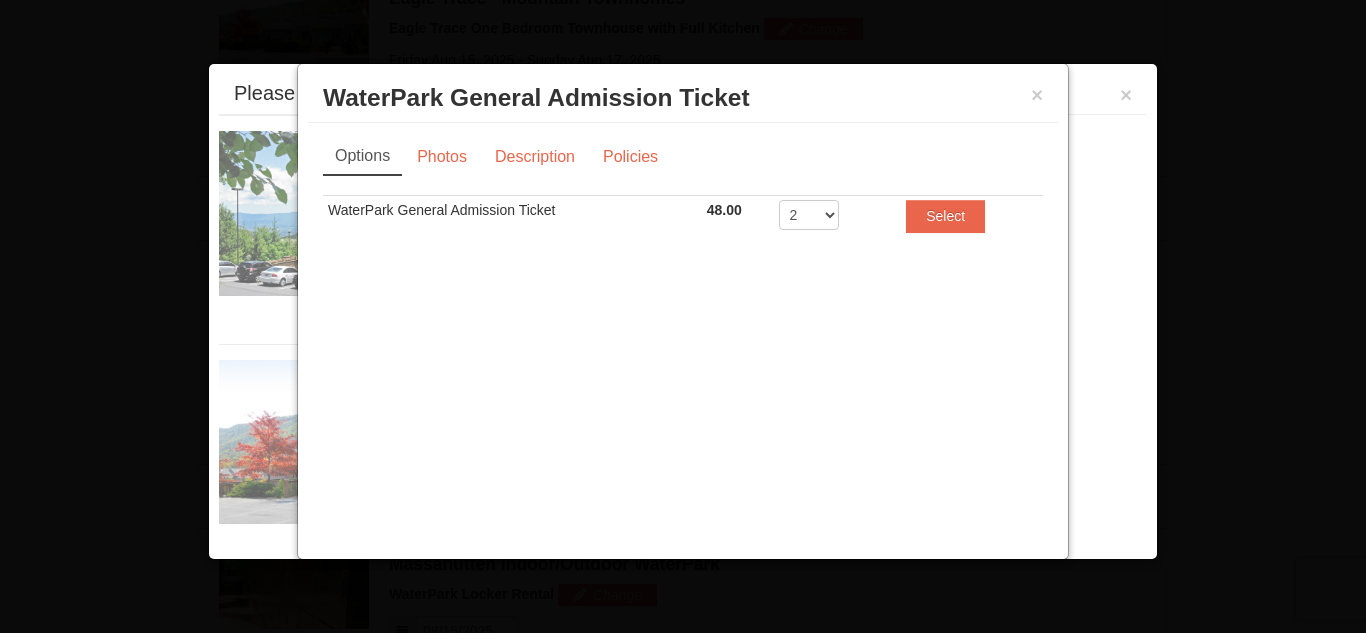 scroll, scrollTop: 636, scrollLeft: 0, axis: vertical 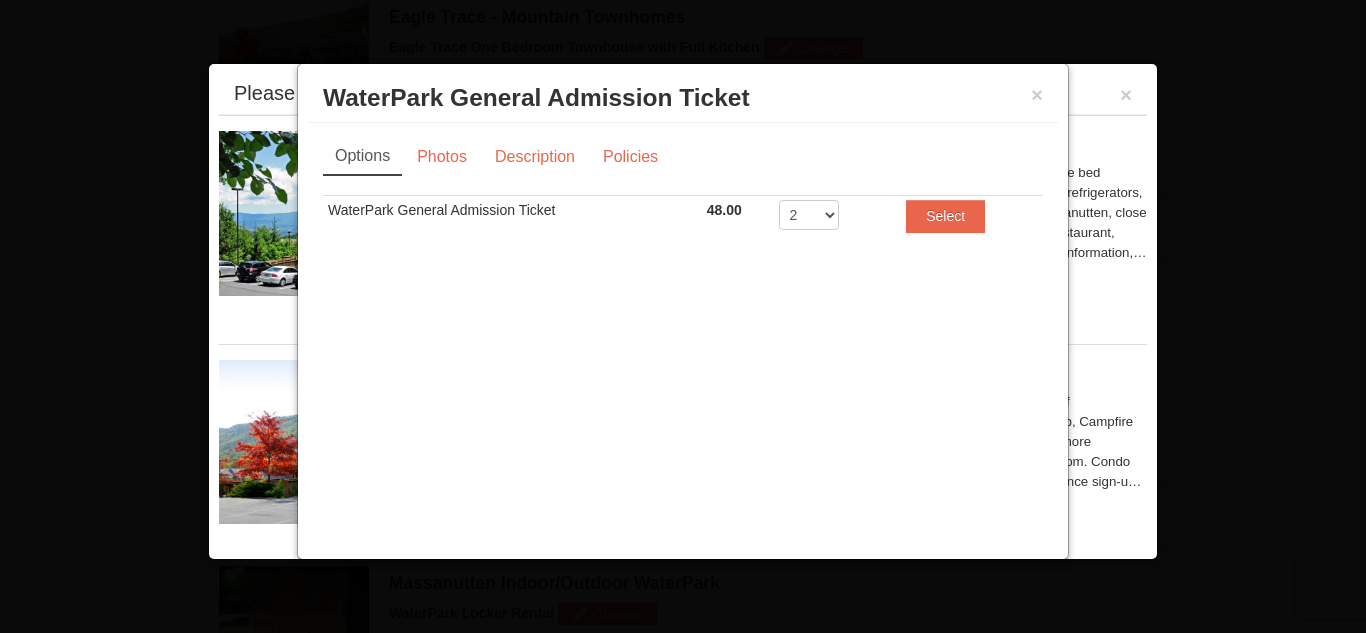 click on "2 3 4 5 6 7 8" at bounding box center [809, 215] 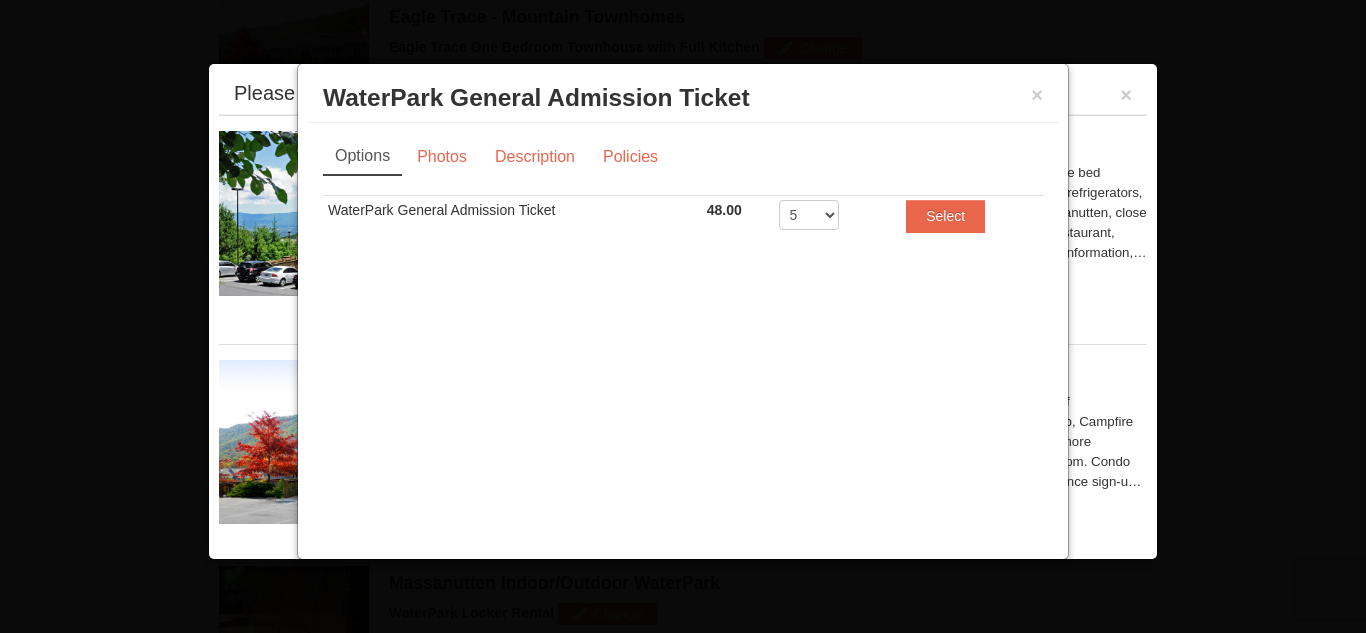 click on "2 3 4 5 6 7 8" at bounding box center (809, 215) 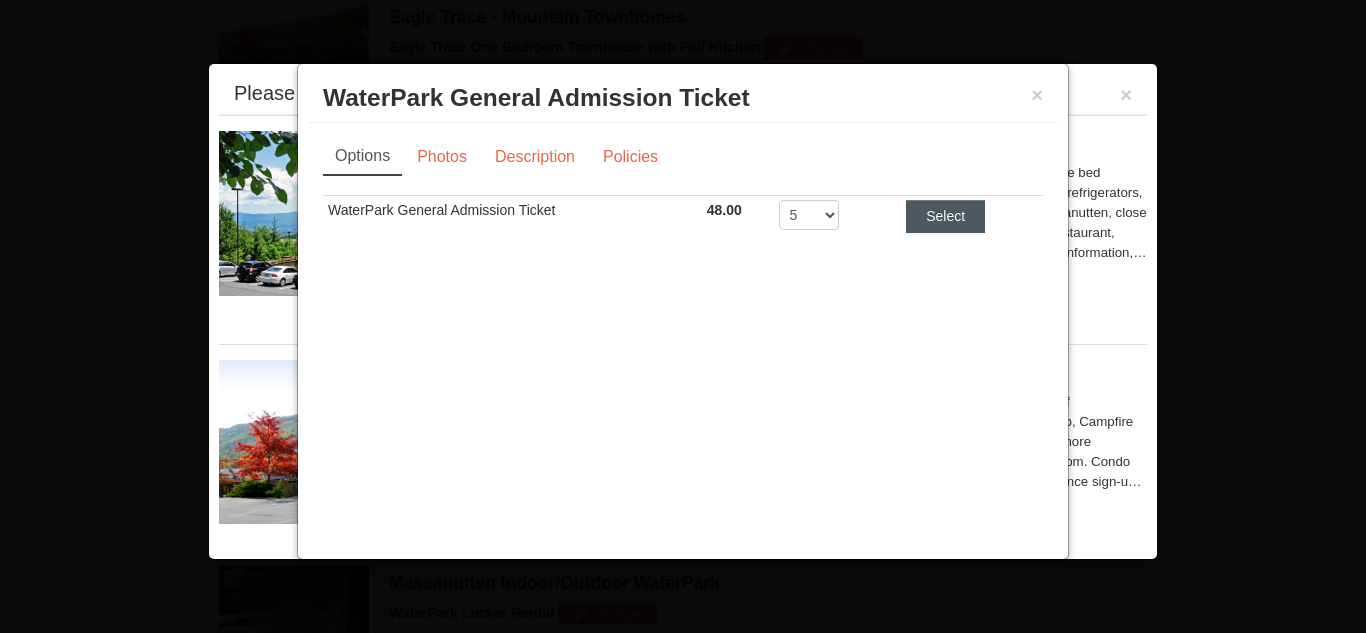 click on "Select" at bounding box center [945, 216] 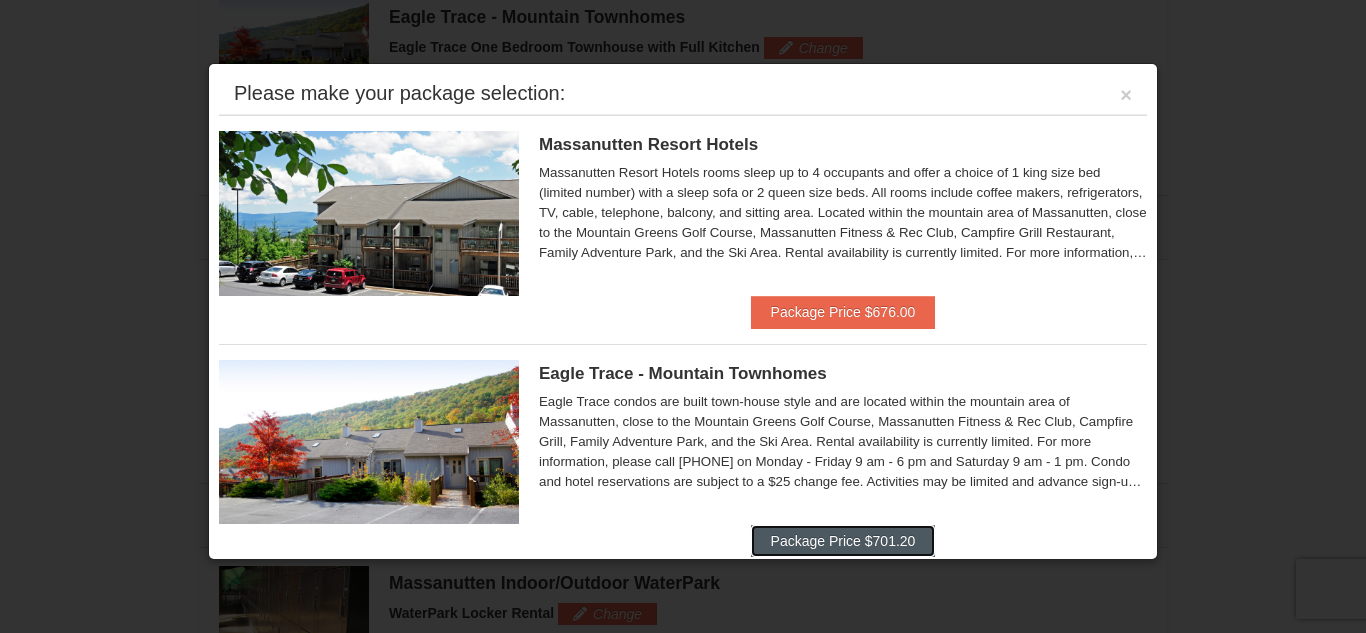 click on "Package Price $701.20" at bounding box center (843, 541) 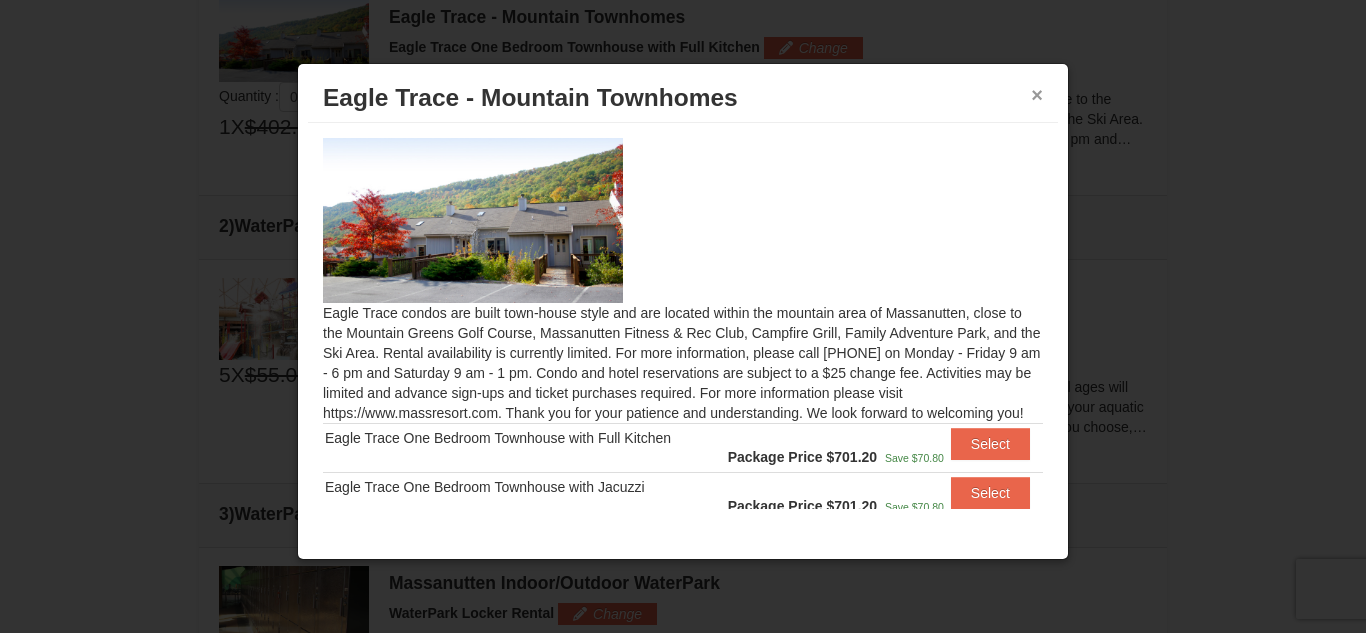 click on "×" at bounding box center (1037, 95) 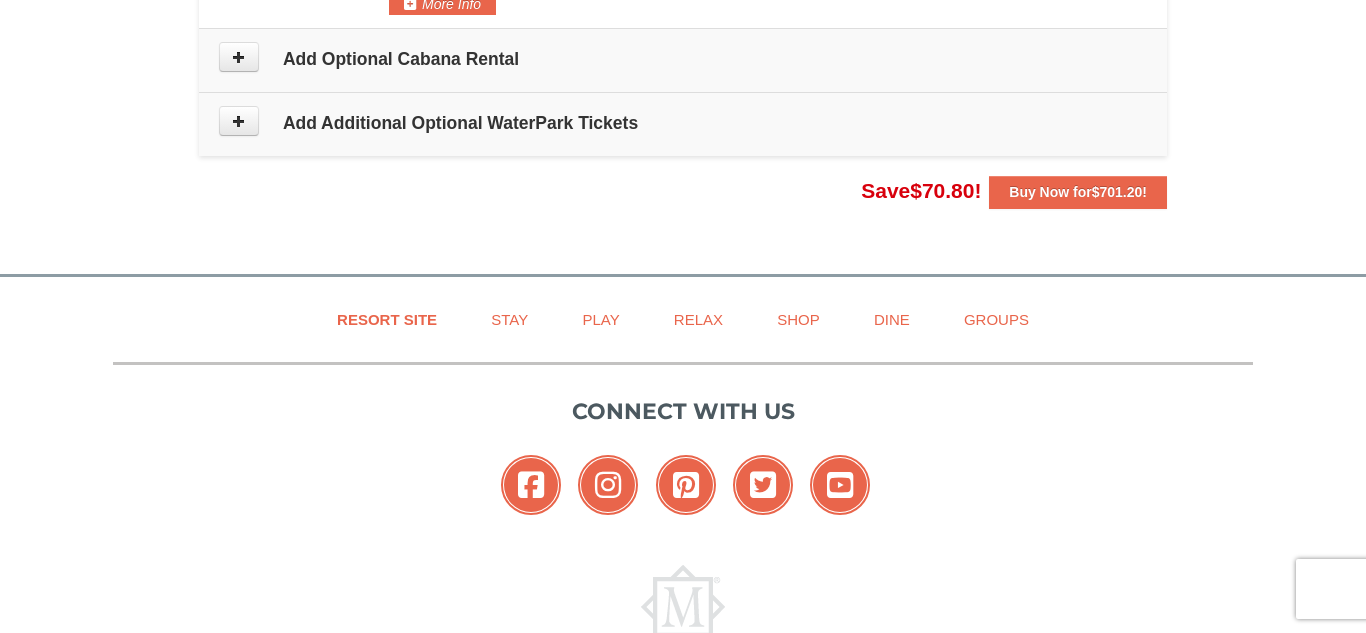 scroll, scrollTop: 1784, scrollLeft: 0, axis: vertical 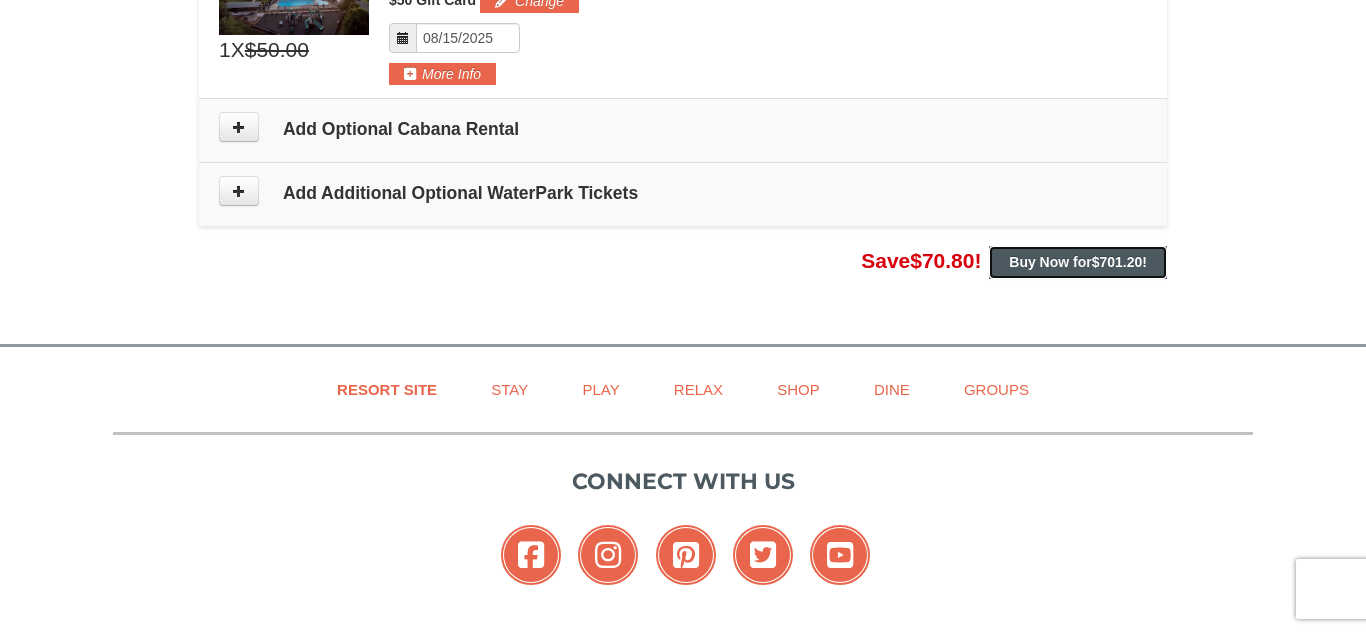 click on "$701.20" at bounding box center [1117, 262] 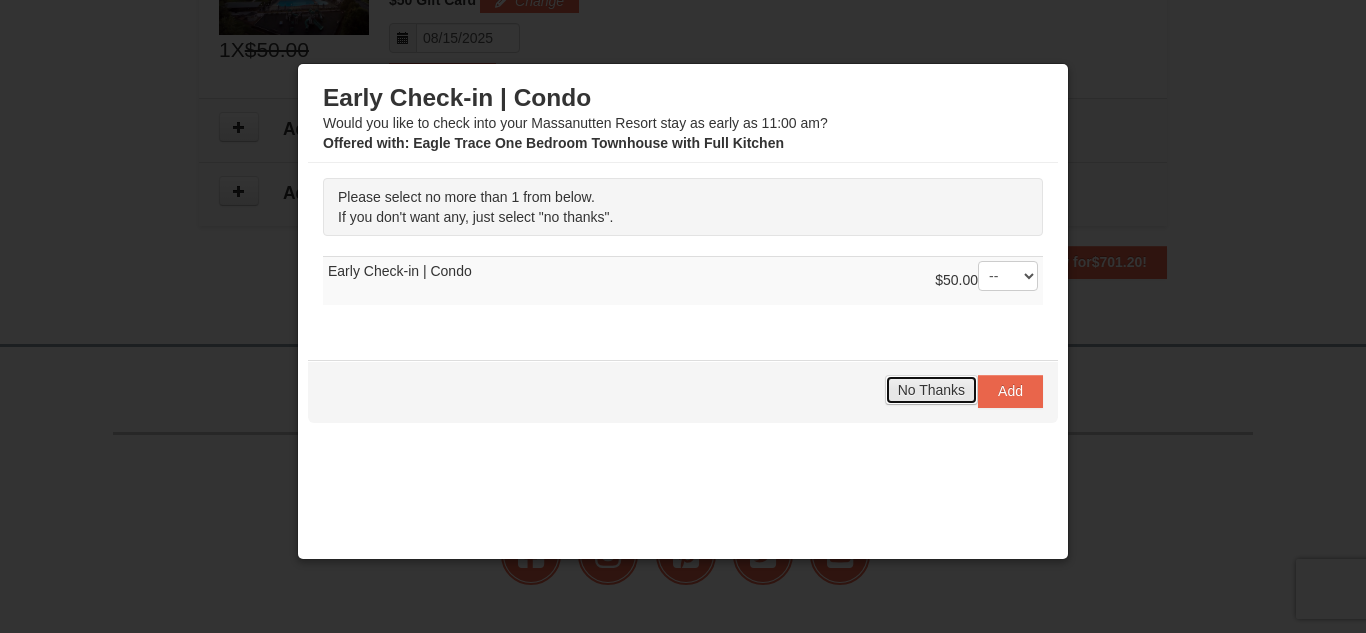 click on "No Thanks" at bounding box center (931, 390) 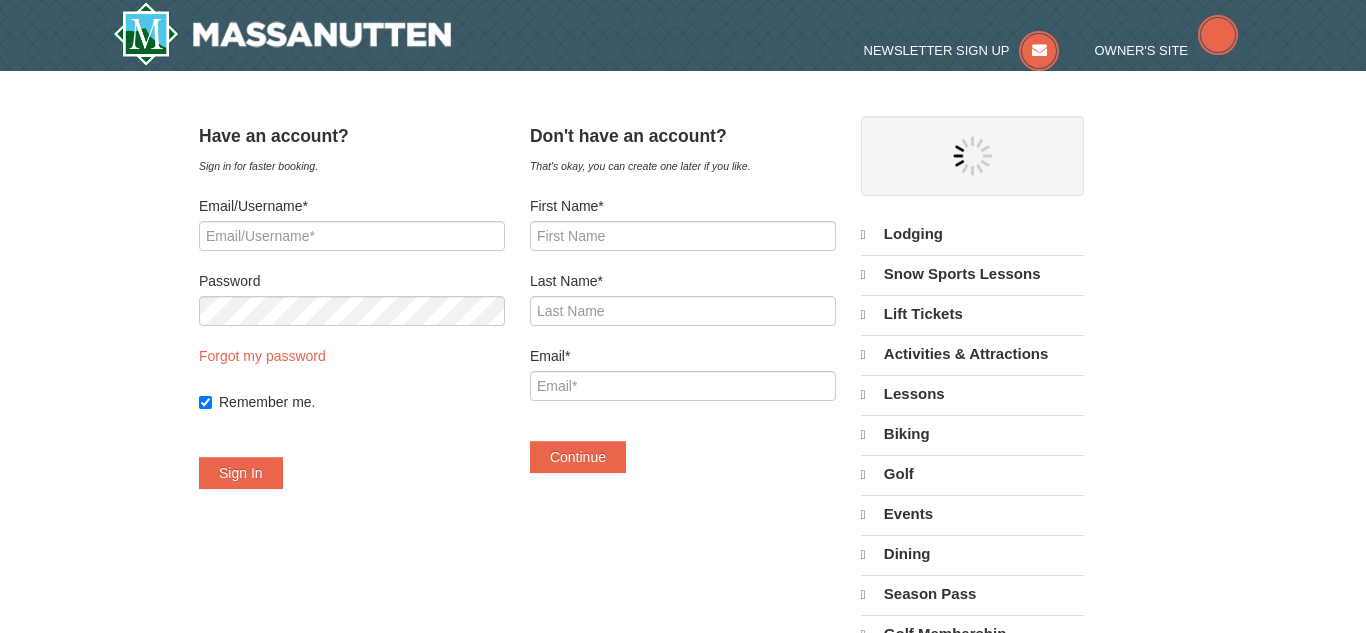 scroll, scrollTop: 0, scrollLeft: 0, axis: both 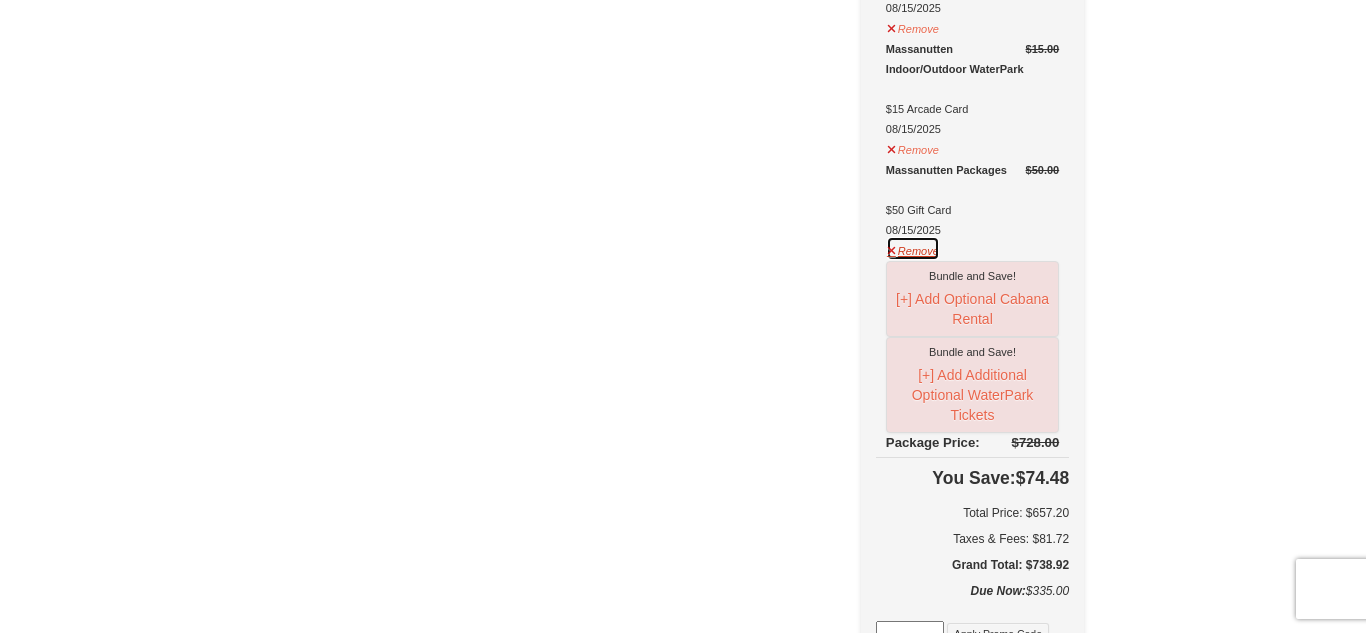 click on "Remove" at bounding box center (913, 248) 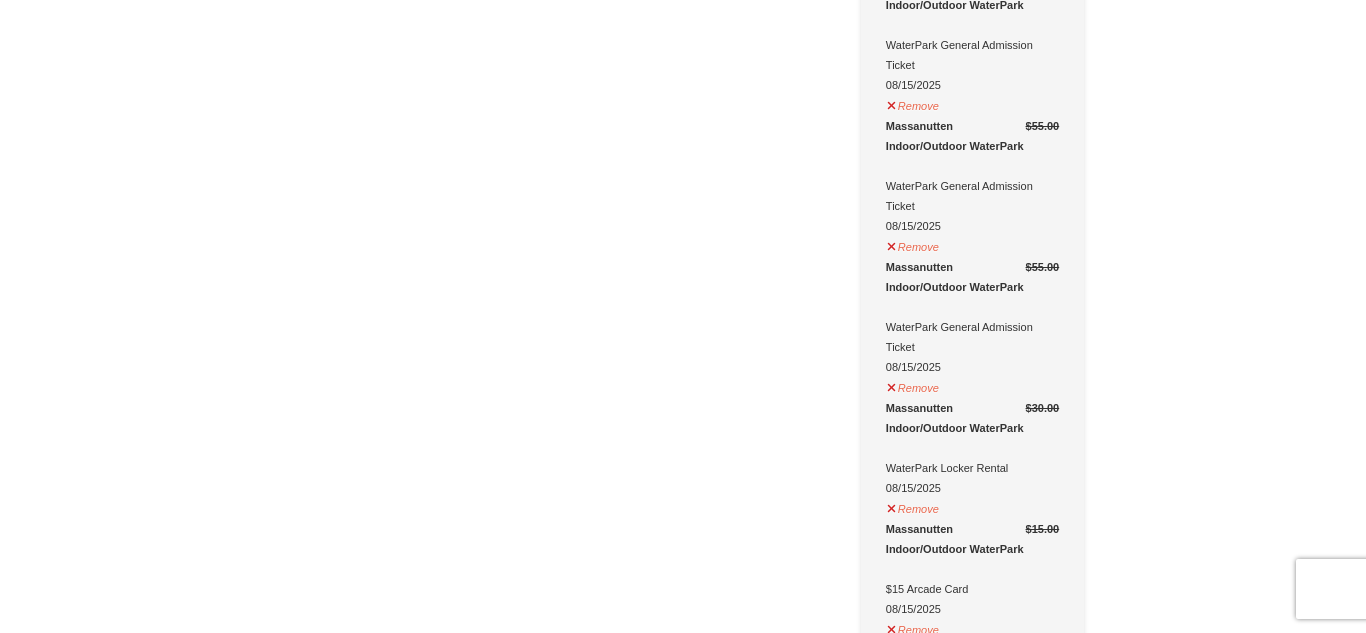 scroll, scrollTop: 881, scrollLeft: 0, axis: vertical 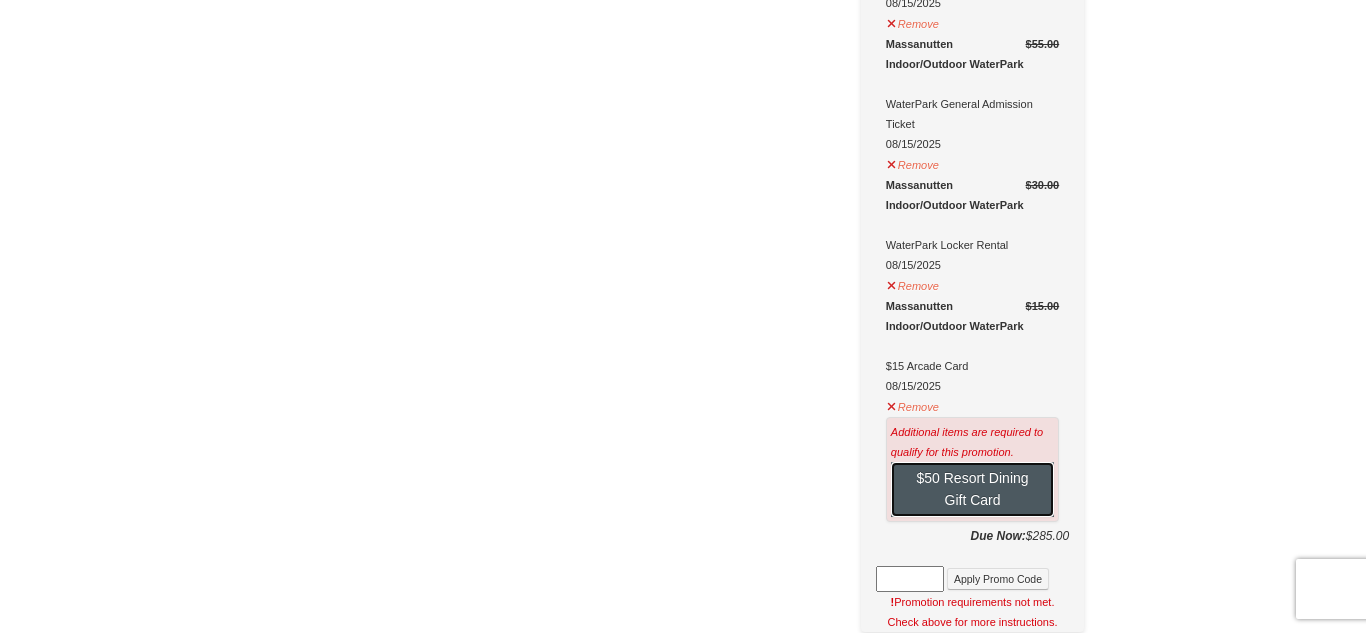 click on "$50 Resort Dining Gift Card" at bounding box center (972, 489) 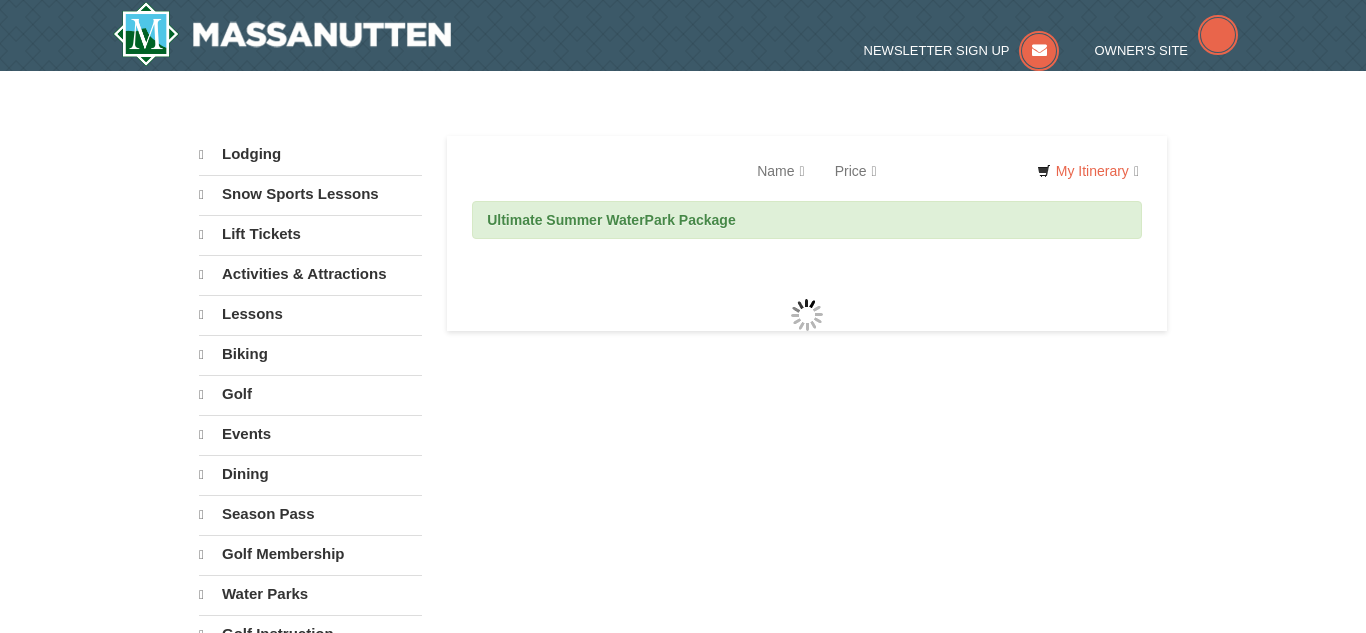 scroll, scrollTop: 0, scrollLeft: 0, axis: both 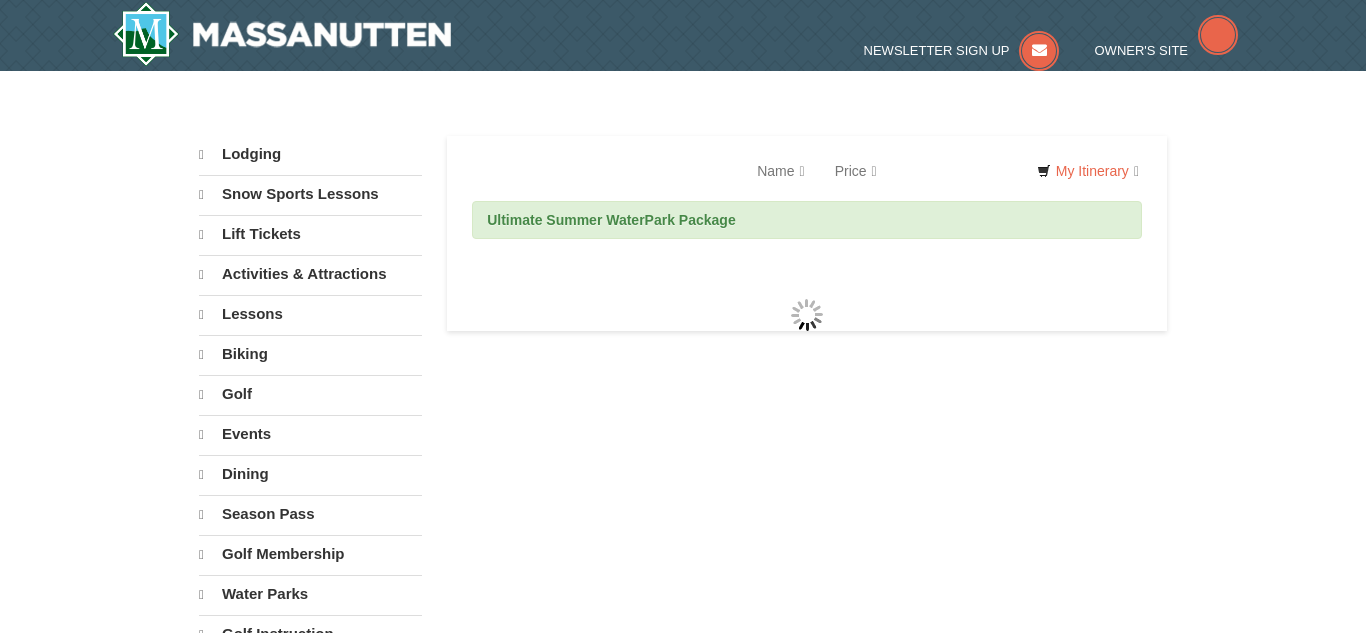 select on "8" 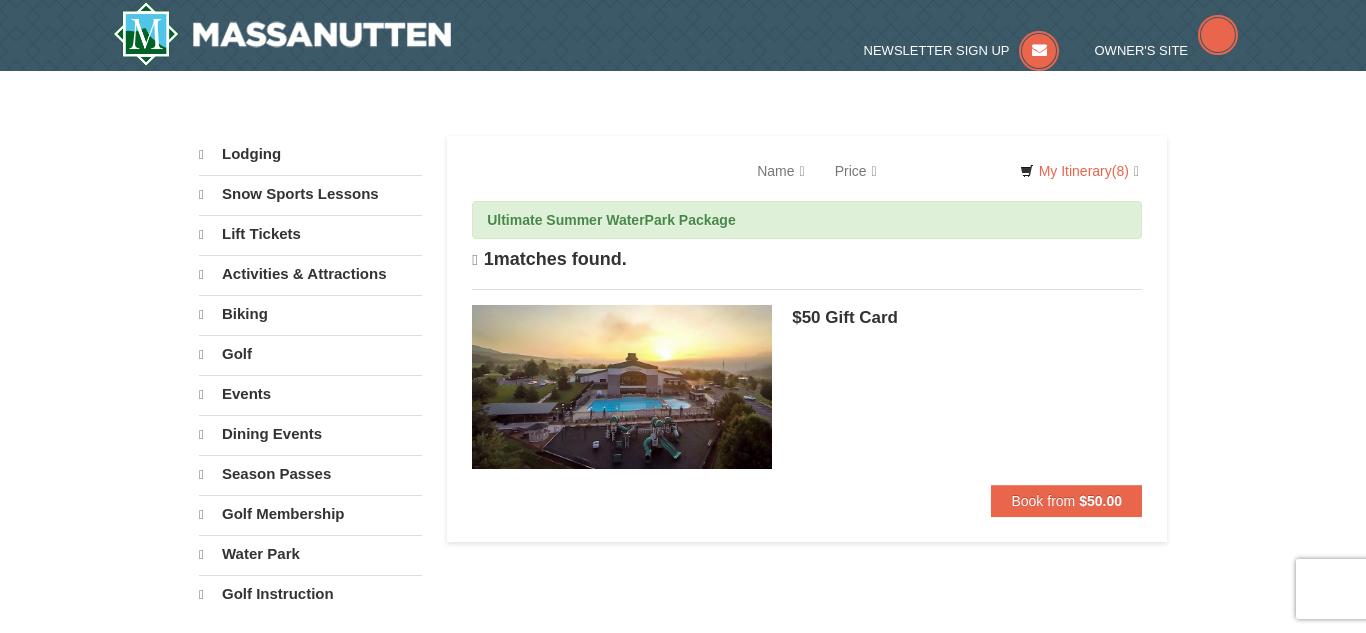 scroll, scrollTop: 0, scrollLeft: 0, axis: both 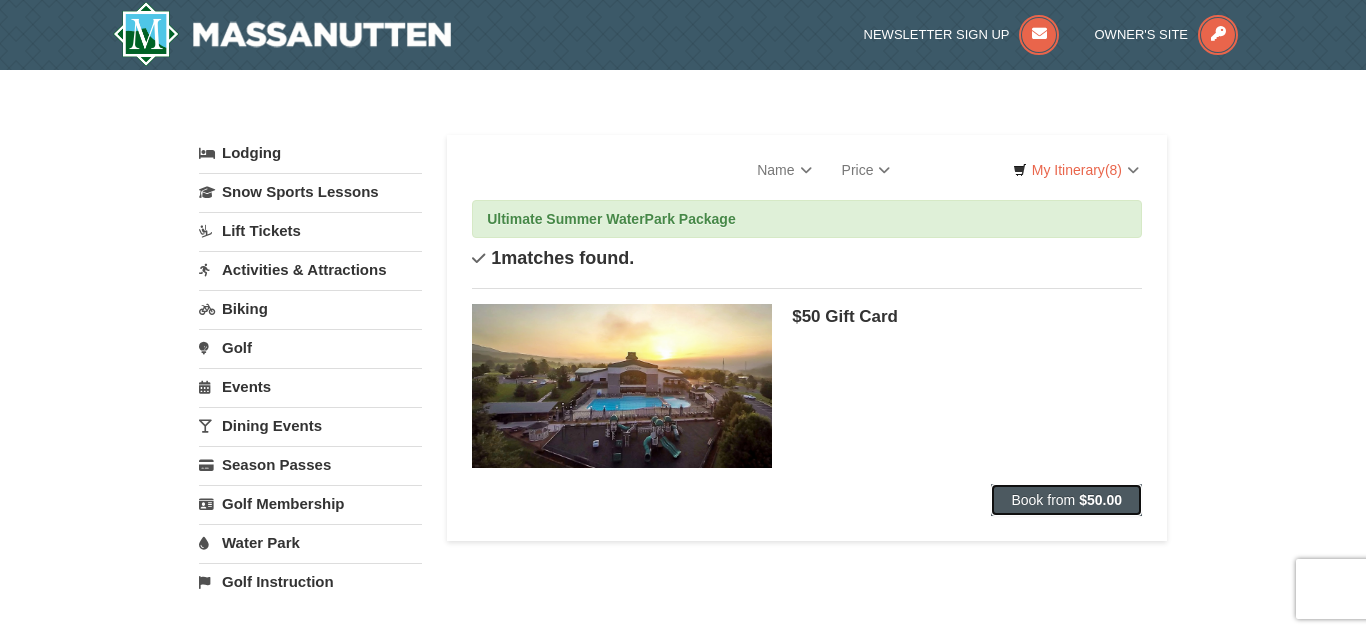 click on "$50.00" at bounding box center [1100, 500] 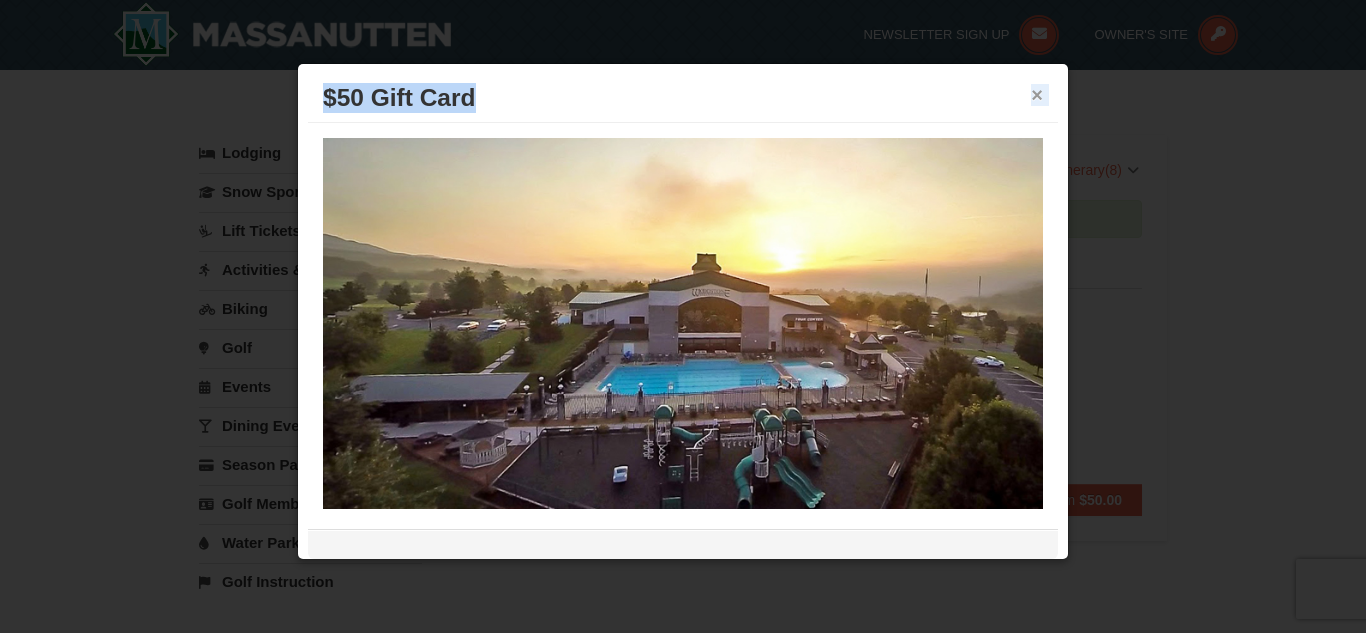 click on "×
$50 Gift Card" at bounding box center (683, 98) 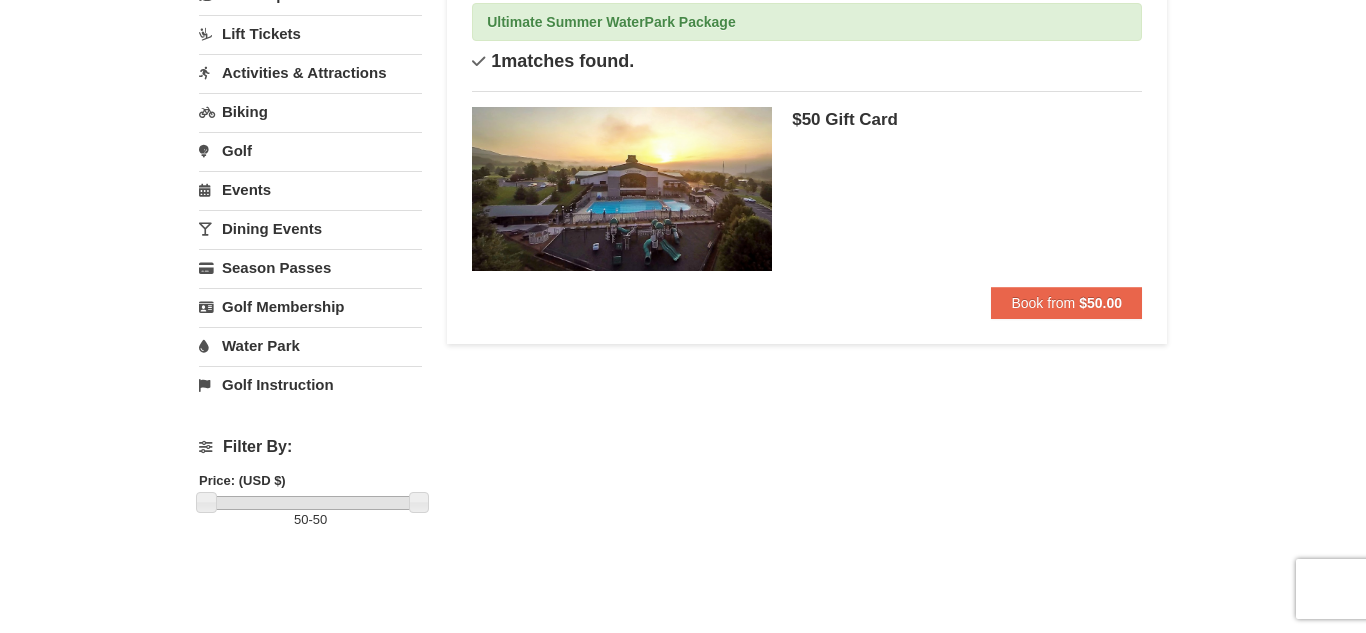 scroll, scrollTop: 356, scrollLeft: 0, axis: vertical 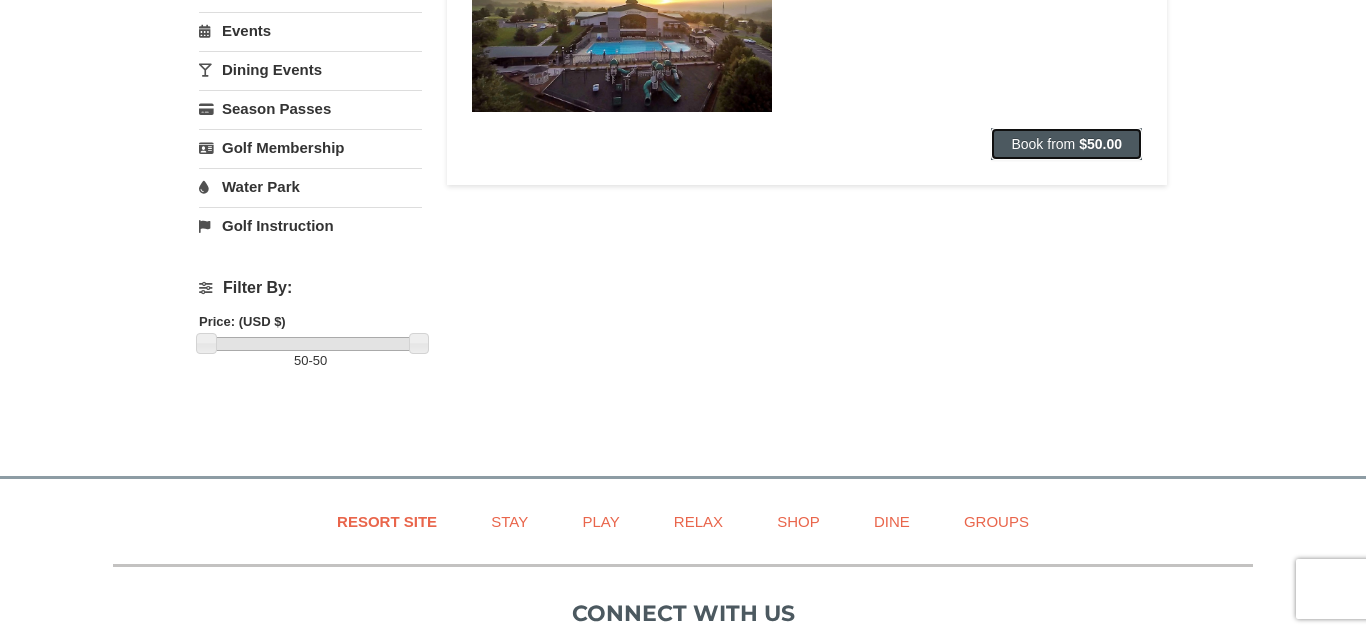 click on "Book from" at bounding box center [1043, 144] 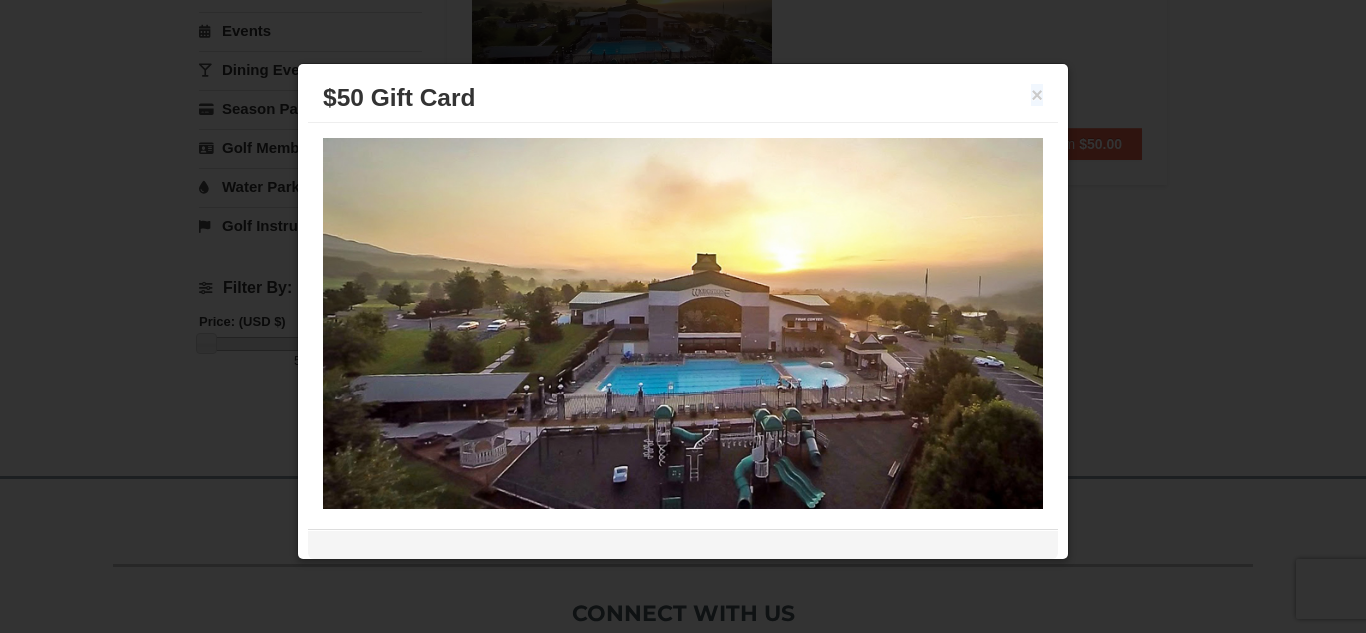 scroll, scrollTop: 10, scrollLeft: 0, axis: vertical 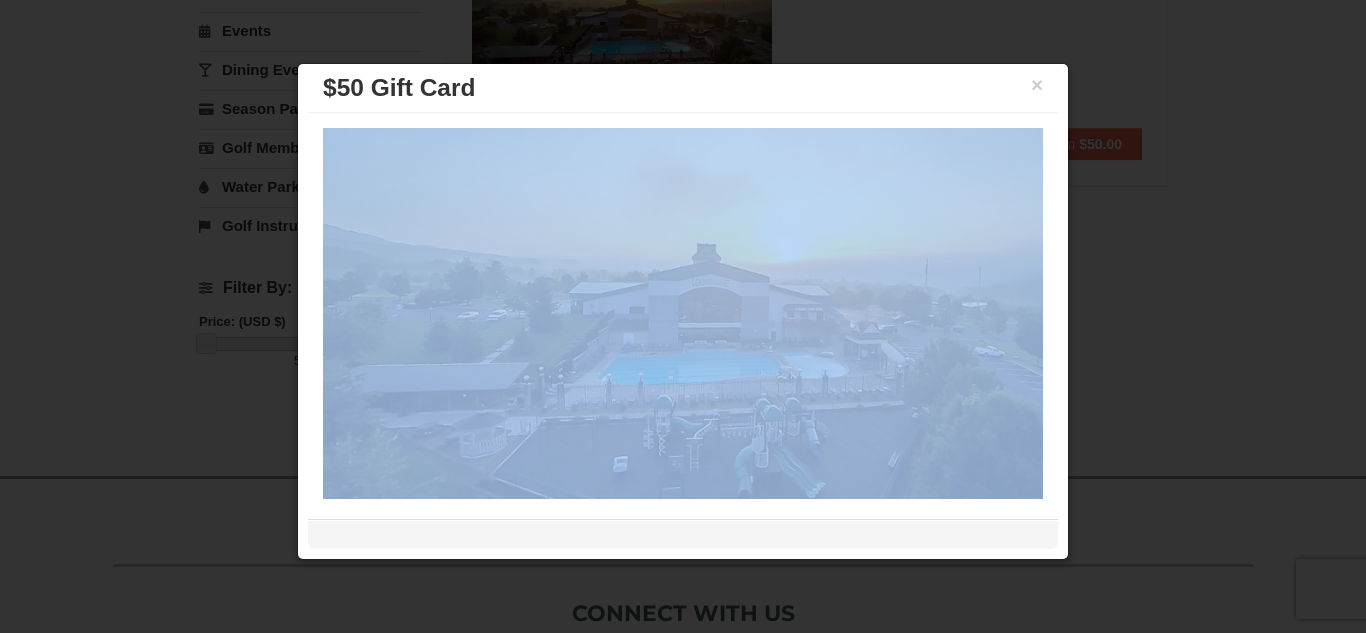 drag, startPoint x: 1049, startPoint y: 187, endPoint x: 1084, endPoint y: 362, distance: 178.46568 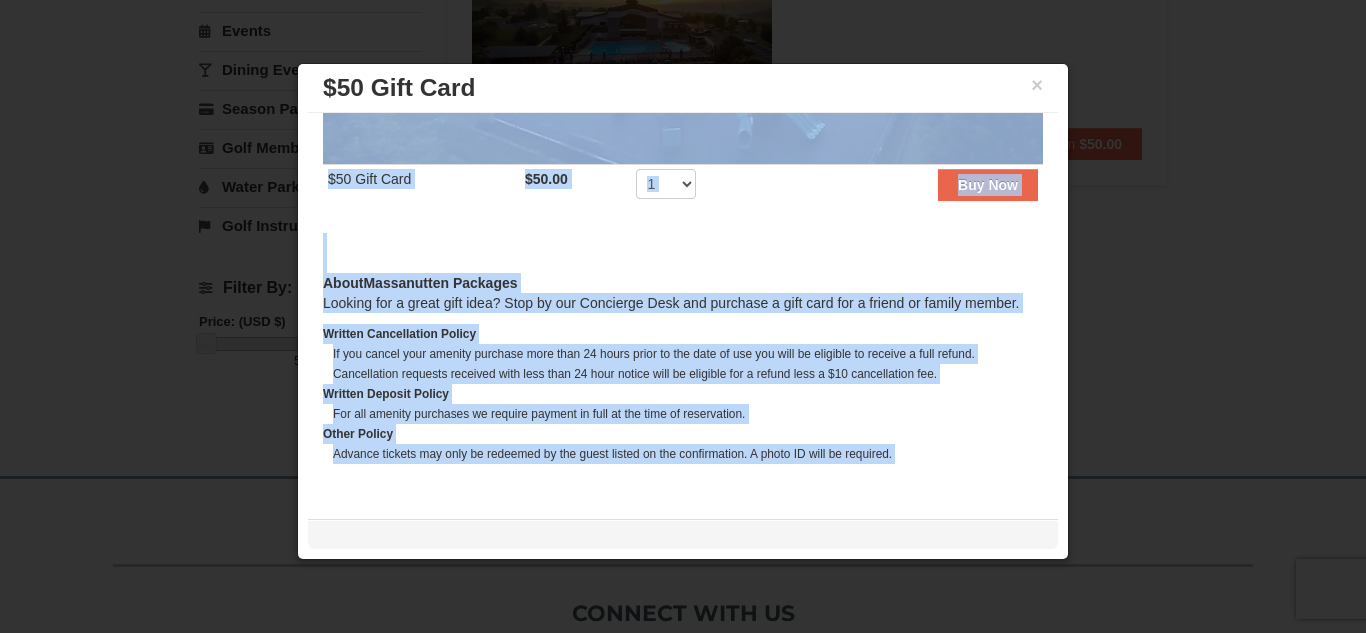 click at bounding box center [683, 253] 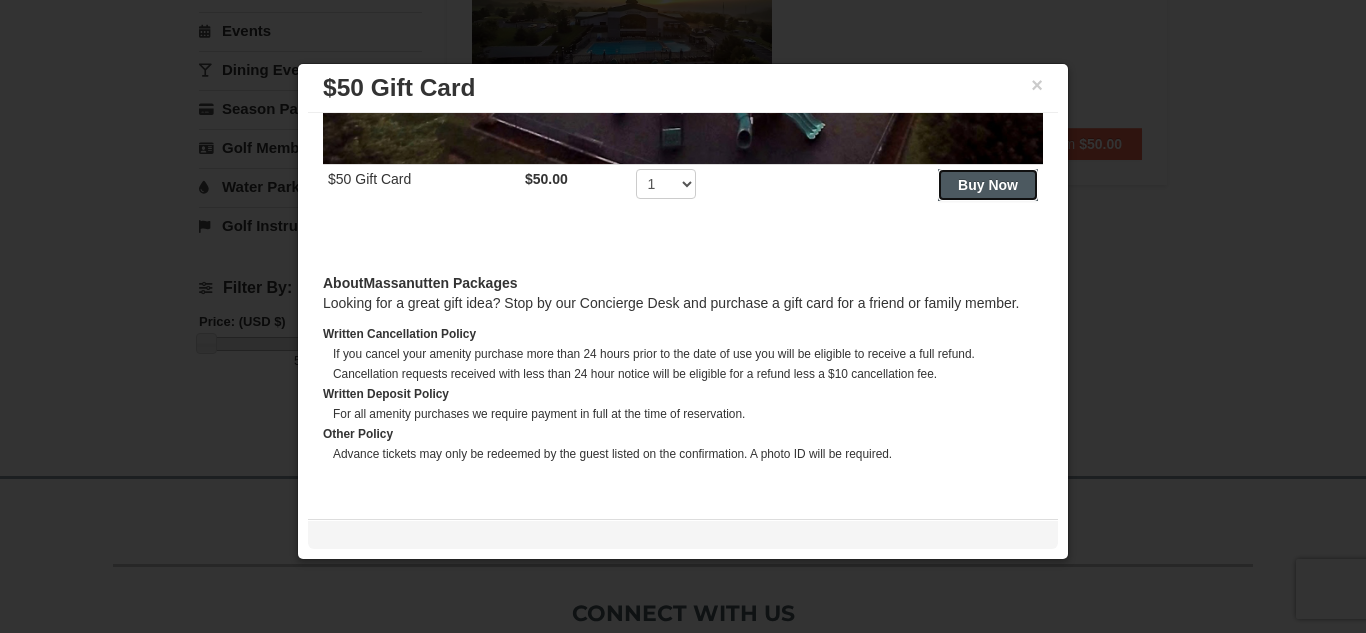 click on "Buy Now" at bounding box center (988, 185) 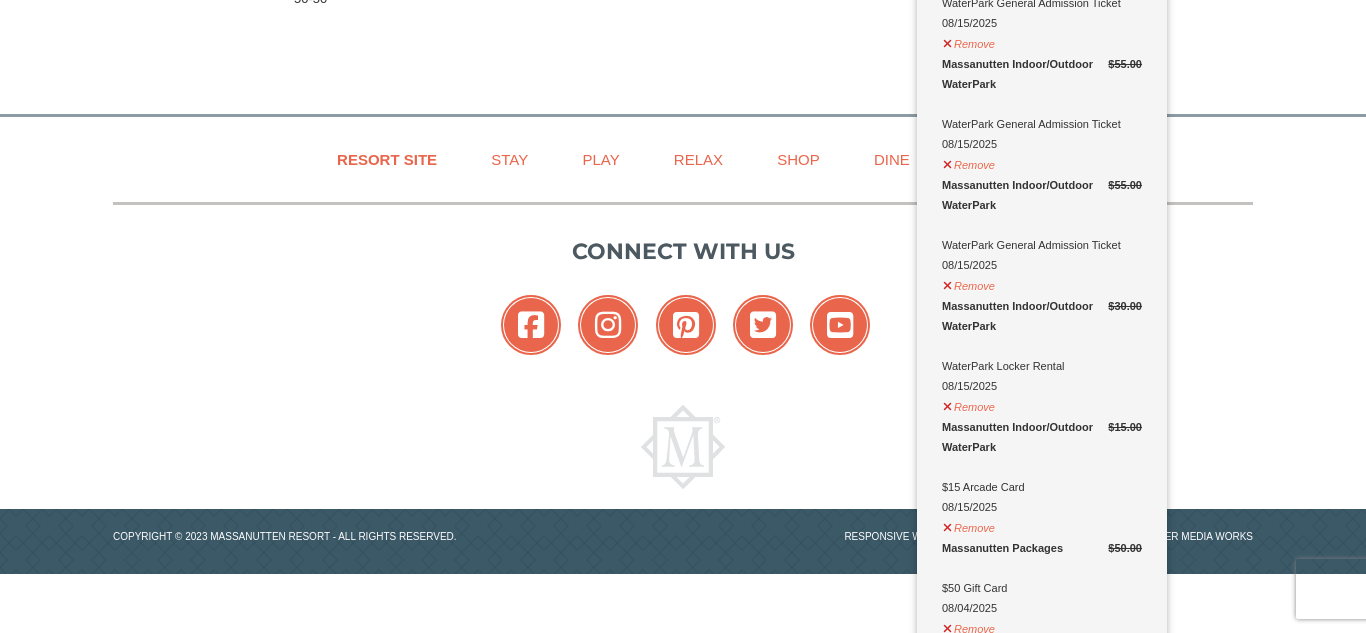 scroll, scrollTop: 1240, scrollLeft: 0, axis: vertical 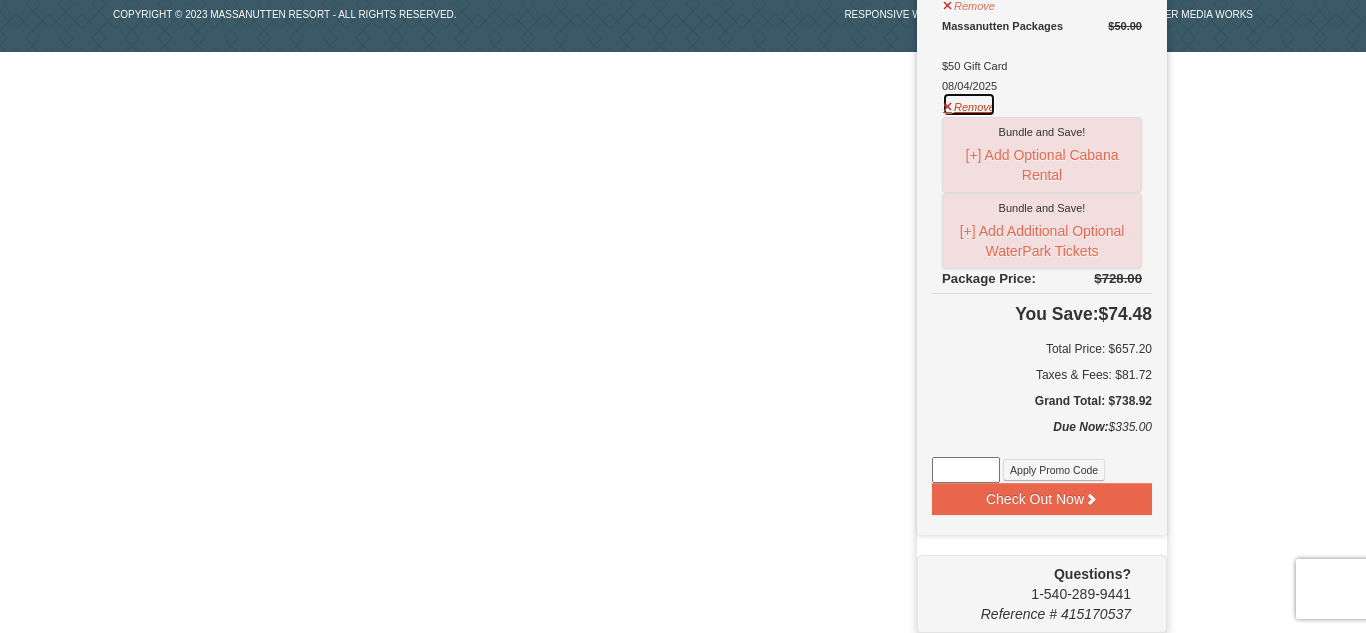 click on "Remove" at bounding box center (969, 104) 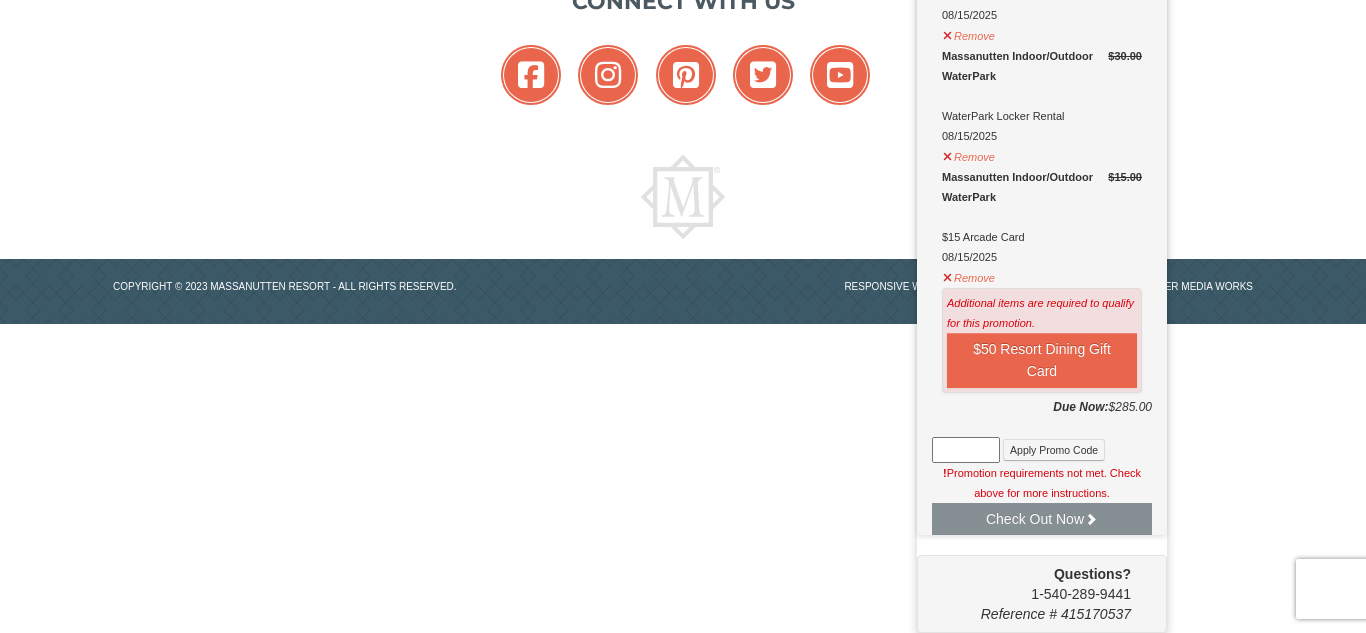 scroll, scrollTop: 968, scrollLeft: 0, axis: vertical 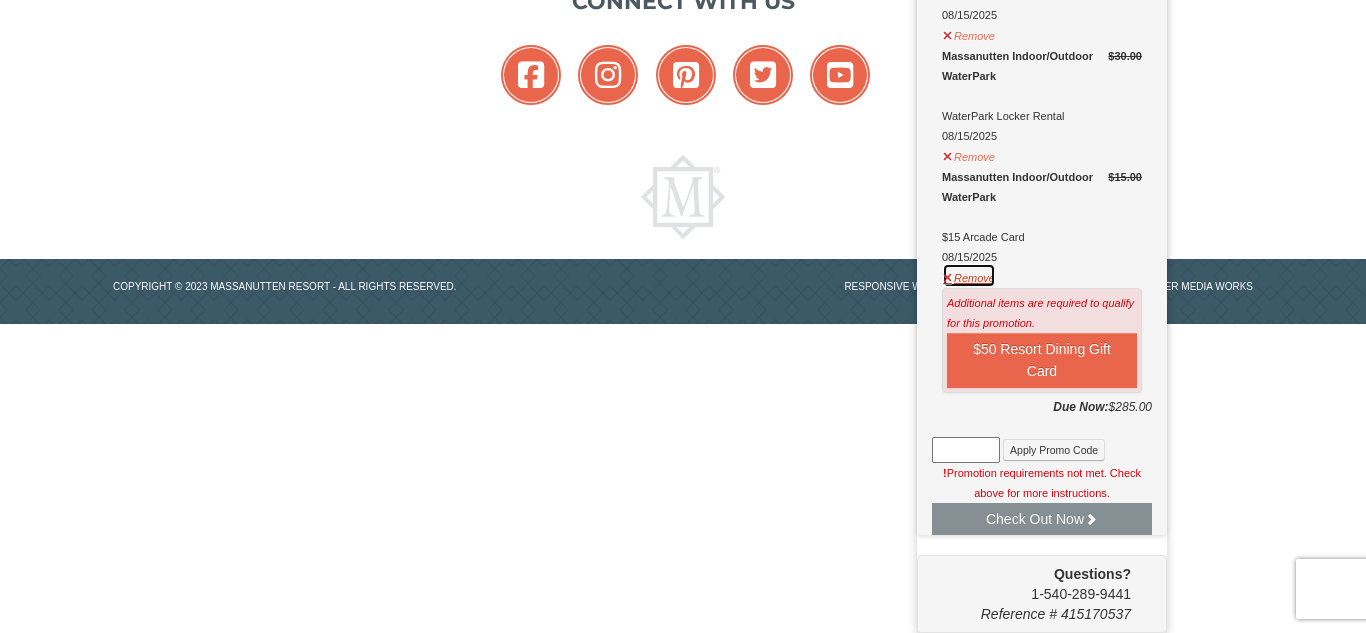 click on "Remove" at bounding box center [969, 275] 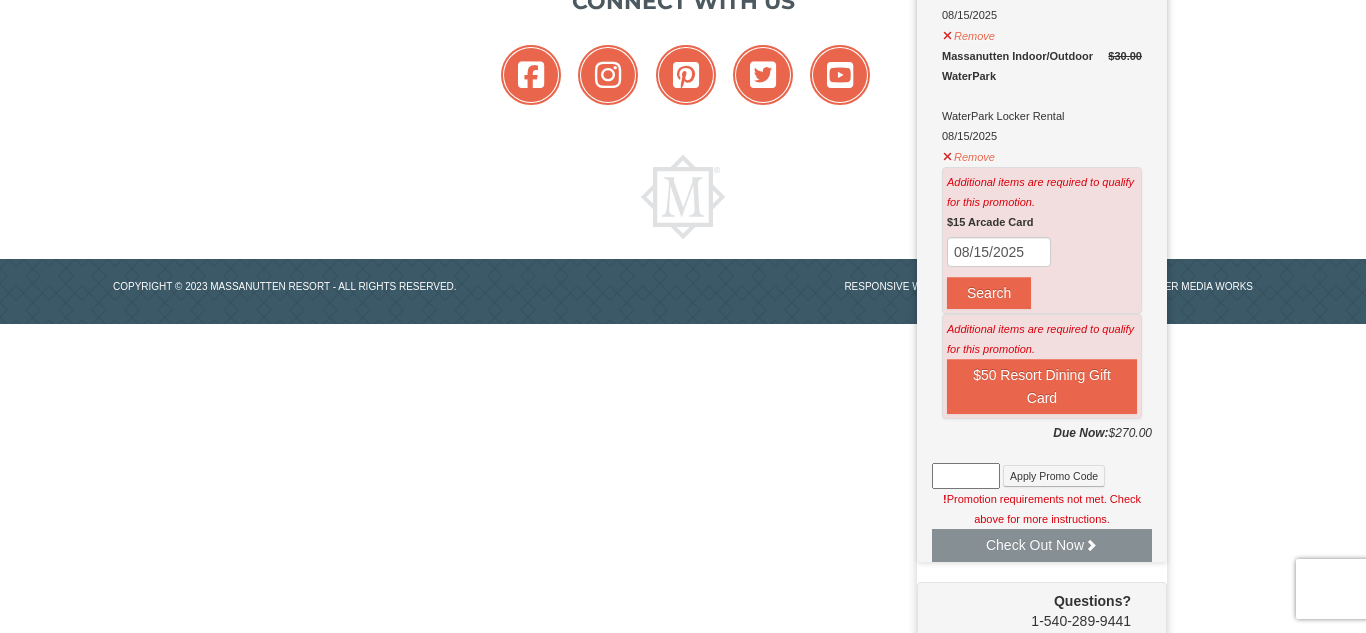 scroll, scrollTop: 962, scrollLeft: 0, axis: vertical 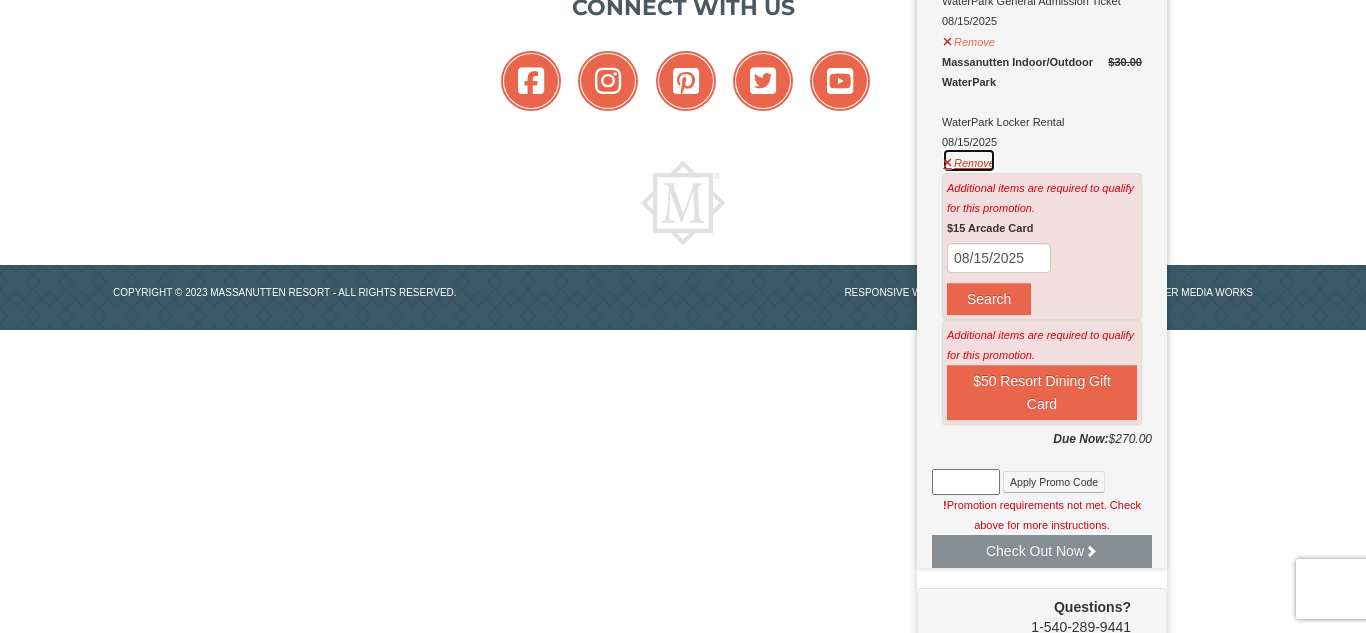 click on "Remove" at bounding box center [969, 160] 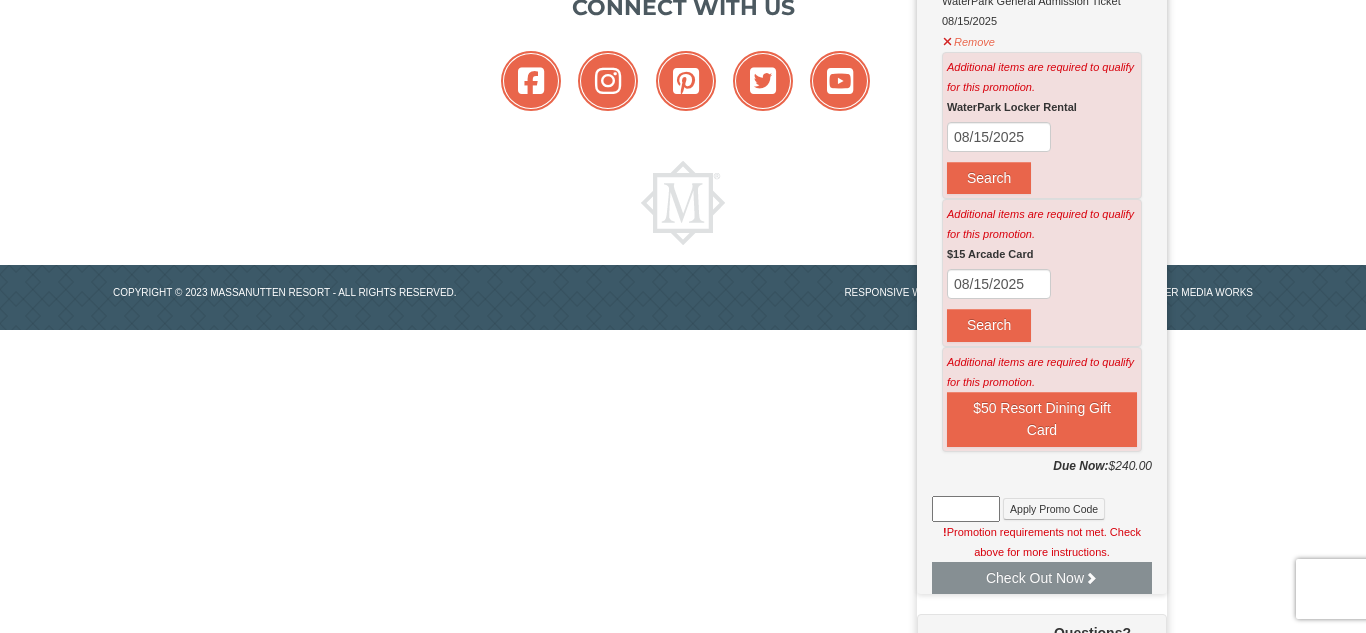 scroll, scrollTop: 956, scrollLeft: 0, axis: vertical 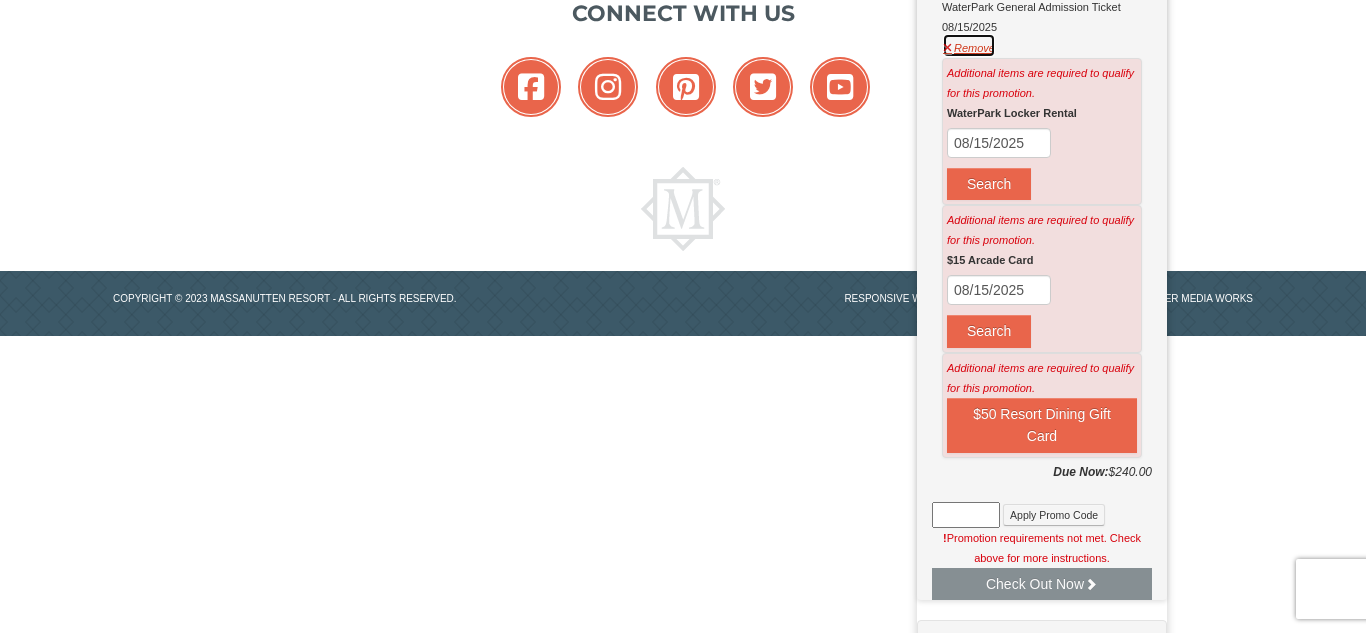 click on "Remove" at bounding box center [969, 45] 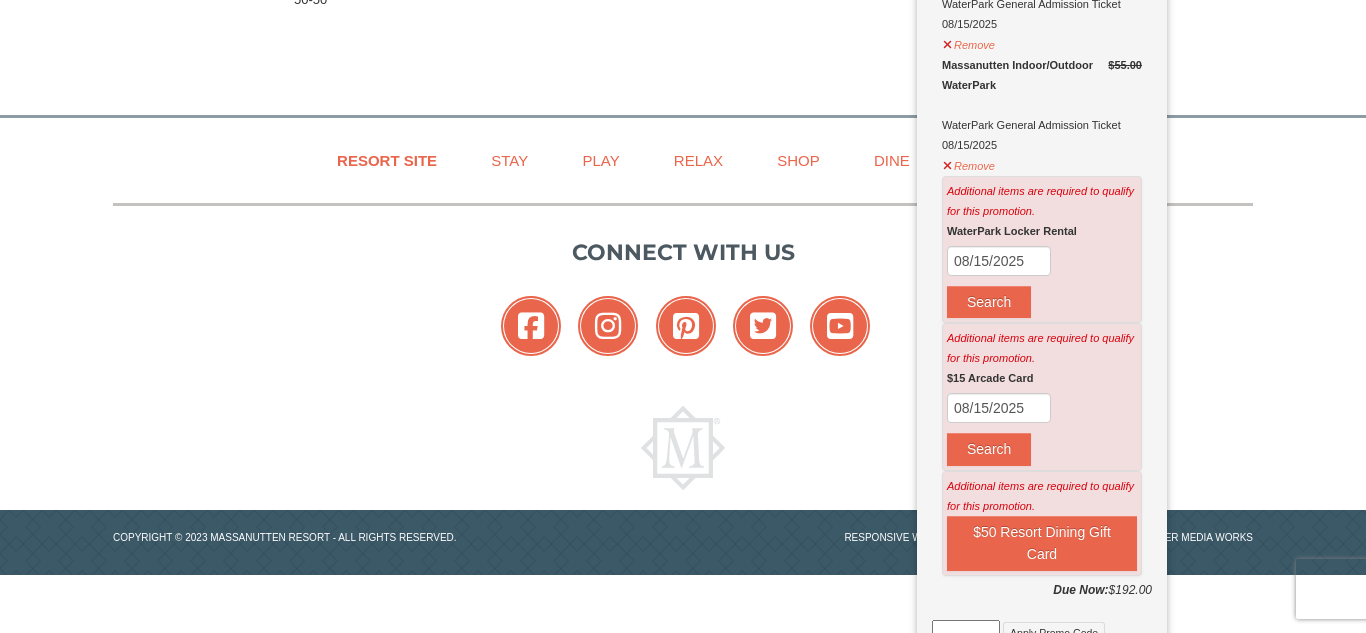 scroll, scrollTop: 689, scrollLeft: 0, axis: vertical 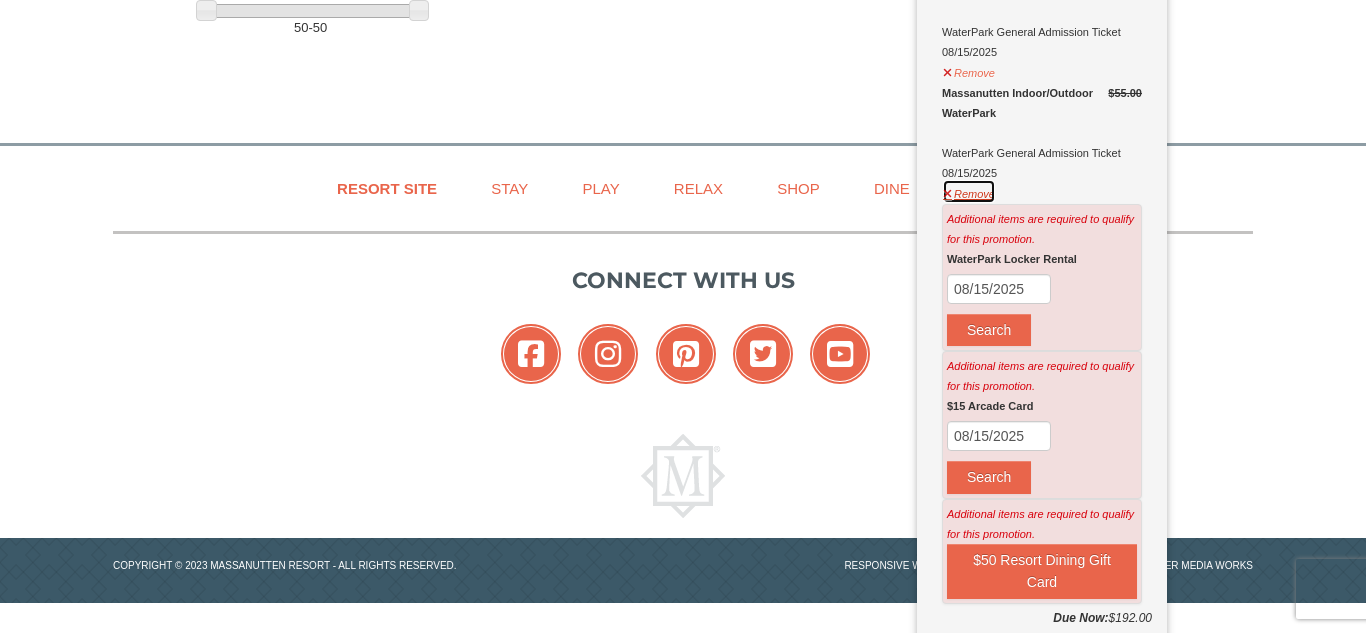 click on "Remove" at bounding box center (969, 191) 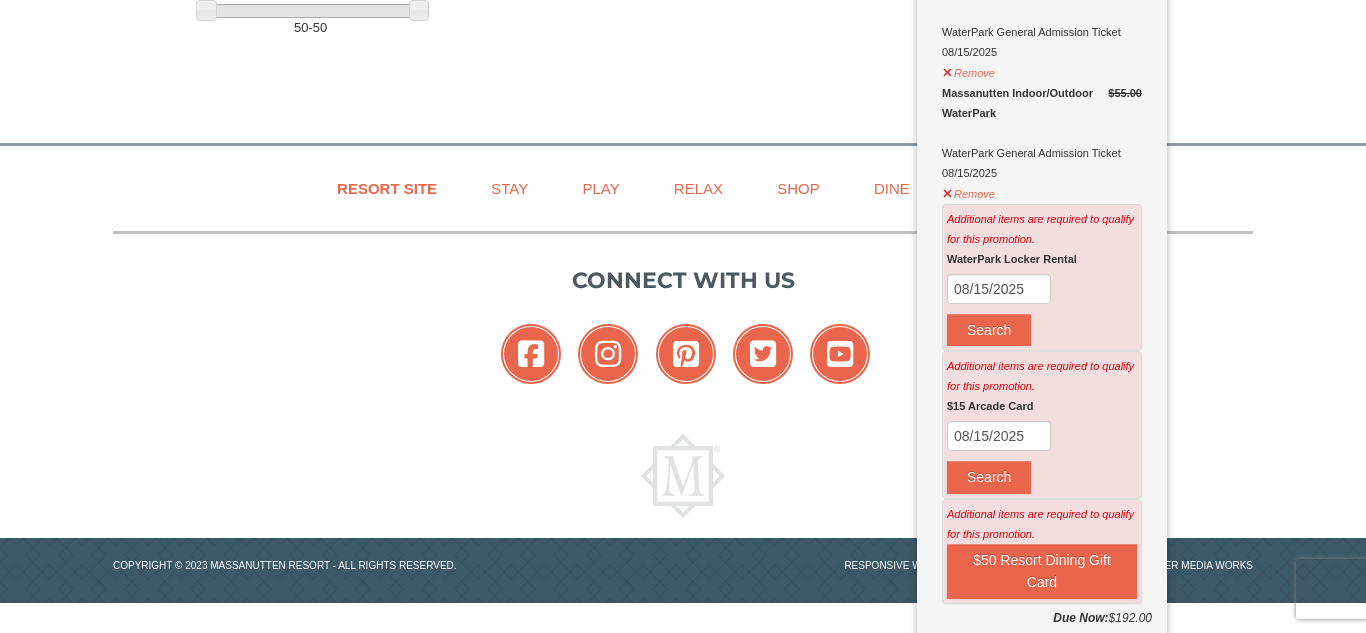 scroll, scrollTop: 683, scrollLeft: 0, axis: vertical 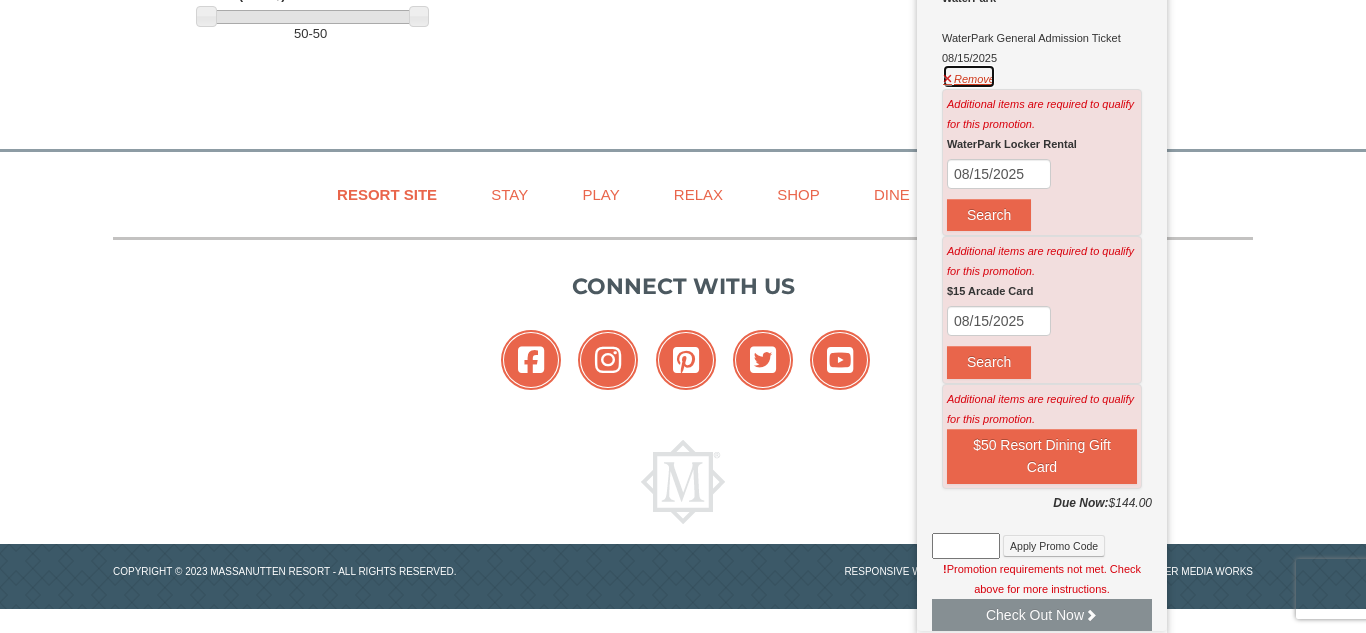 click on "Remove" at bounding box center [969, 76] 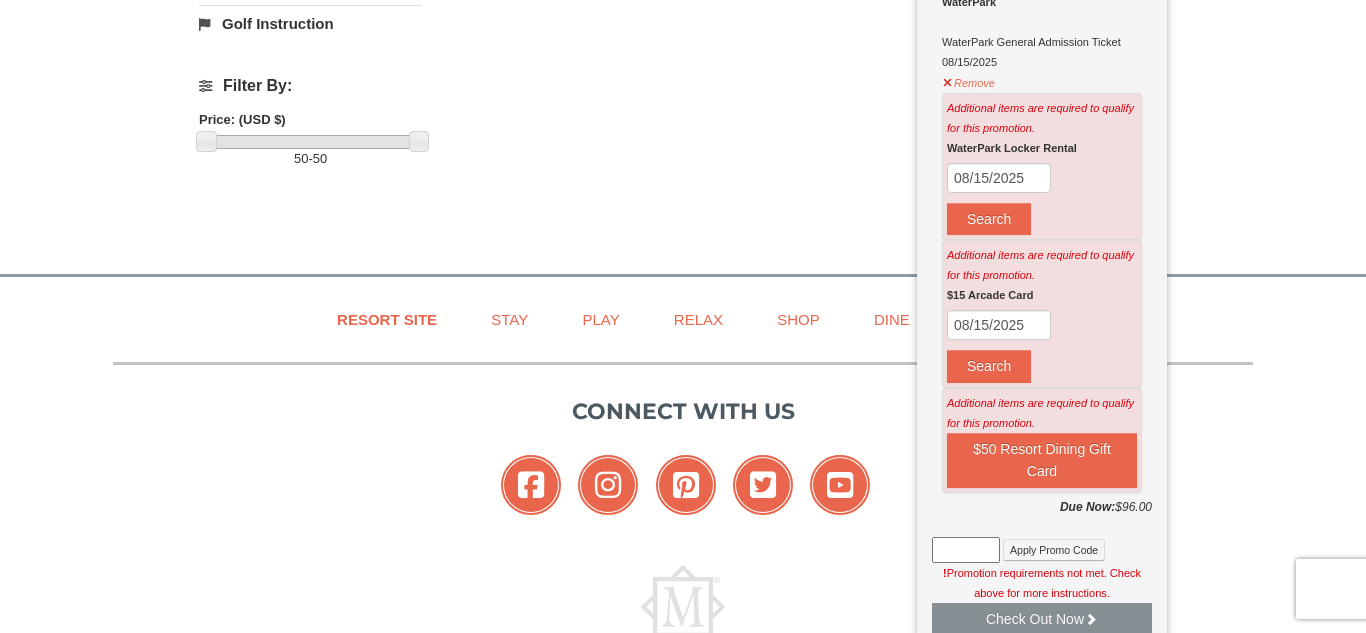 scroll, scrollTop: 555, scrollLeft: 0, axis: vertical 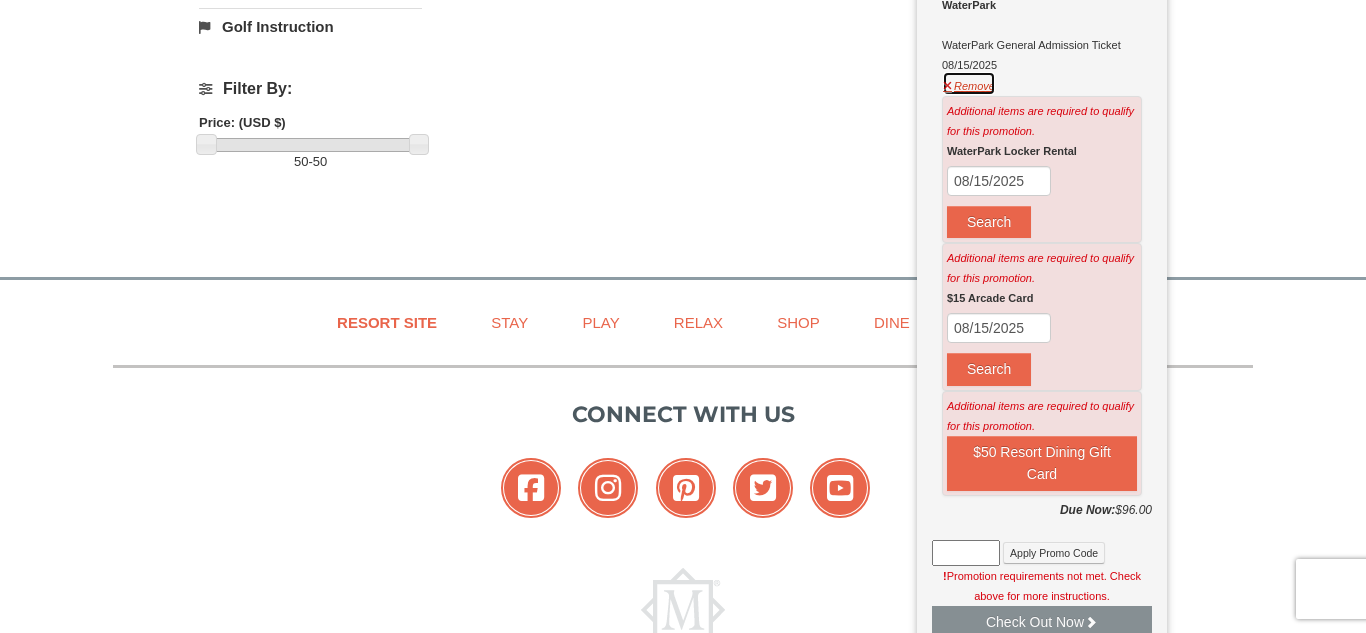 click on "Remove" at bounding box center (969, 83) 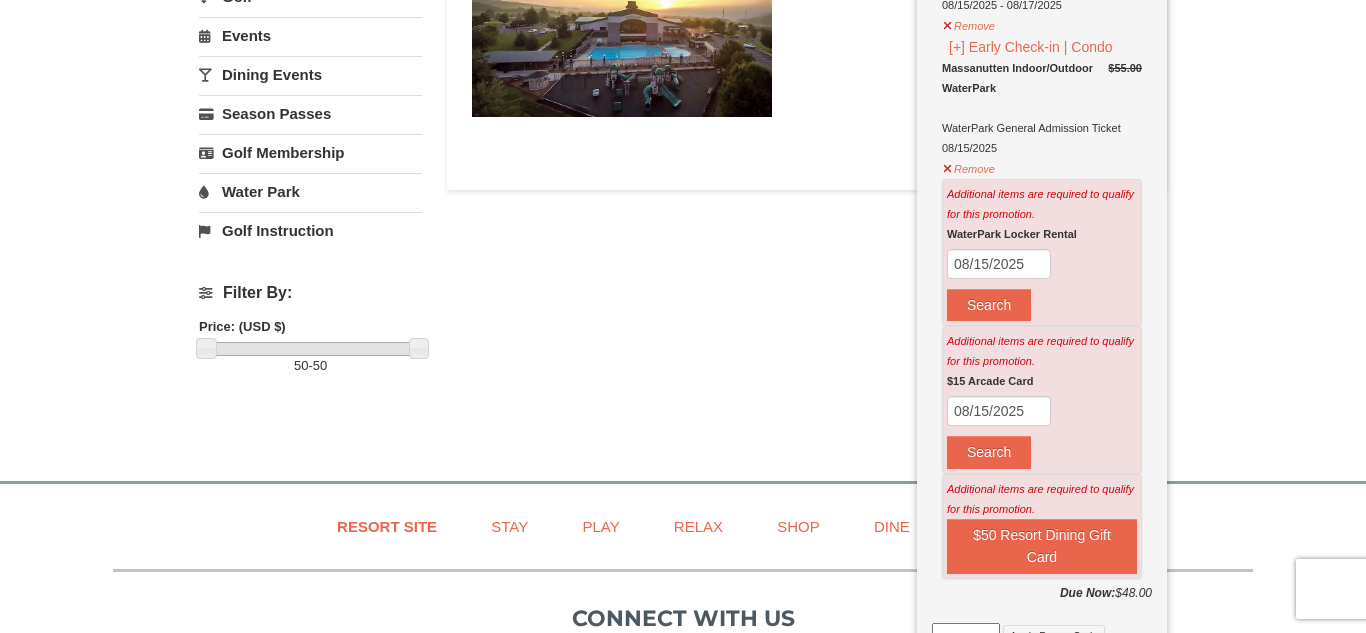 scroll, scrollTop: 336, scrollLeft: 0, axis: vertical 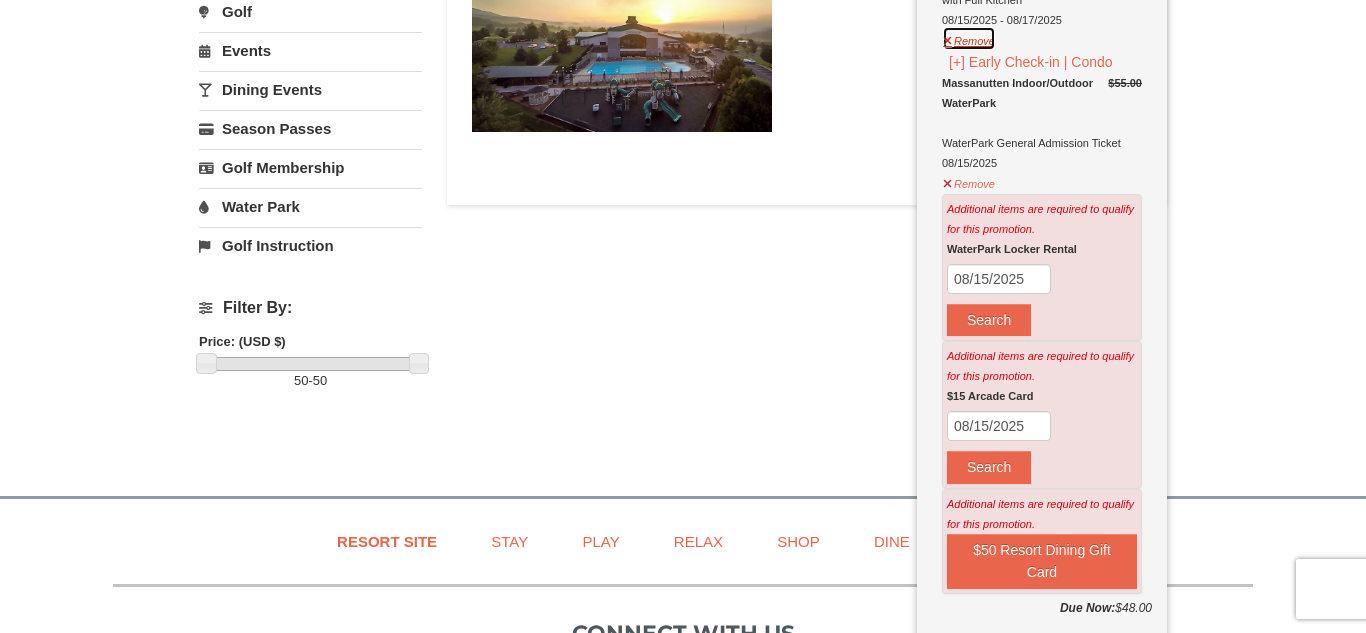 click on "Remove" at bounding box center (969, 38) 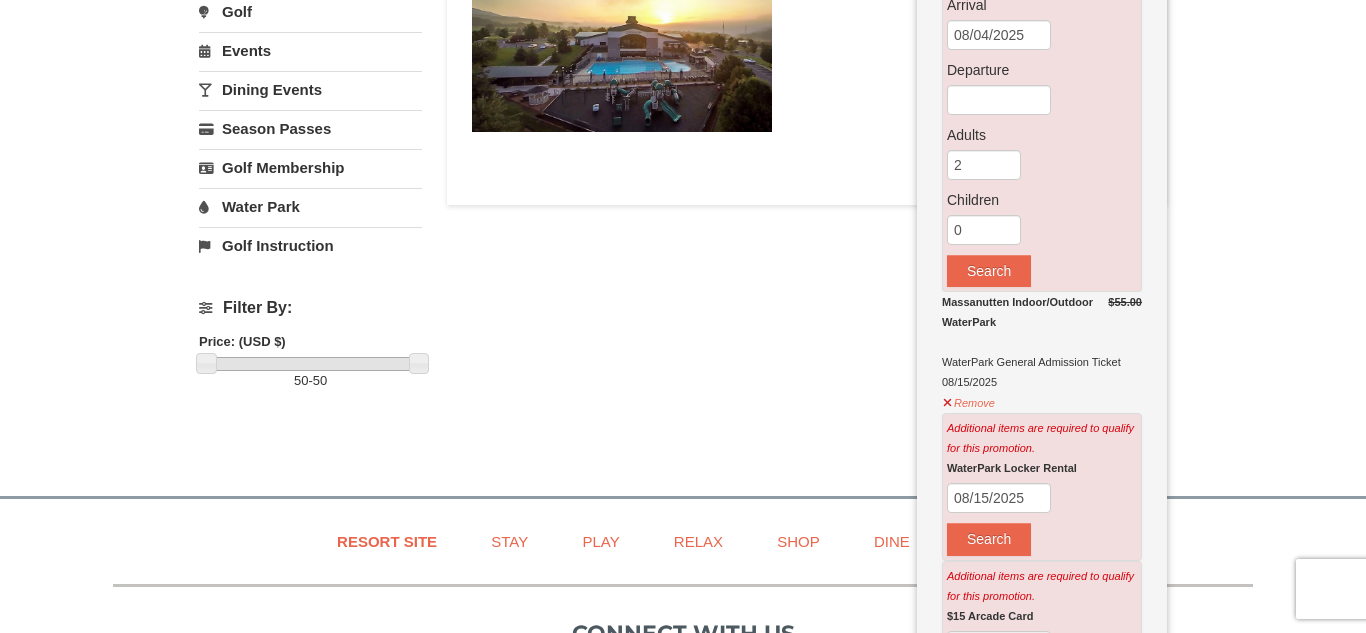 scroll, scrollTop: 330, scrollLeft: 0, axis: vertical 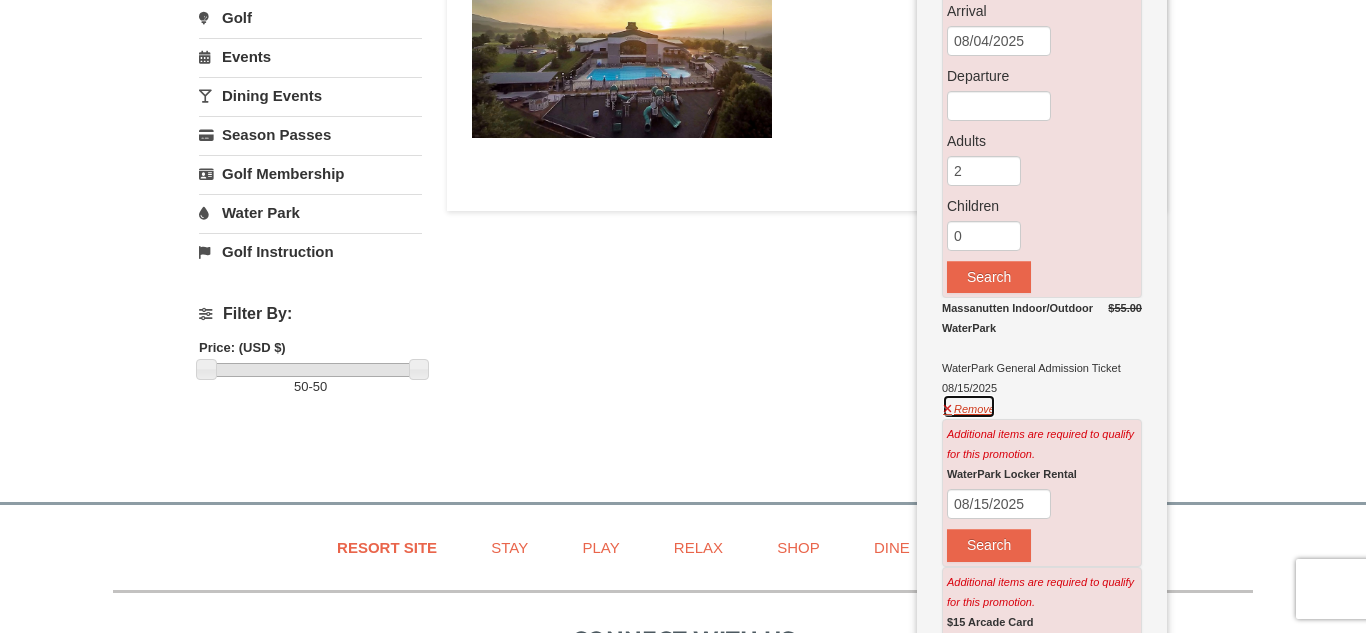 click on "Remove" at bounding box center [969, 406] 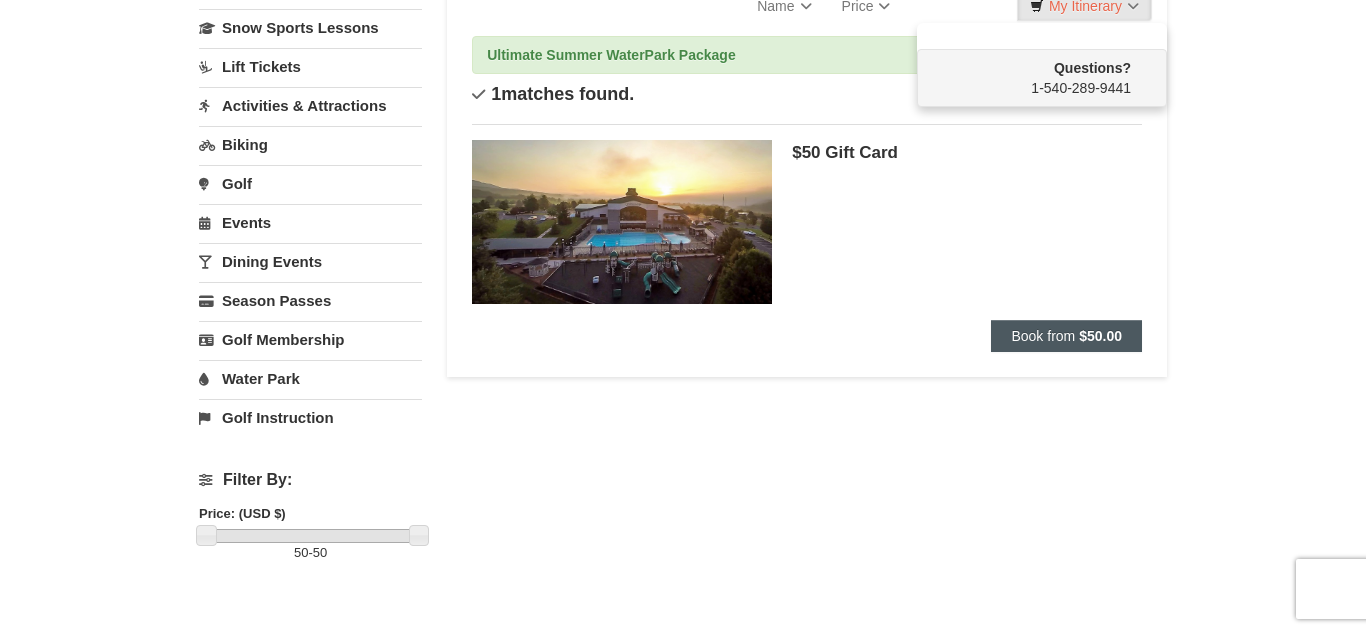 scroll, scrollTop: 0, scrollLeft: 0, axis: both 